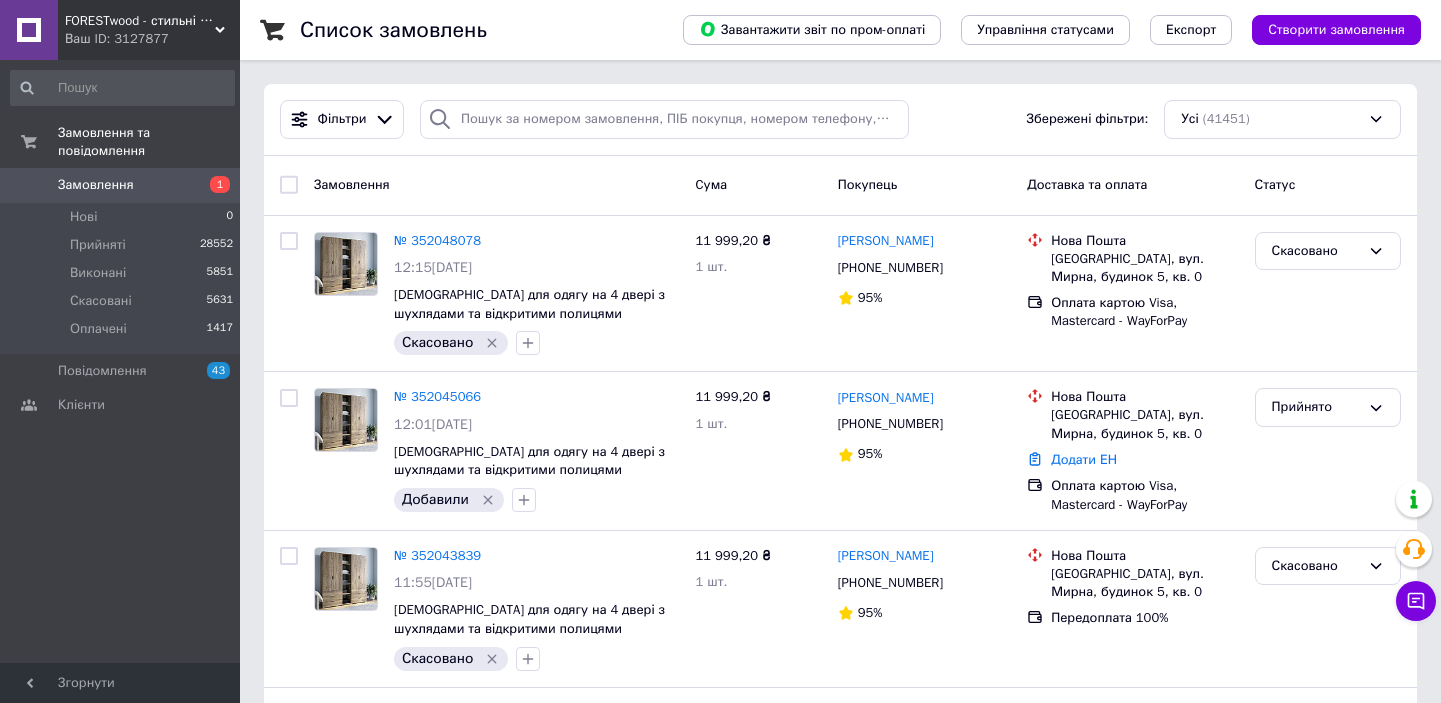 click at bounding box center (664, 119) 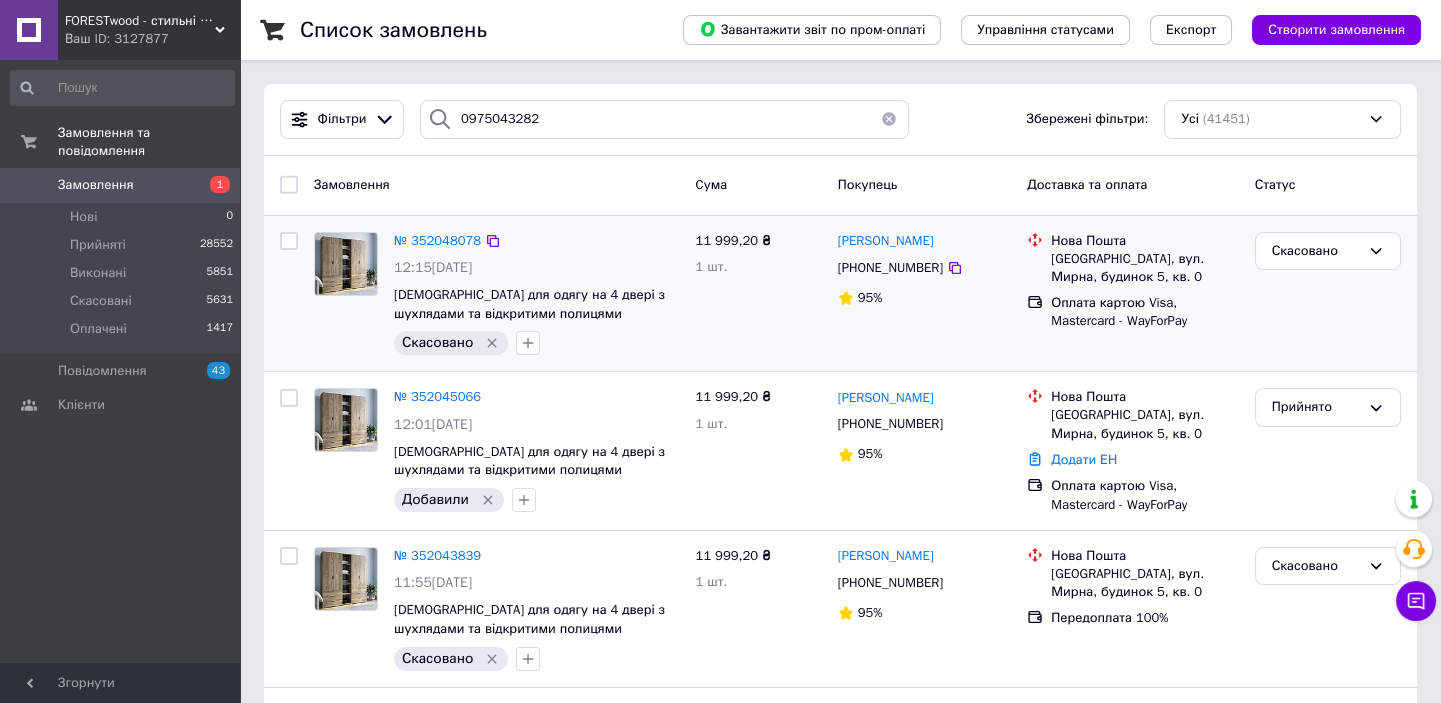type on "0975043282" 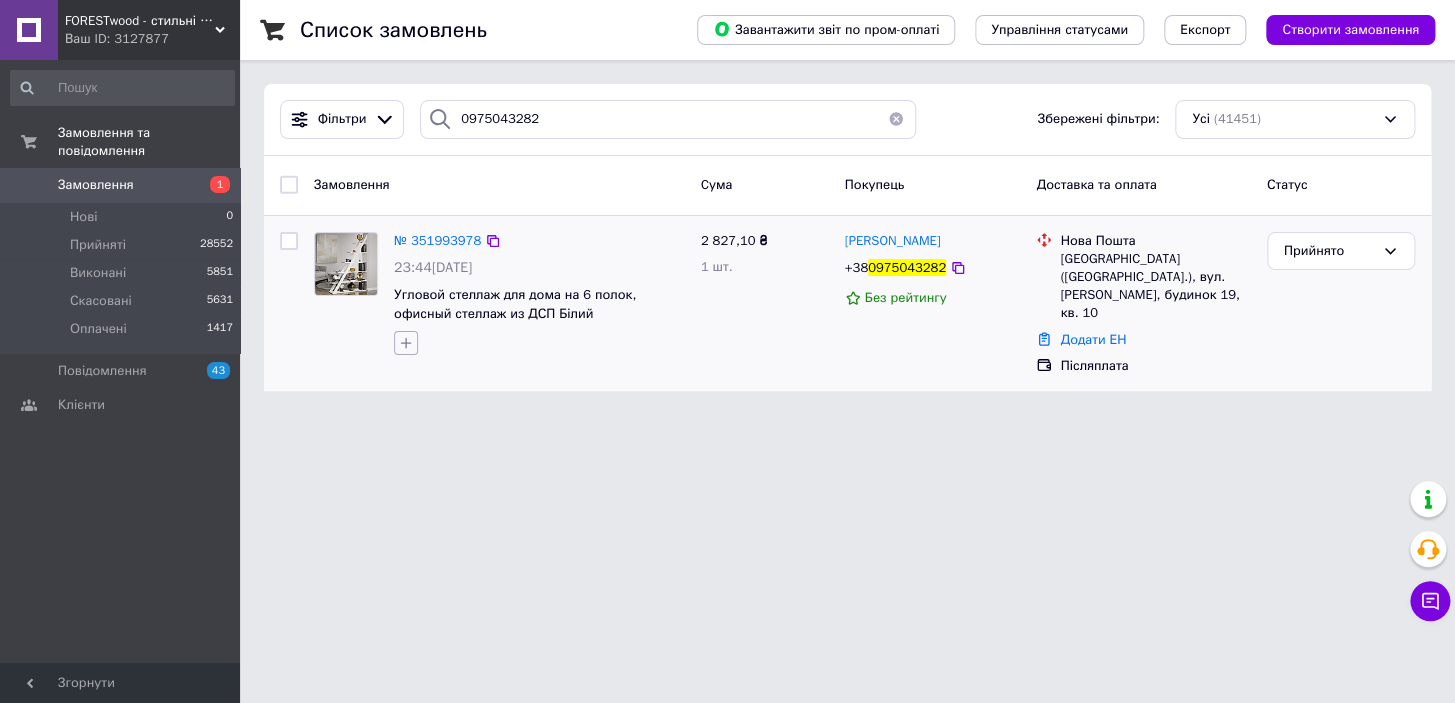 click 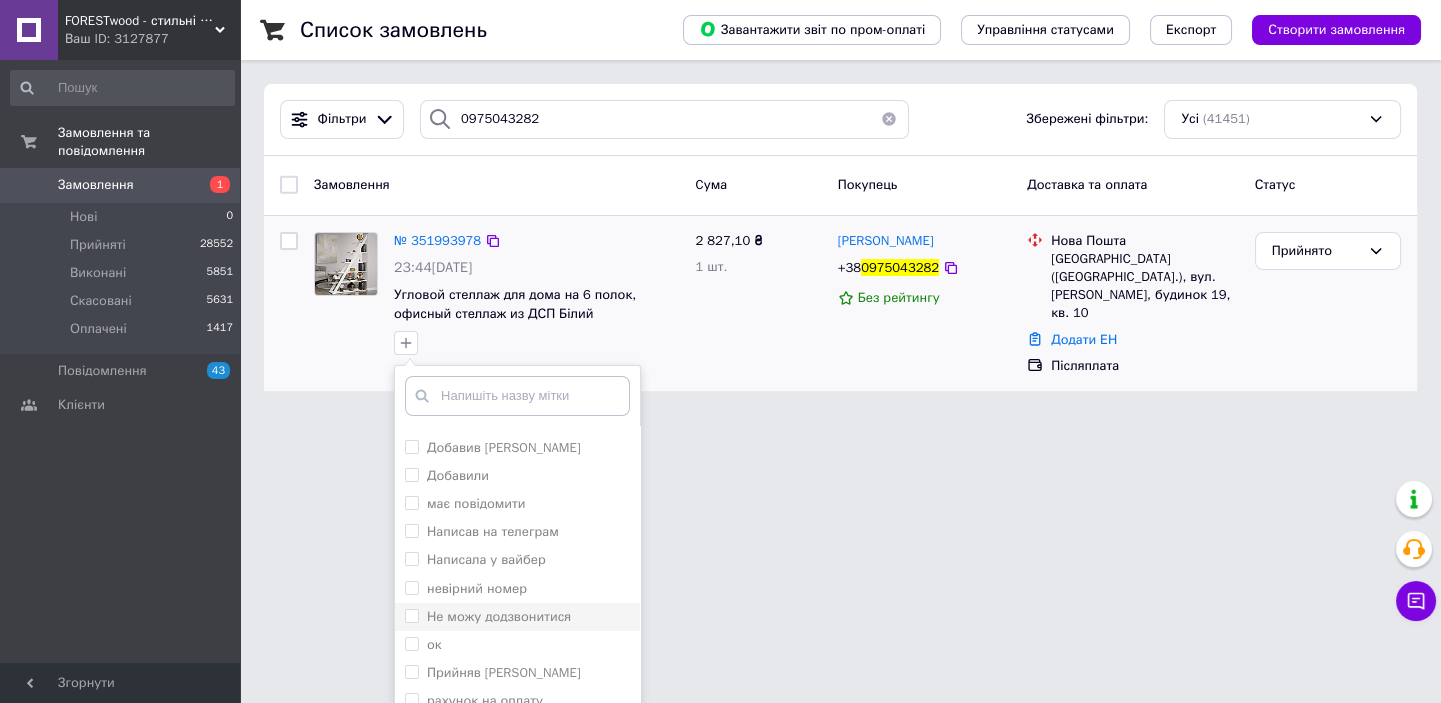 scroll, scrollTop: 94, scrollLeft: 0, axis: vertical 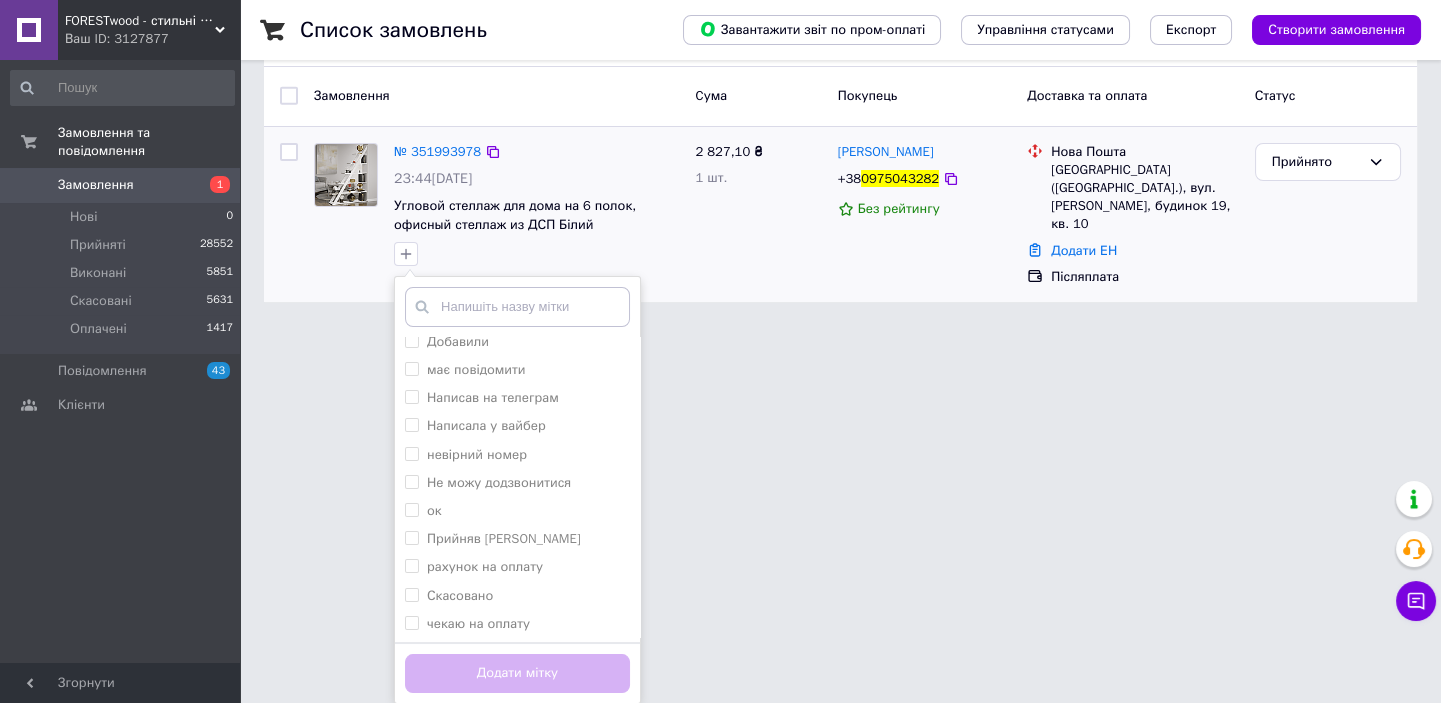 drag, startPoint x: 512, startPoint y: 595, endPoint x: 514, endPoint y: 657, distance: 62.03225 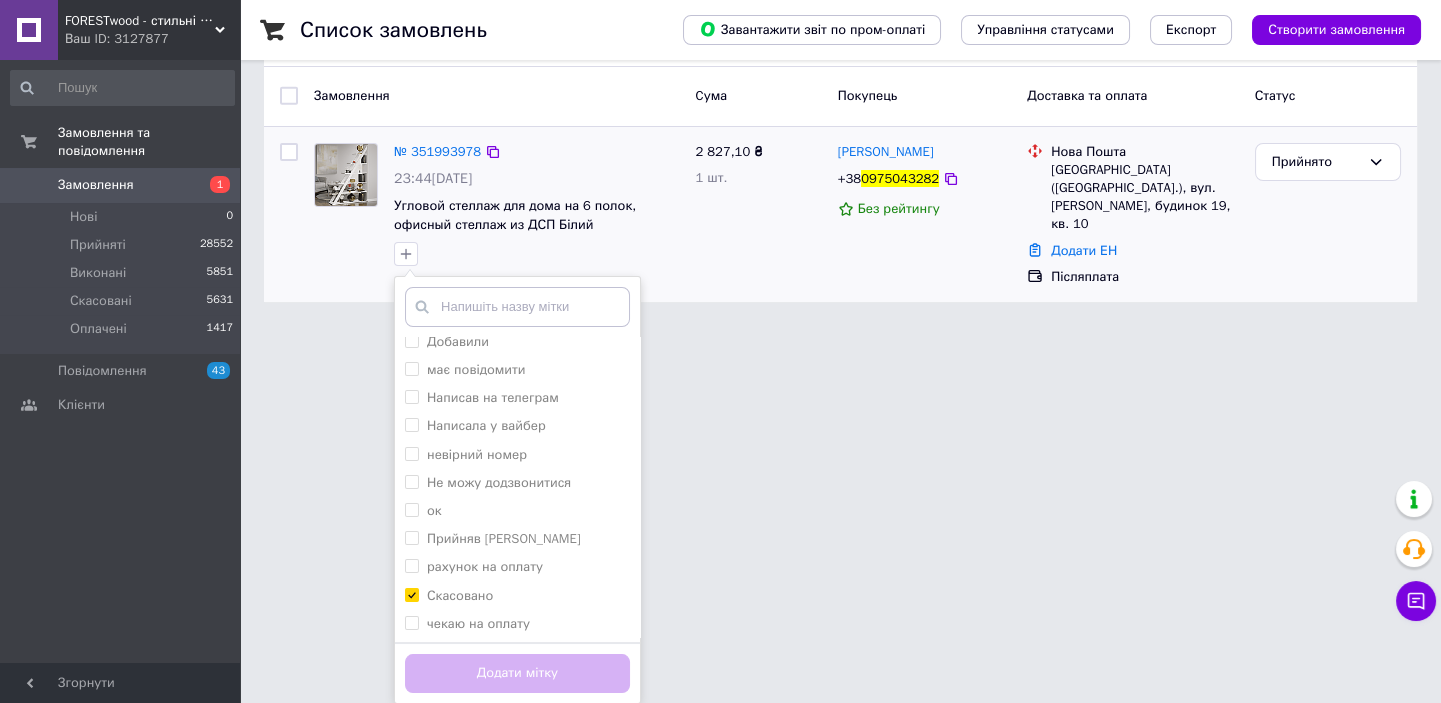 checkbox on "true" 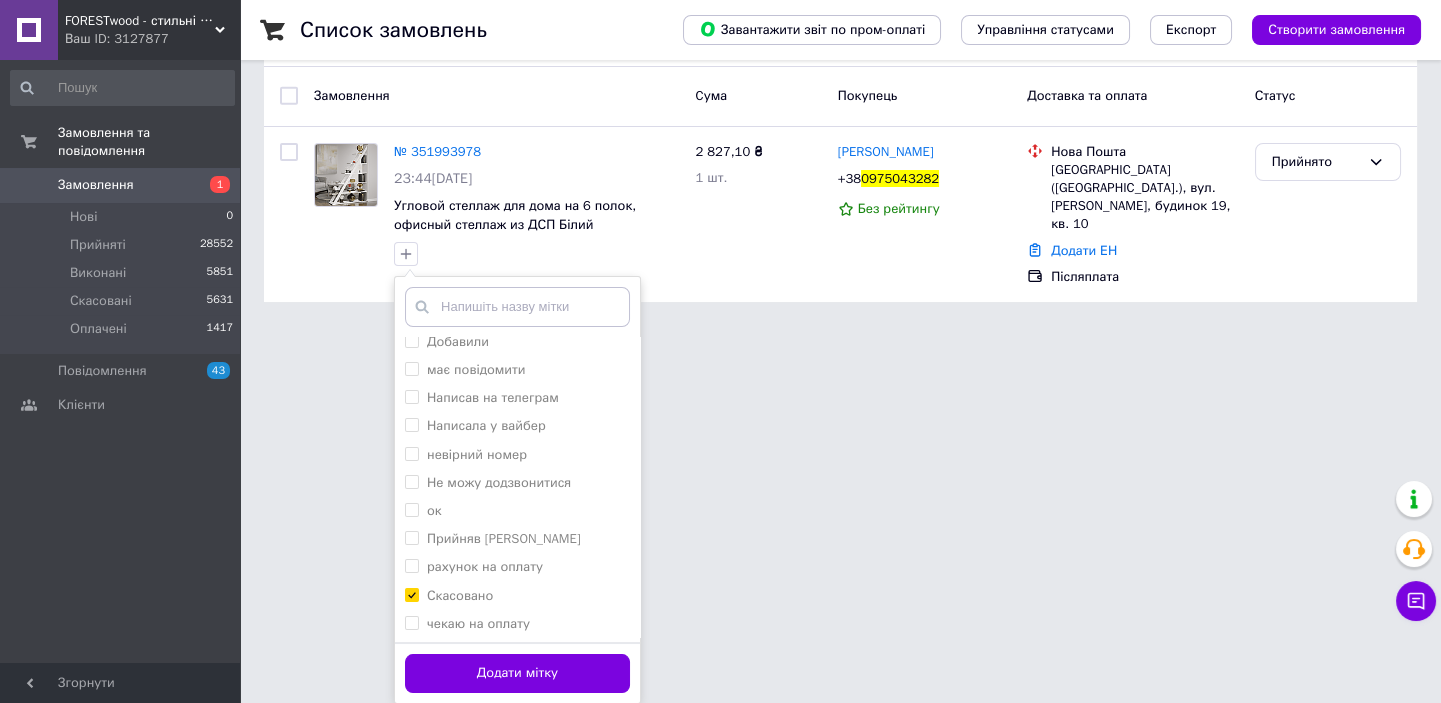click on "Додати мітку" at bounding box center (517, 673) 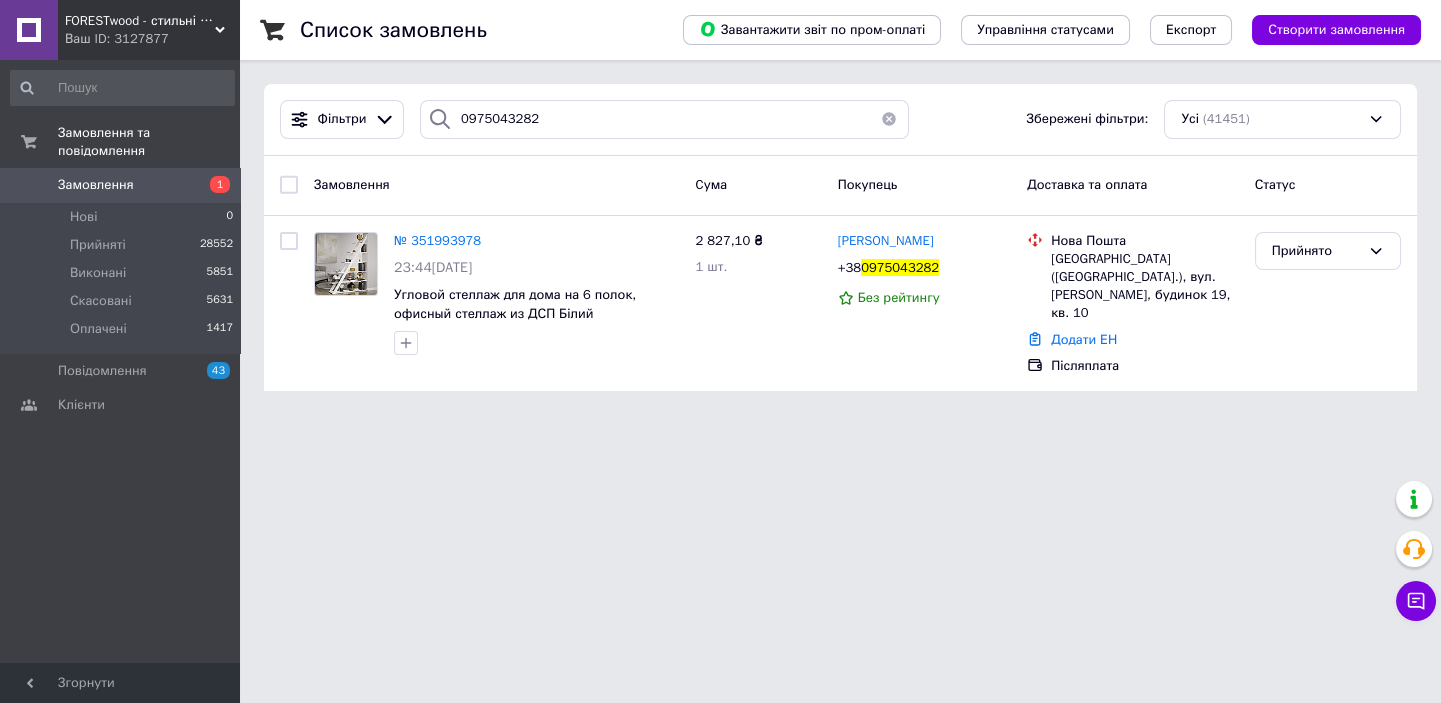 scroll, scrollTop: 0, scrollLeft: 0, axis: both 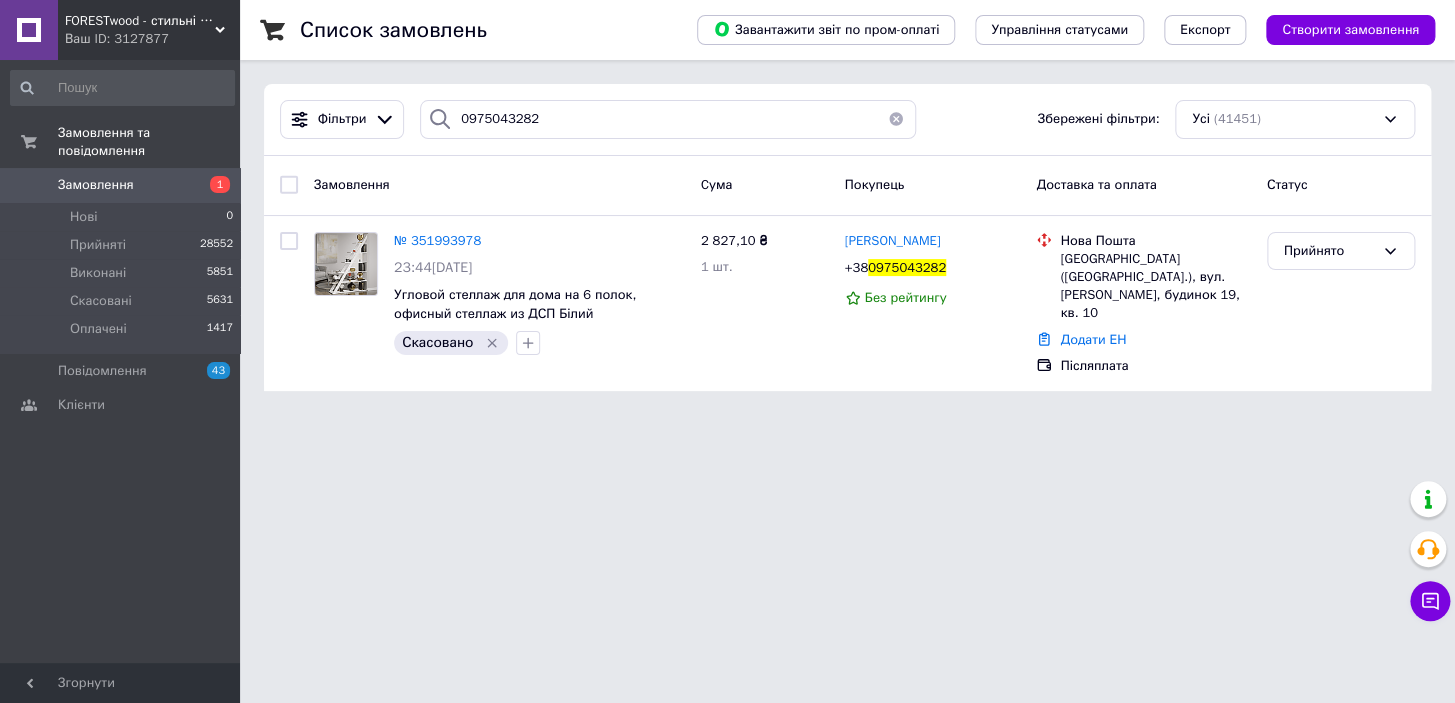 drag, startPoint x: 893, startPoint y: 111, endPoint x: 888, endPoint y: 96, distance: 15.811388 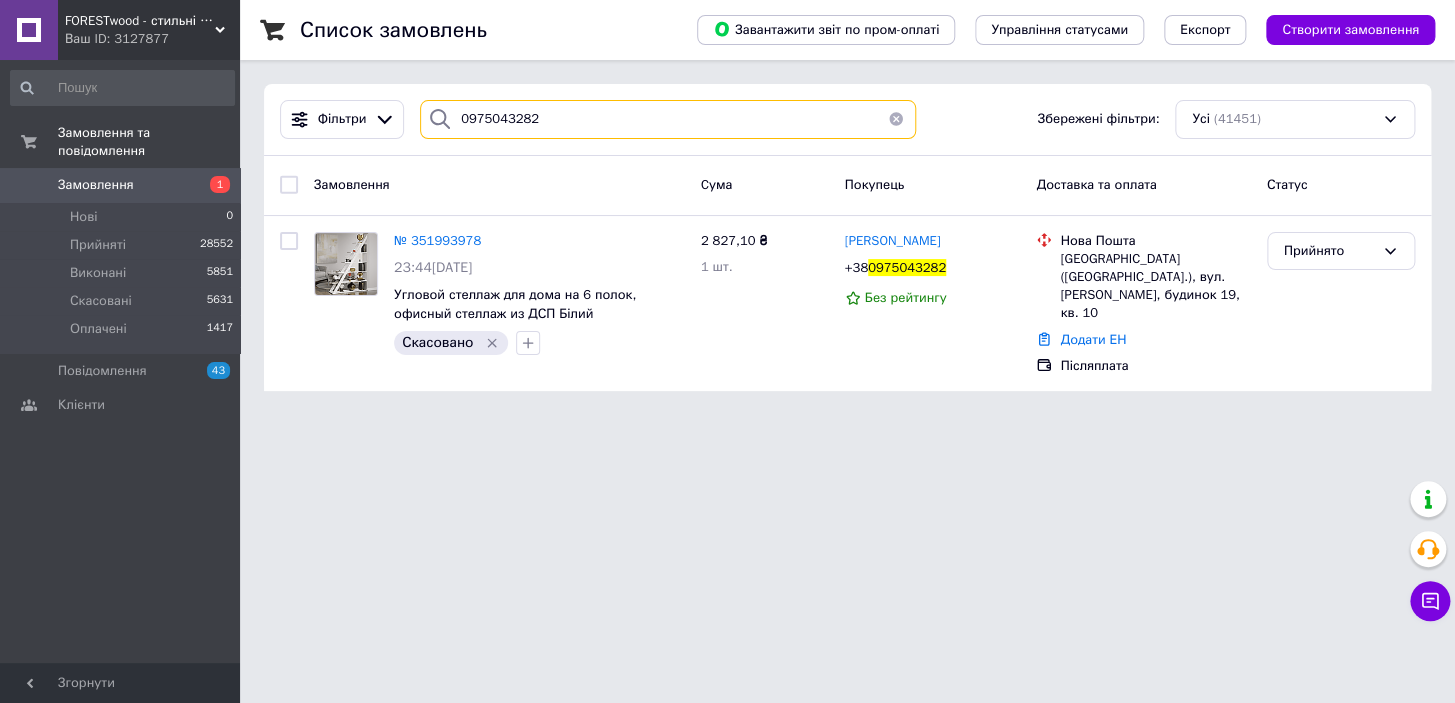type 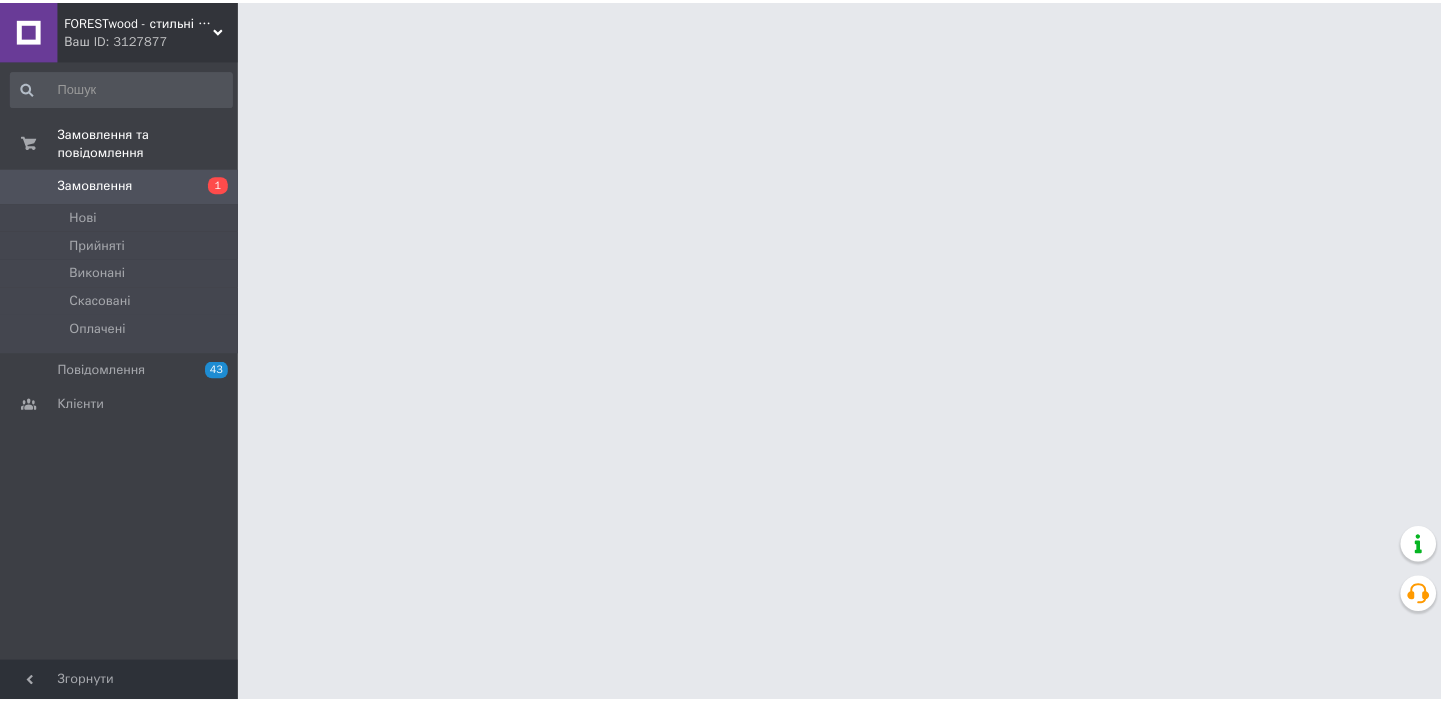 scroll, scrollTop: 0, scrollLeft: 0, axis: both 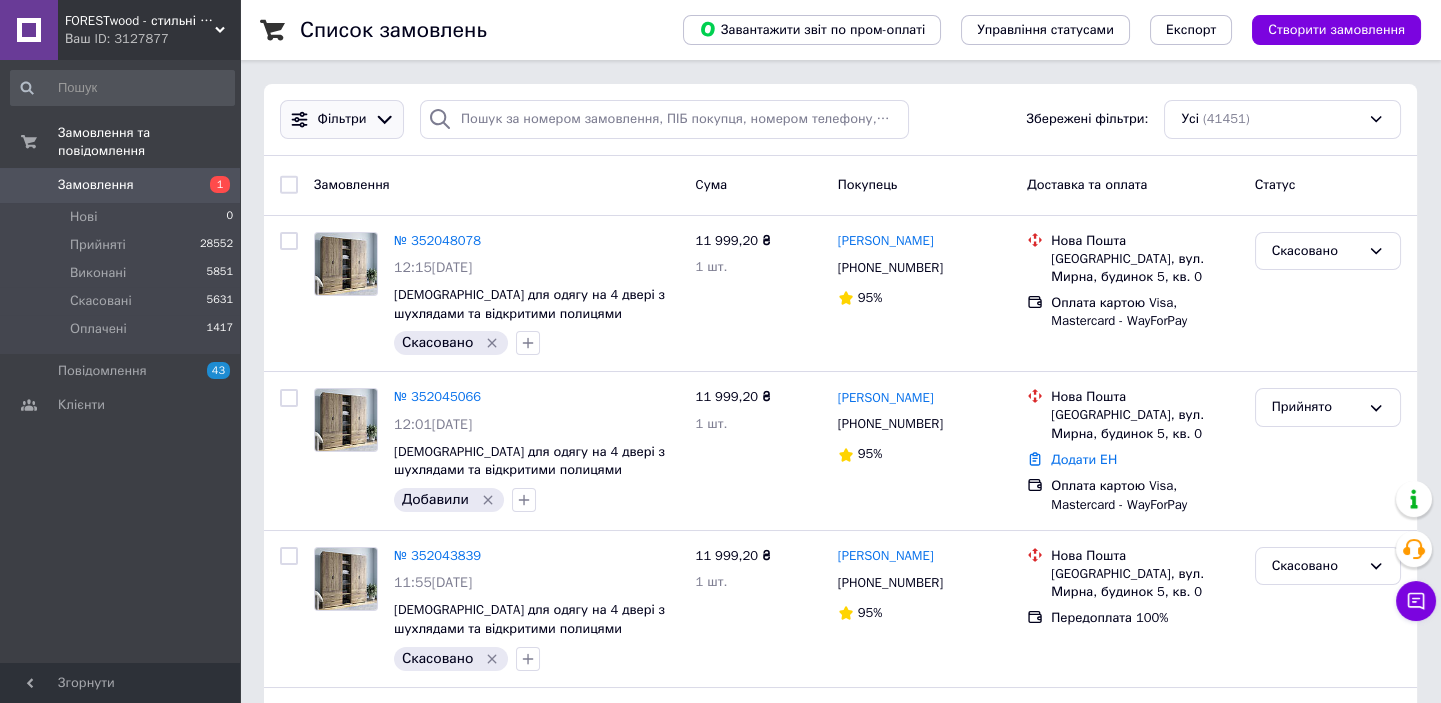 click 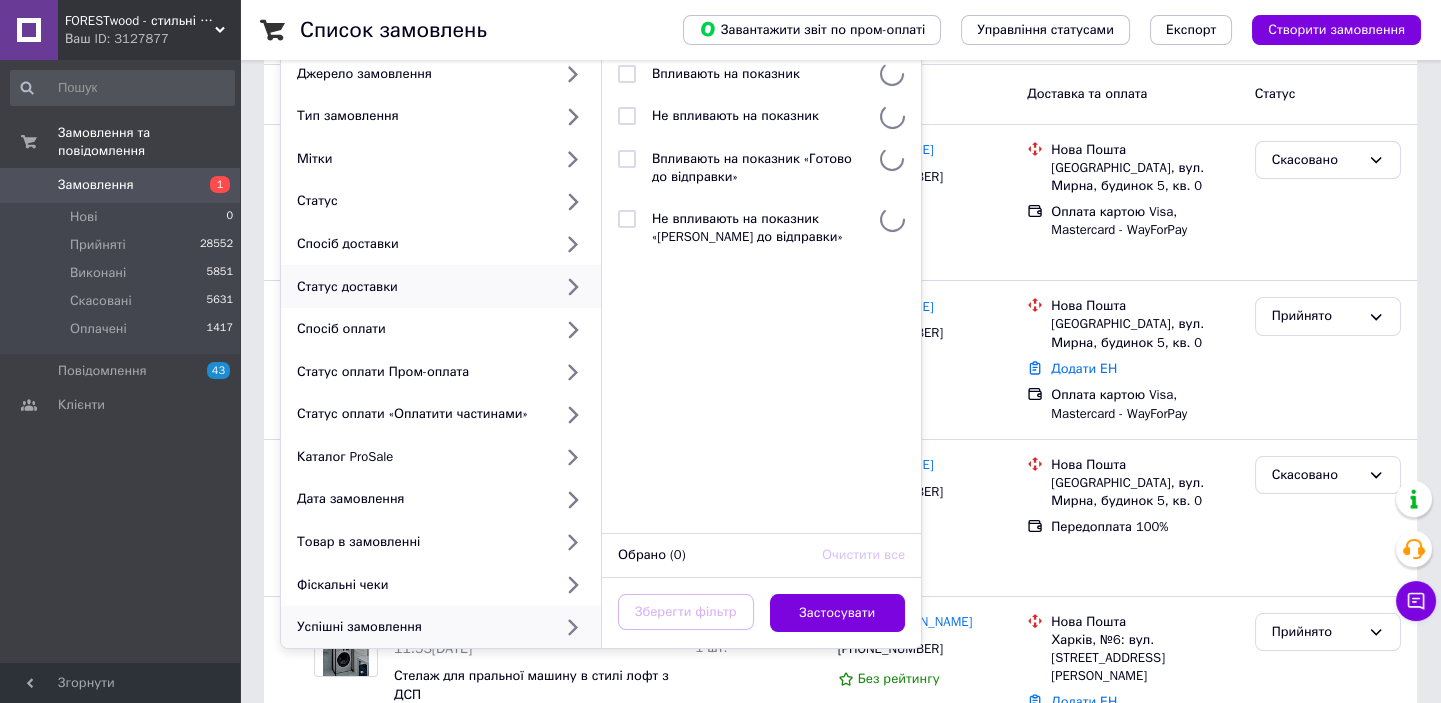 scroll, scrollTop: 90, scrollLeft: 0, axis: vertical 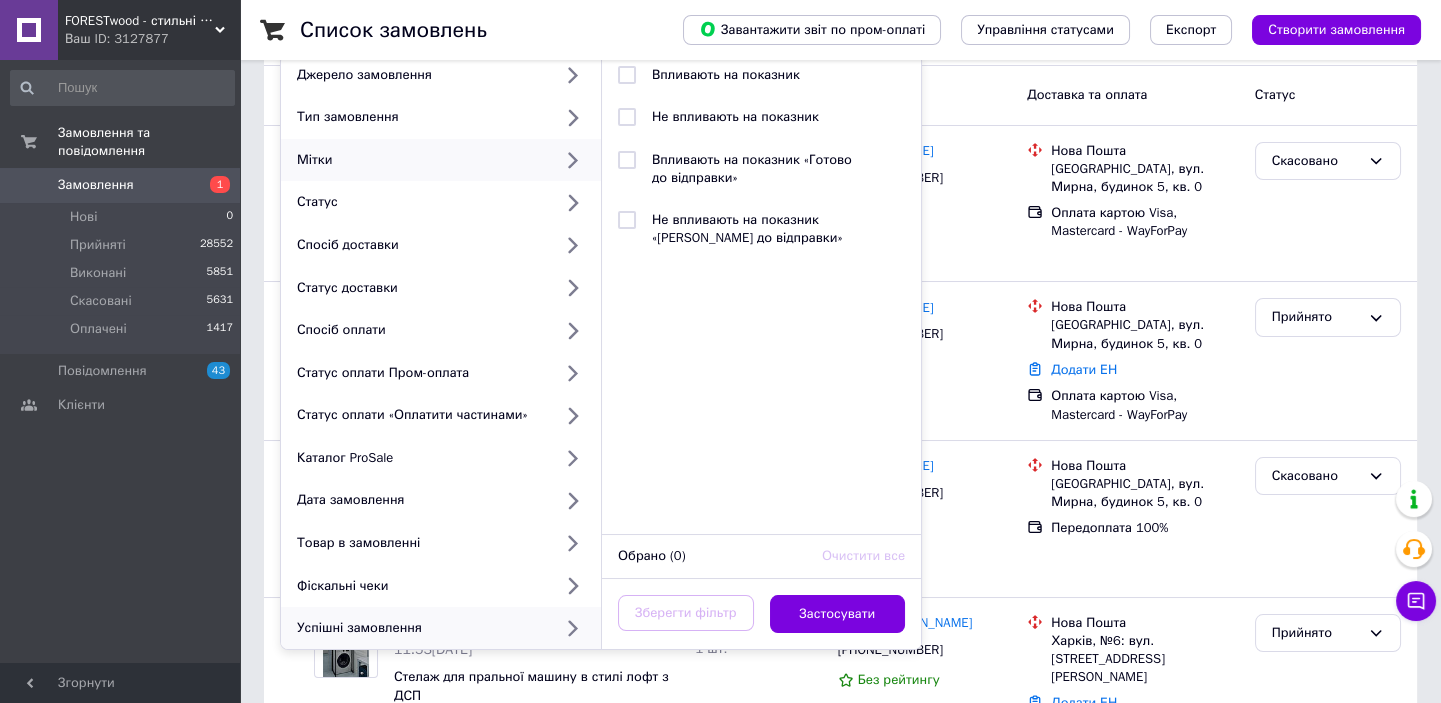 click on "Мітки" at bounding box center (441, 160) 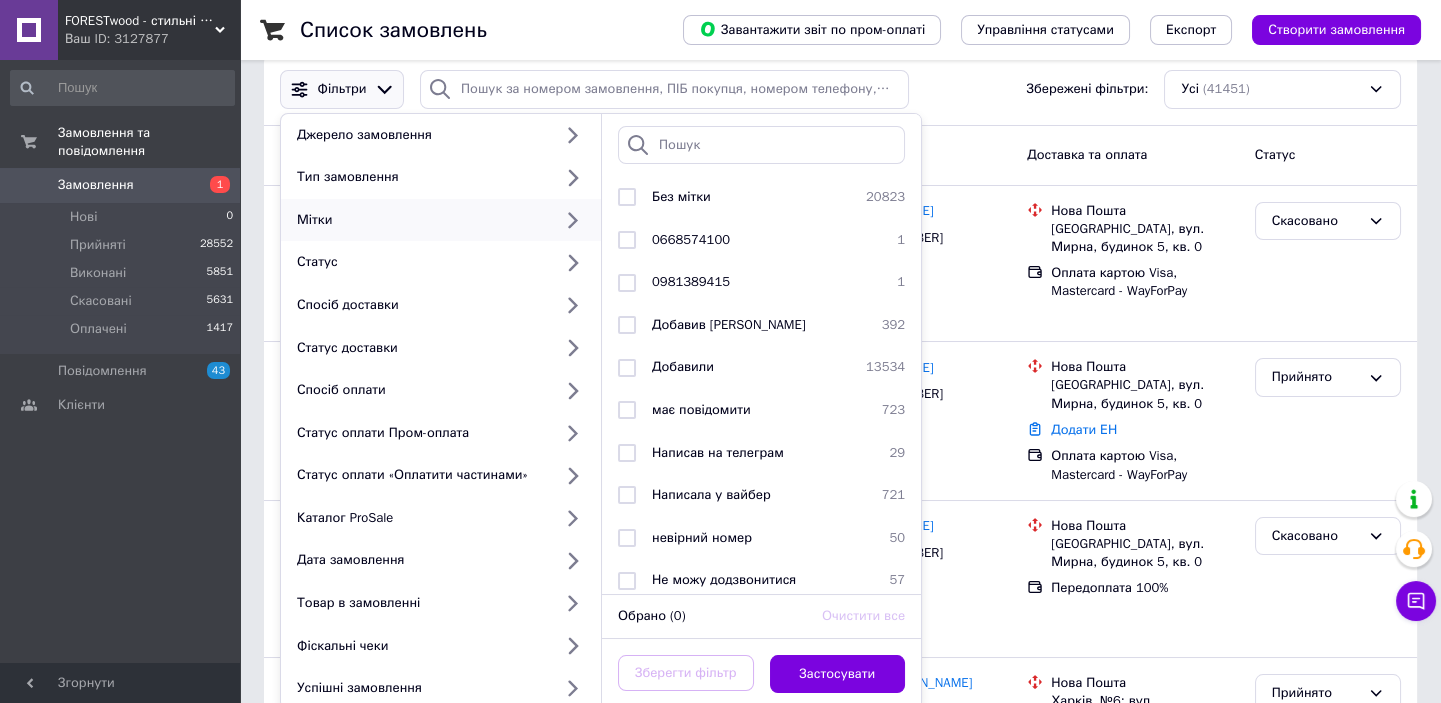 scroll, scrollTop: 0, scrollLeft: 0, axis: both 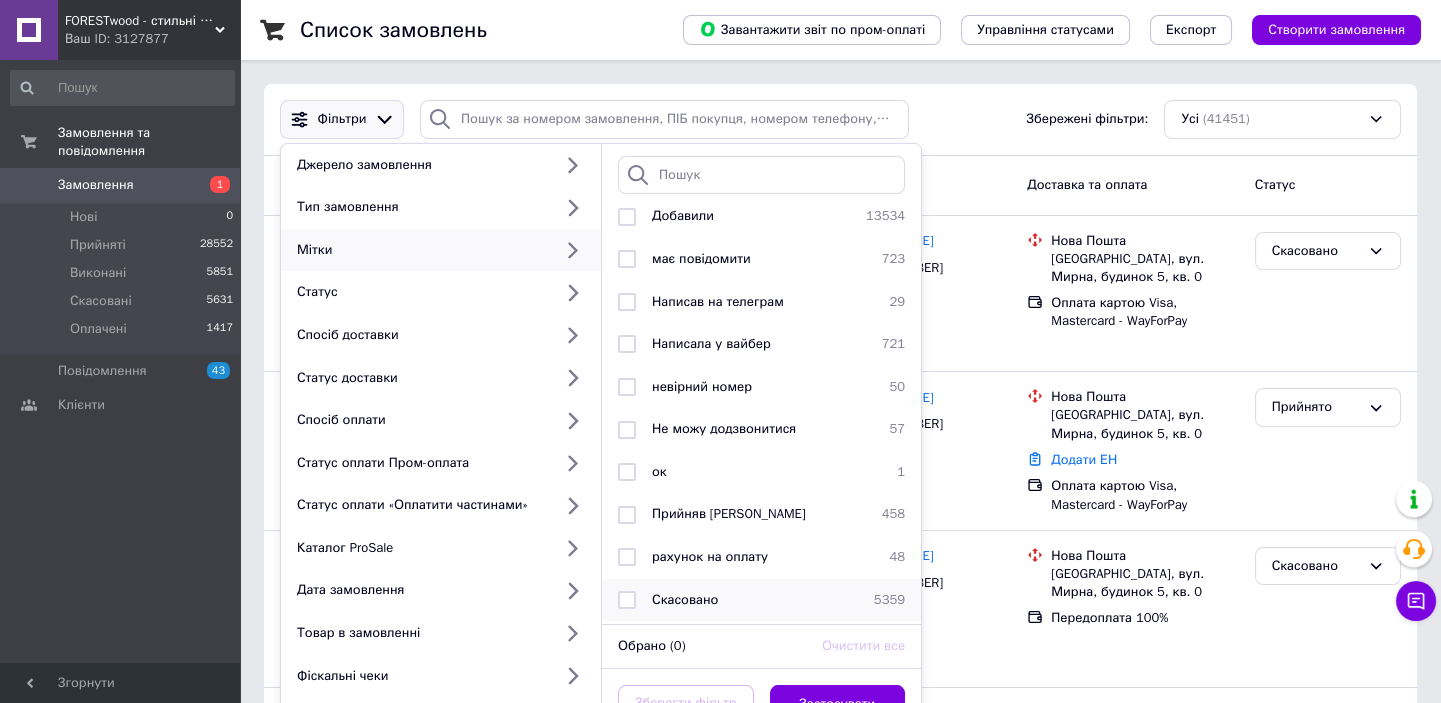 drag, startPoint x: 778, startPoint y: 466, endPoint x: 820, endPoint y: 578, distance: 119.61605 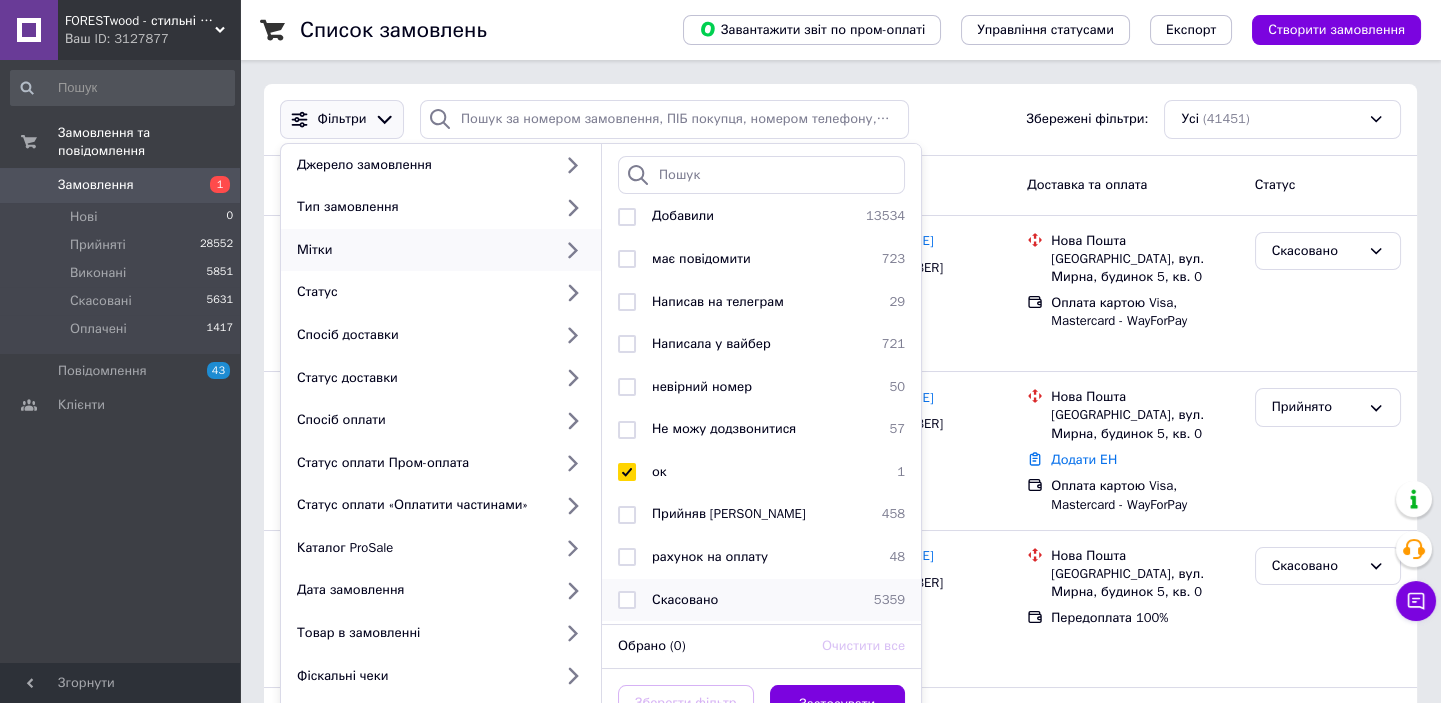 checkbox on "true" 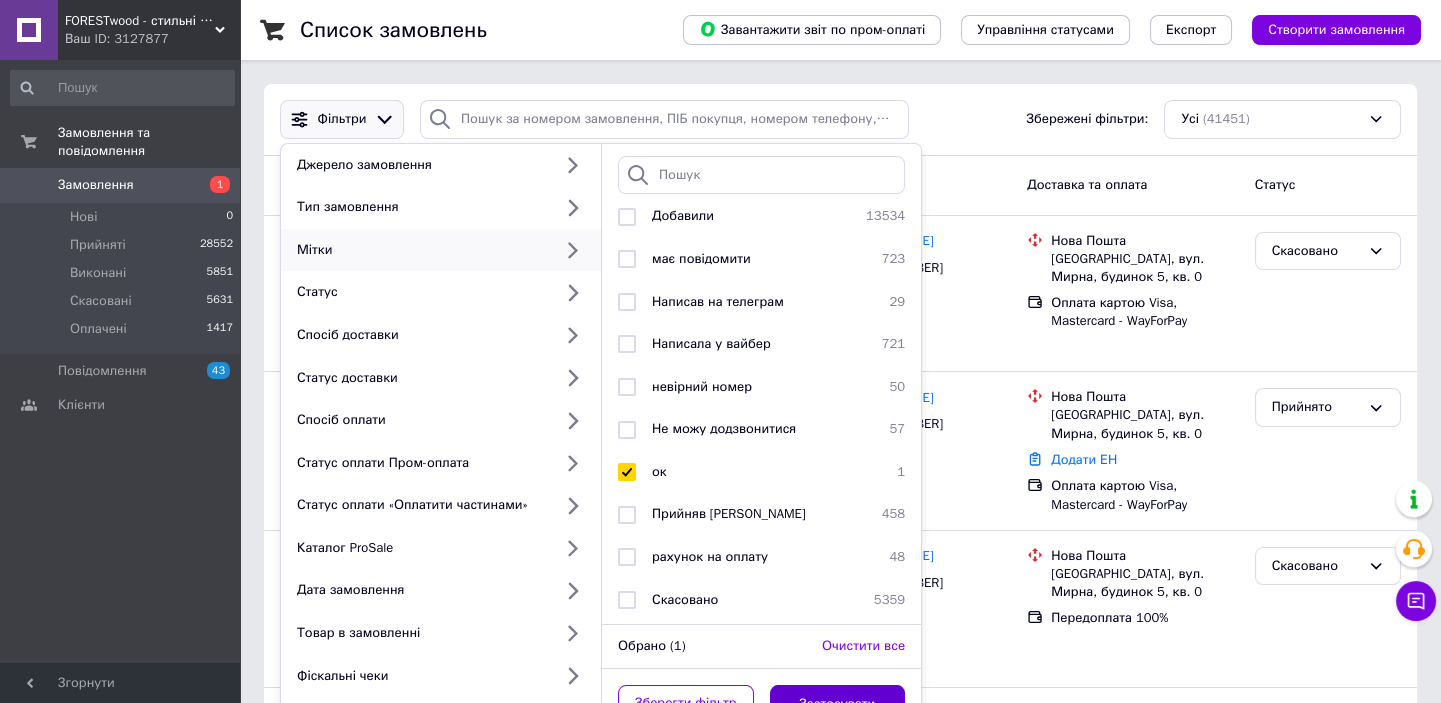 click on "Застосувати" at bounding box center (838, 704) 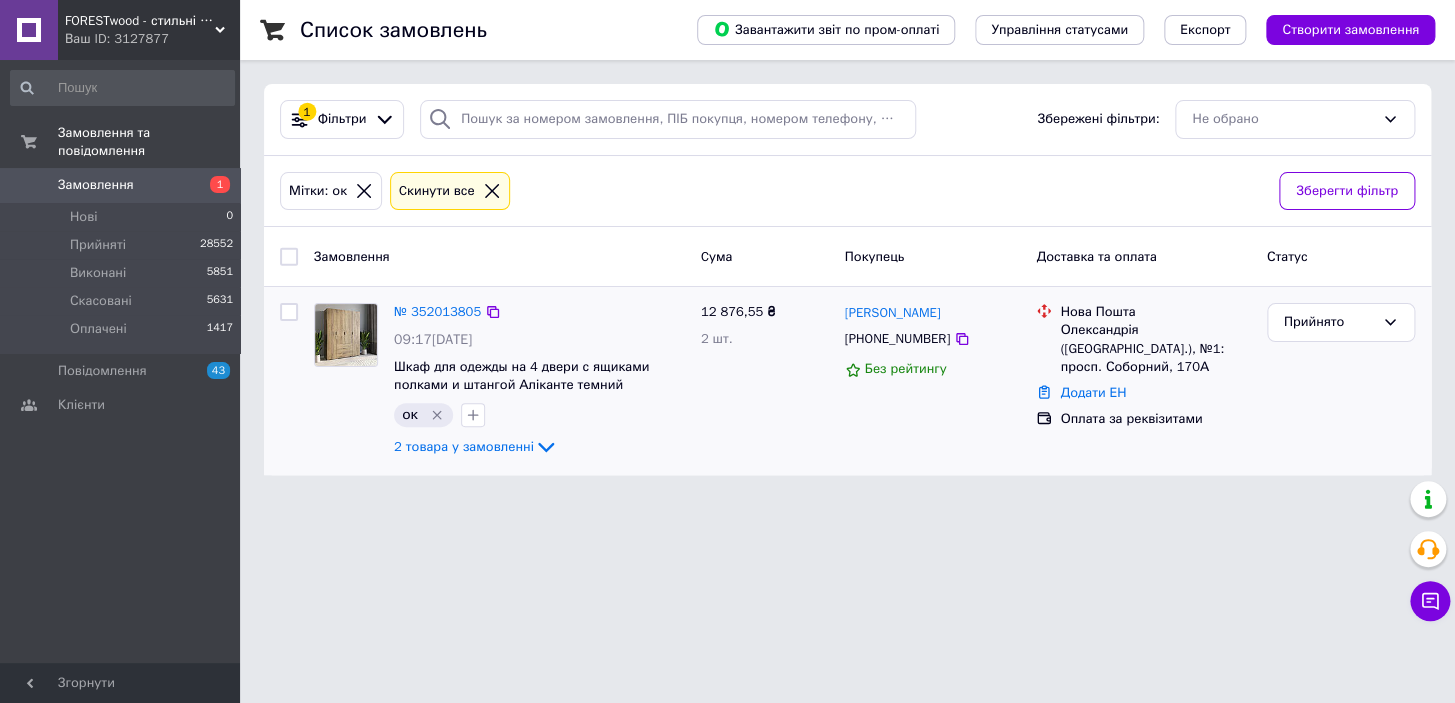 click 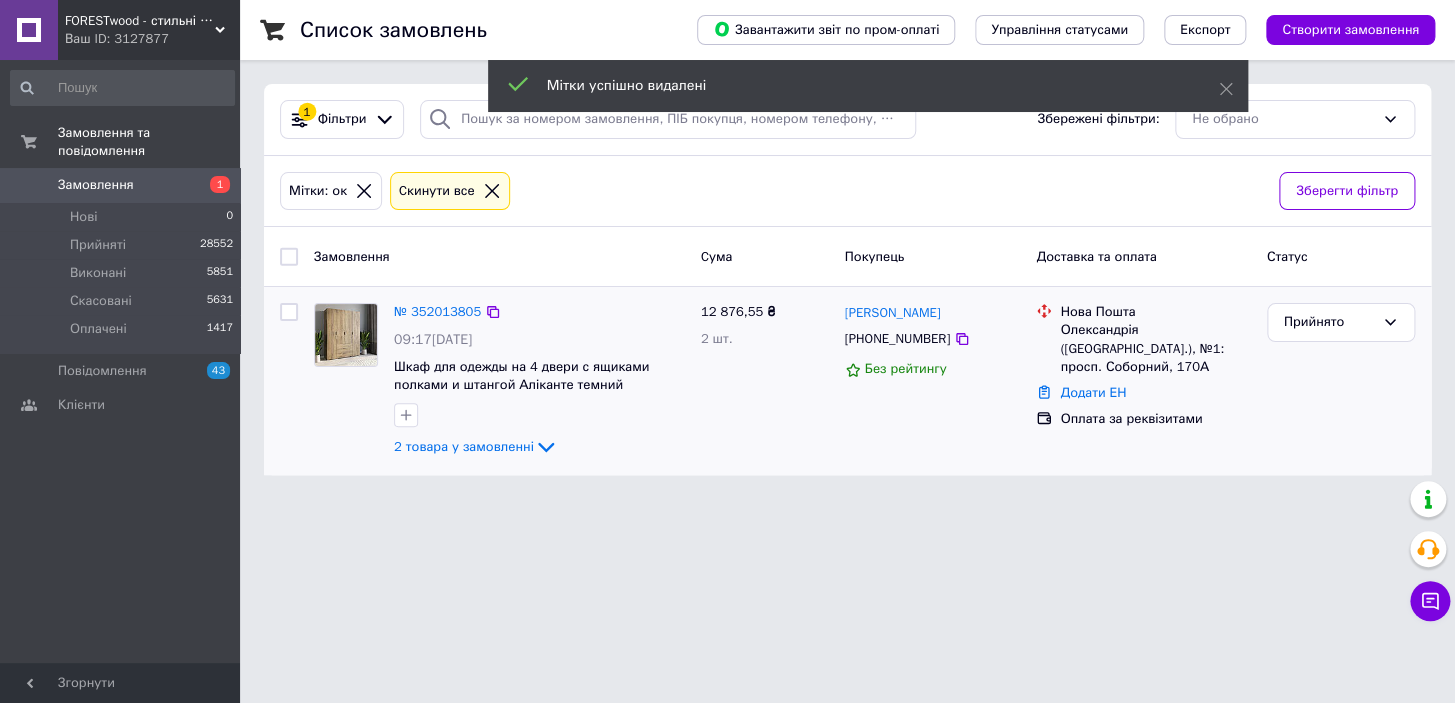 drag, startPoint x: 406, startPoint y: 412, endPoint x: 500, endPoint y: 421, distance: 94.42987 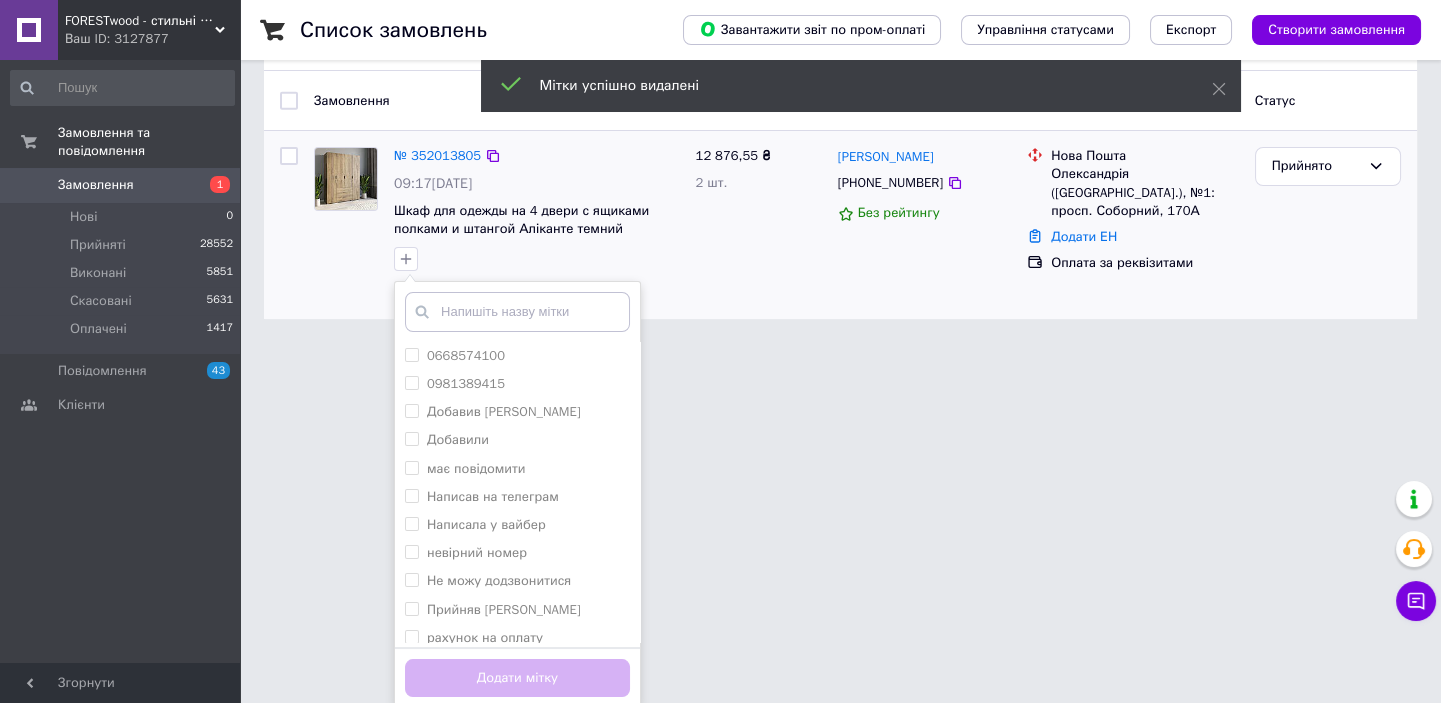 scroll, scrollTop: 160, scrollLeft: 0, axis: vertical 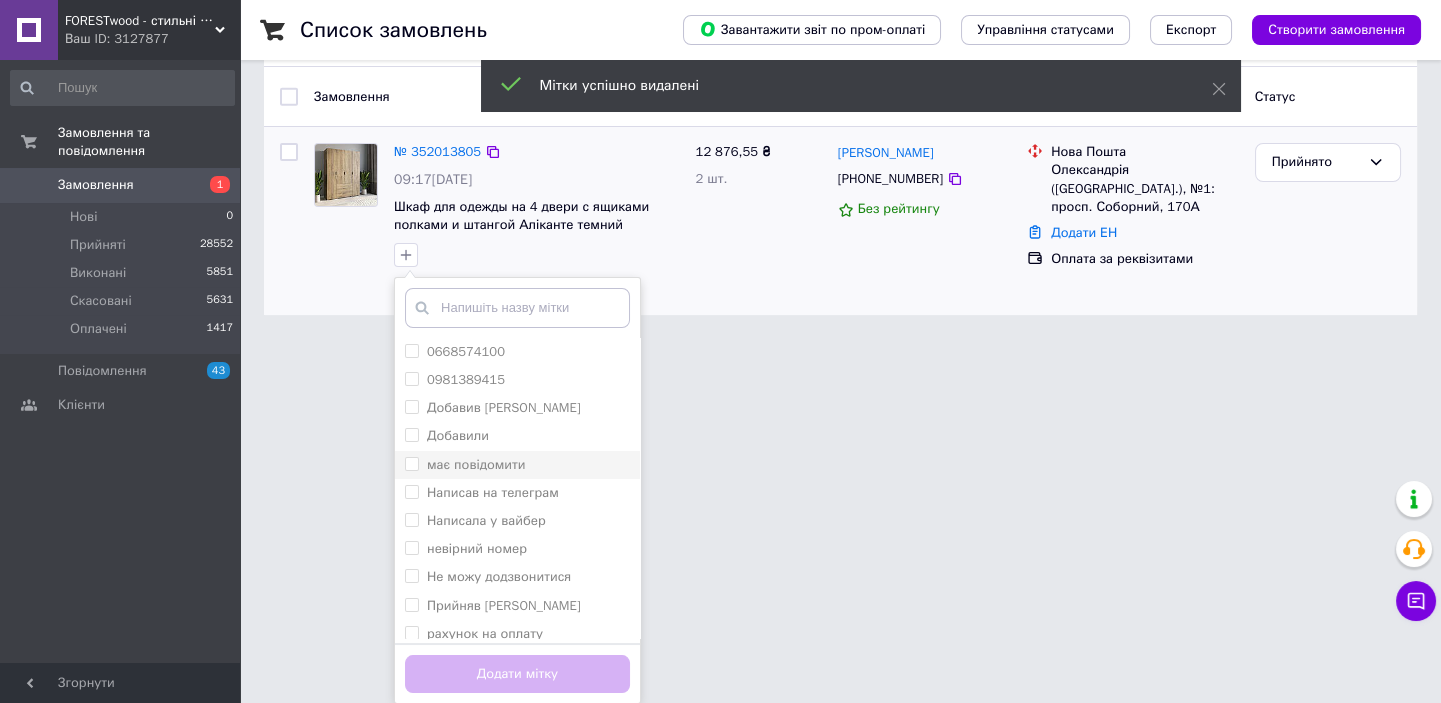 click on "має повідомити" at bounding box center (517, 465) 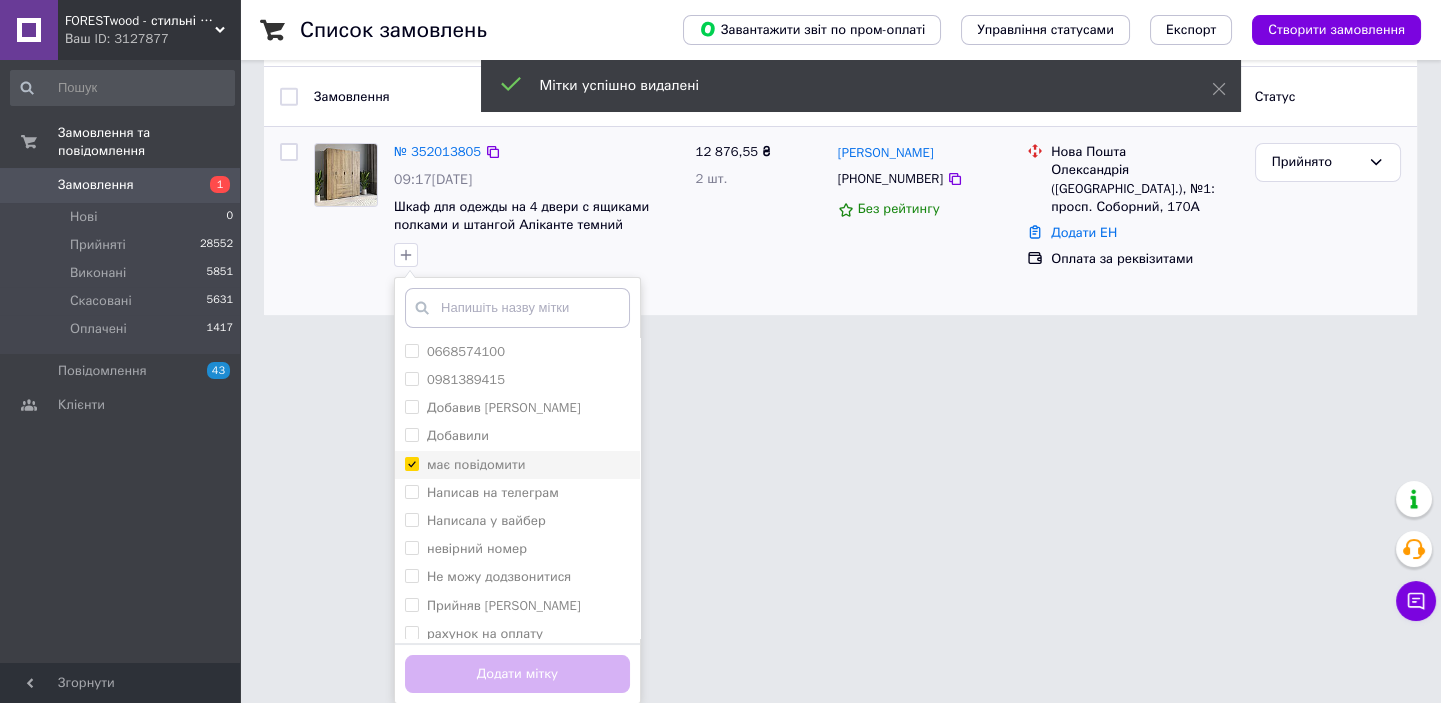 checkbox on "true" 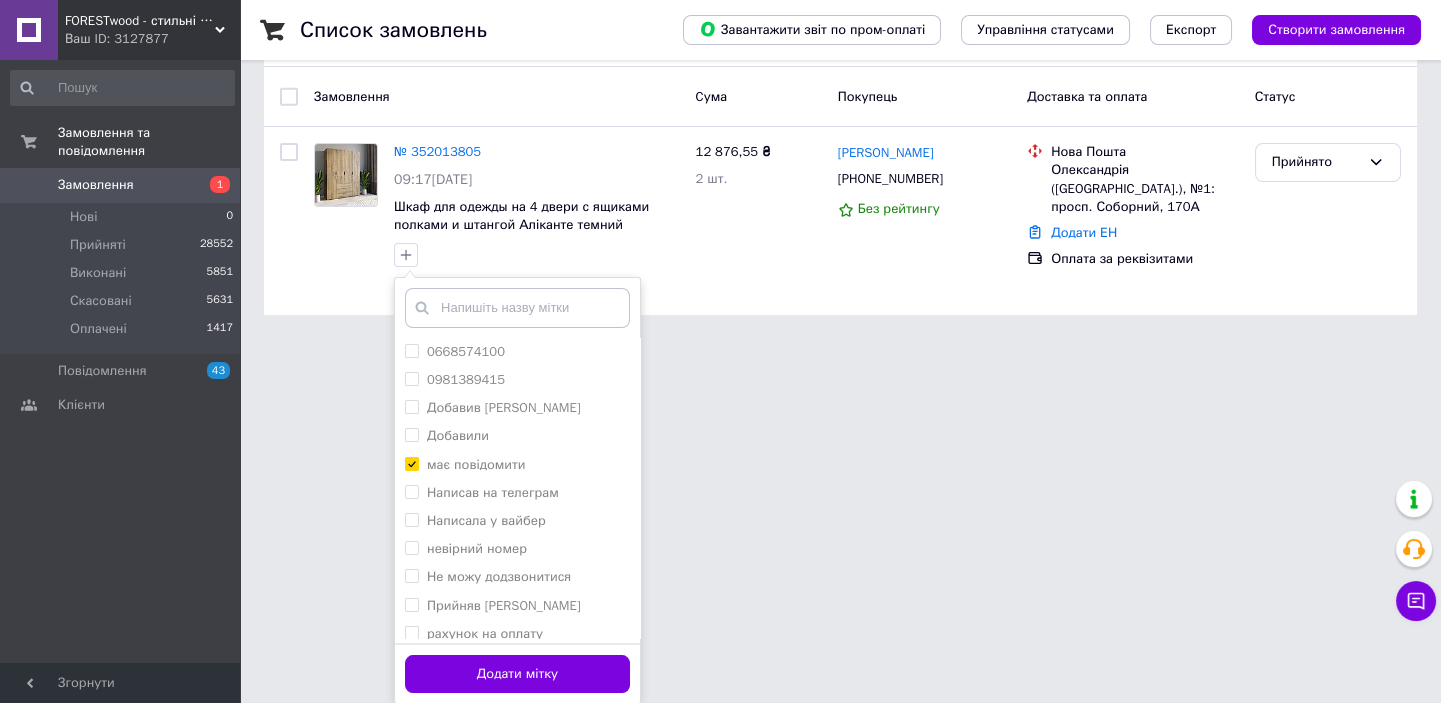 drag, startPoint x: 518, startPoint y: 675, endPoint x: 540, endPoint y: 556, distance: 121.016525 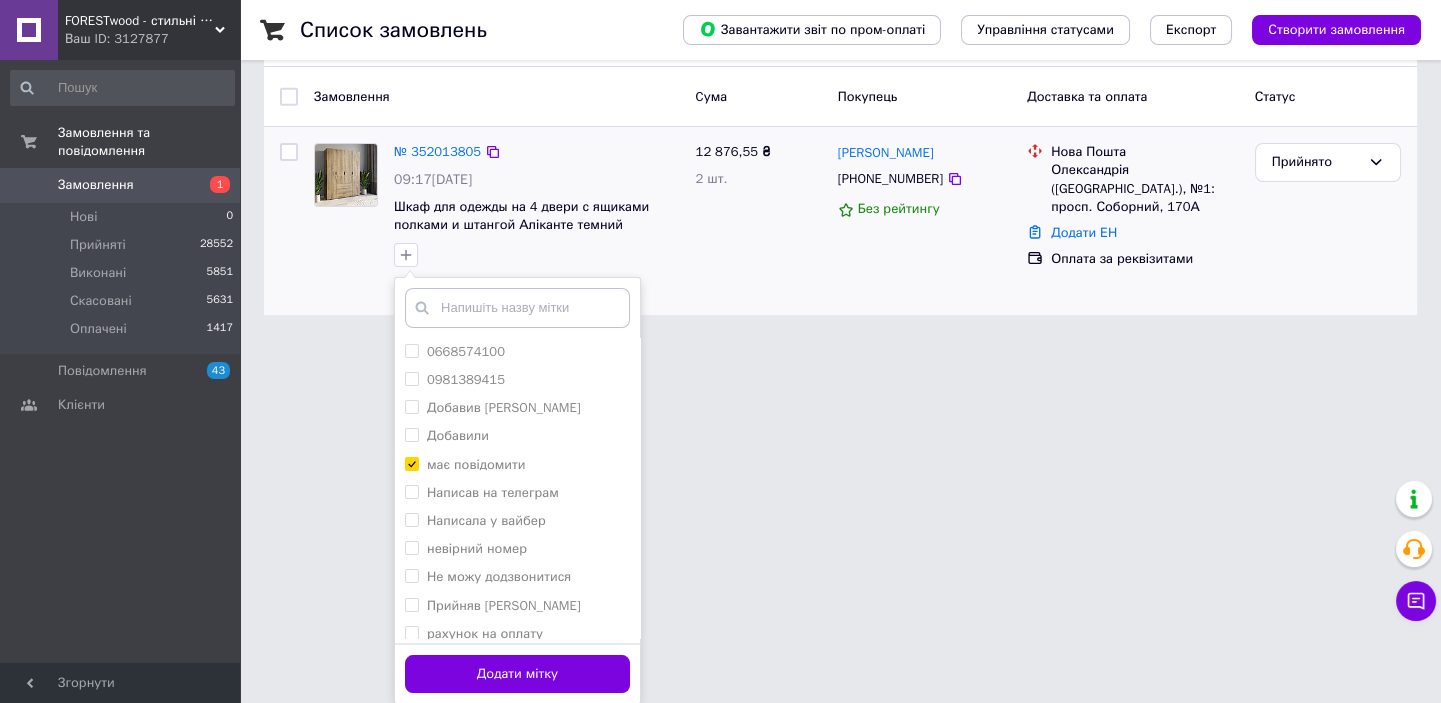scroll, scrollTop: 0, scrollLeft: 0, axis: both 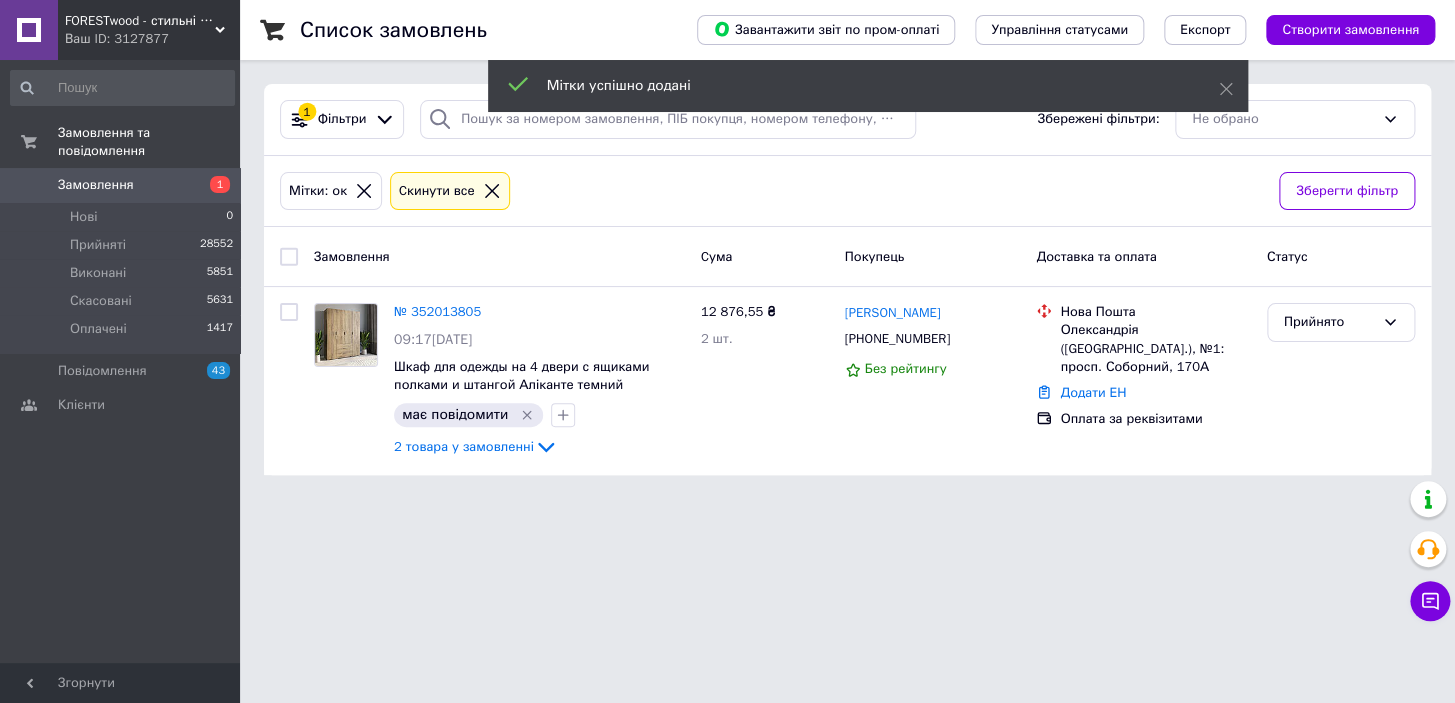 click 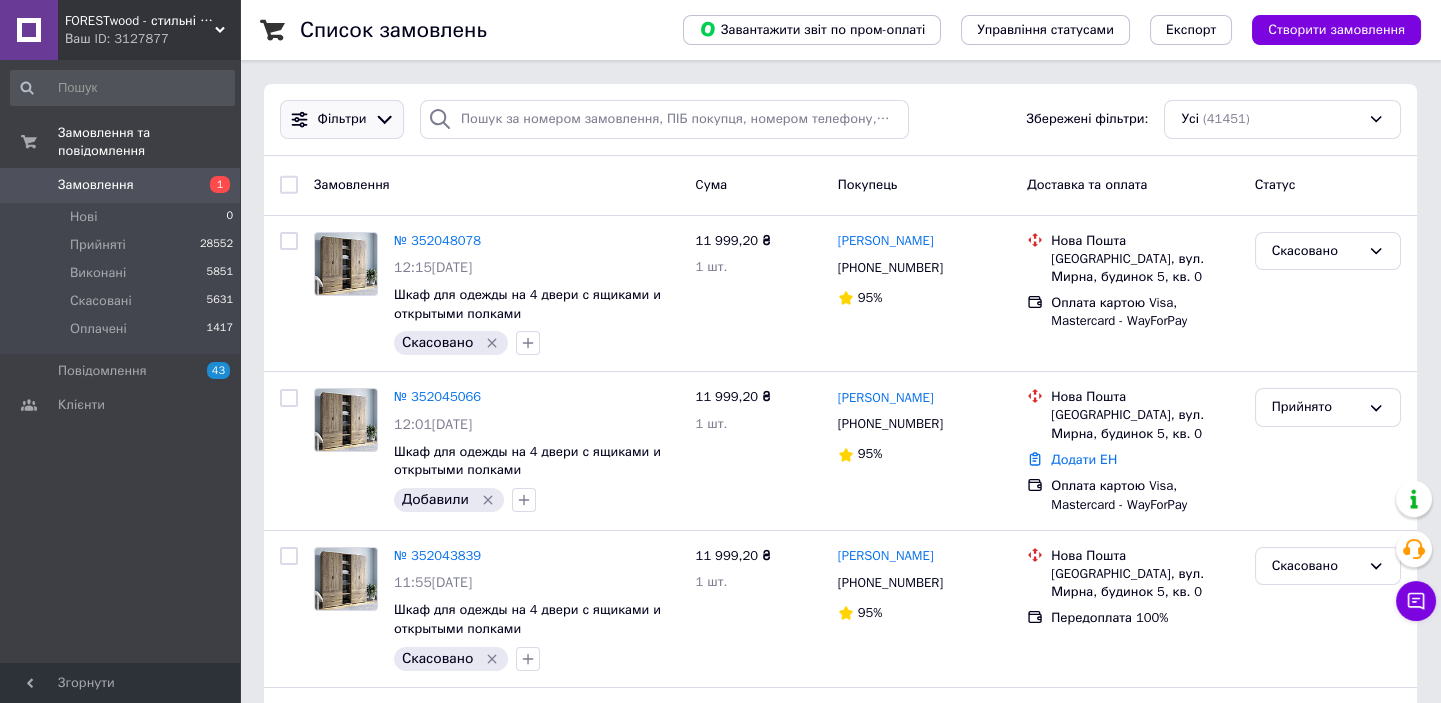 click on "Фільтри" at bounding box center [342, 119] 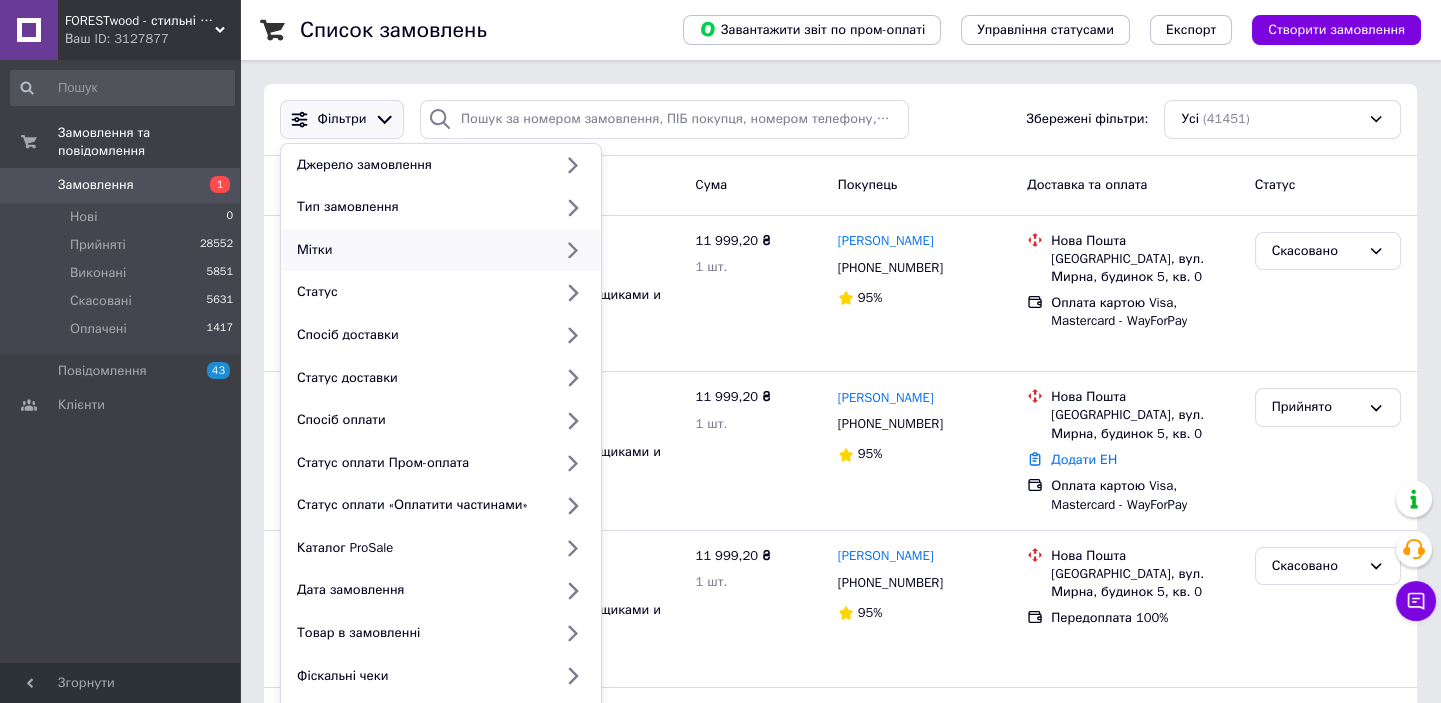 click on "Мітки" at bounding box center [420, 250] 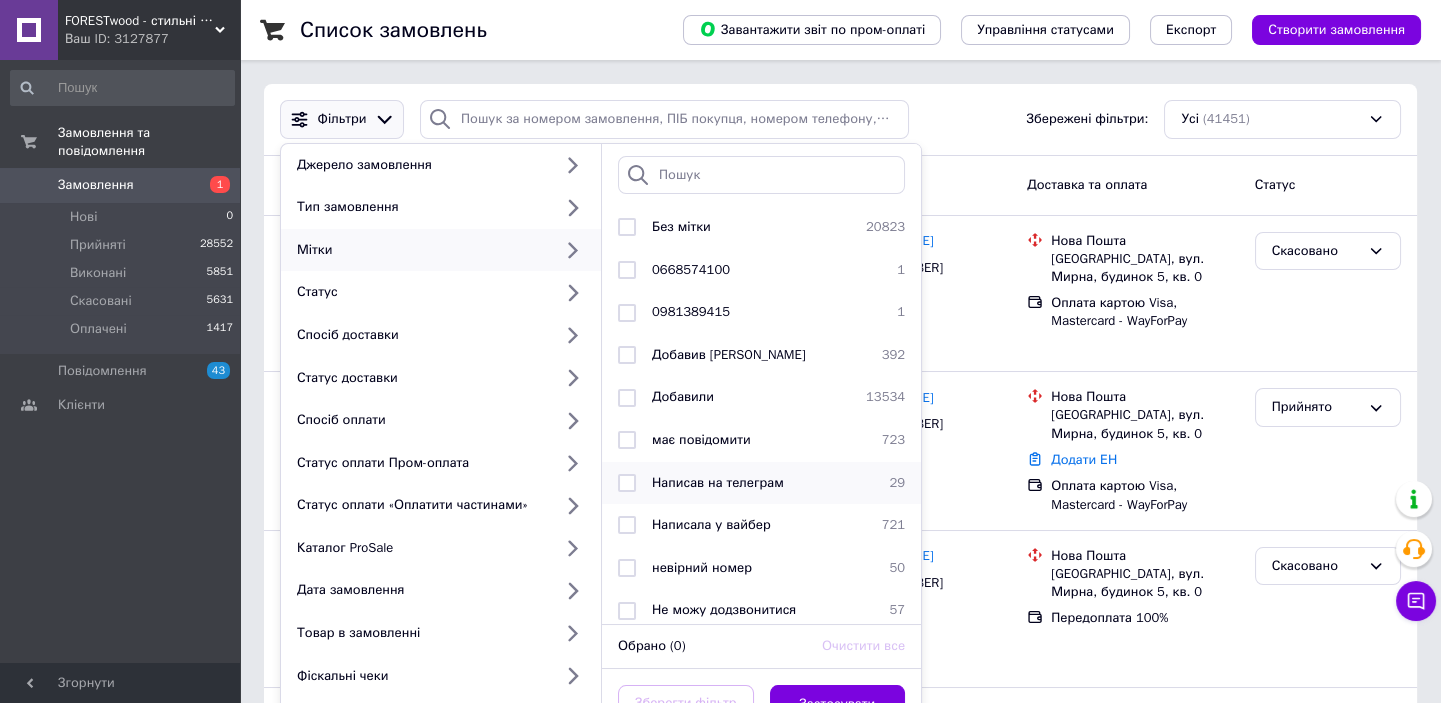 scroll, scrollTop: 176, scrollLeft: 0, axis: vertical 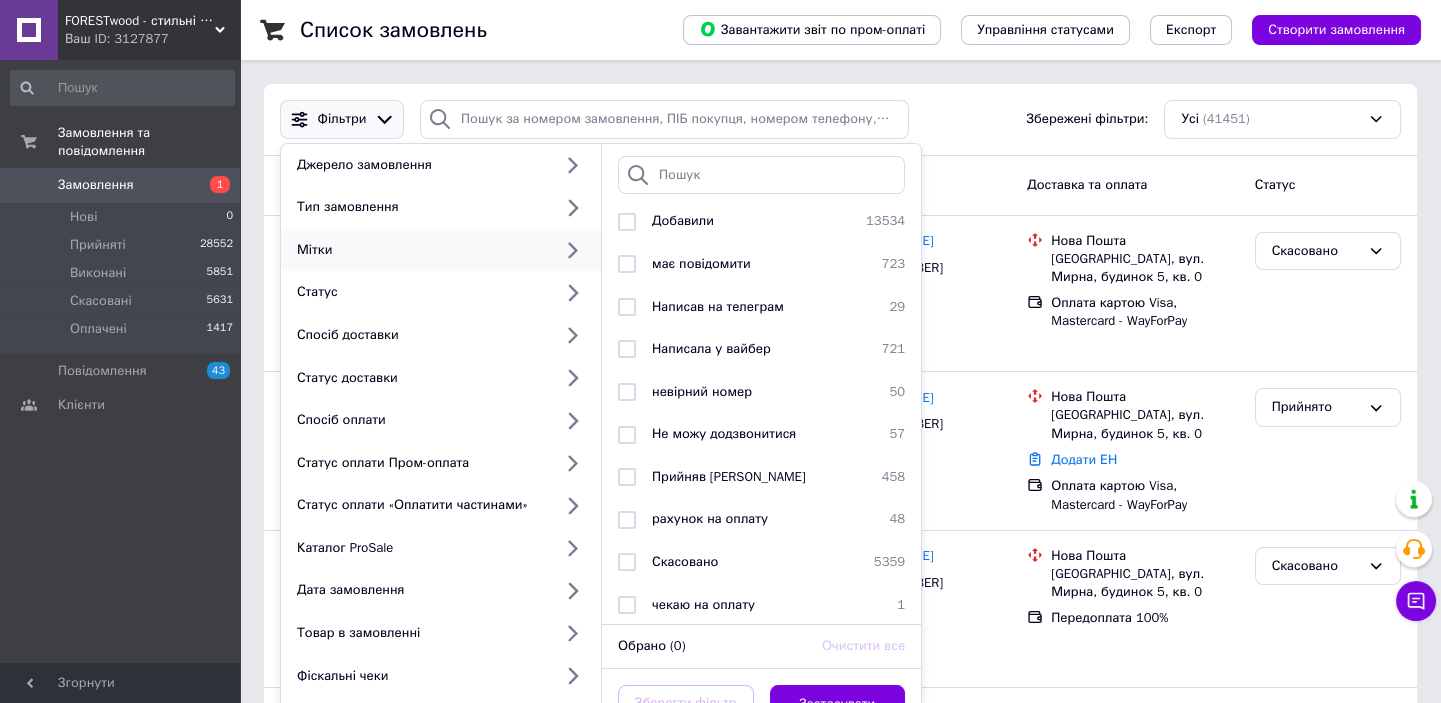 drag, startPoint x: 730, startPoint y: 601, endPoint x: 751, endPoint y: 630, distance: 35.805027 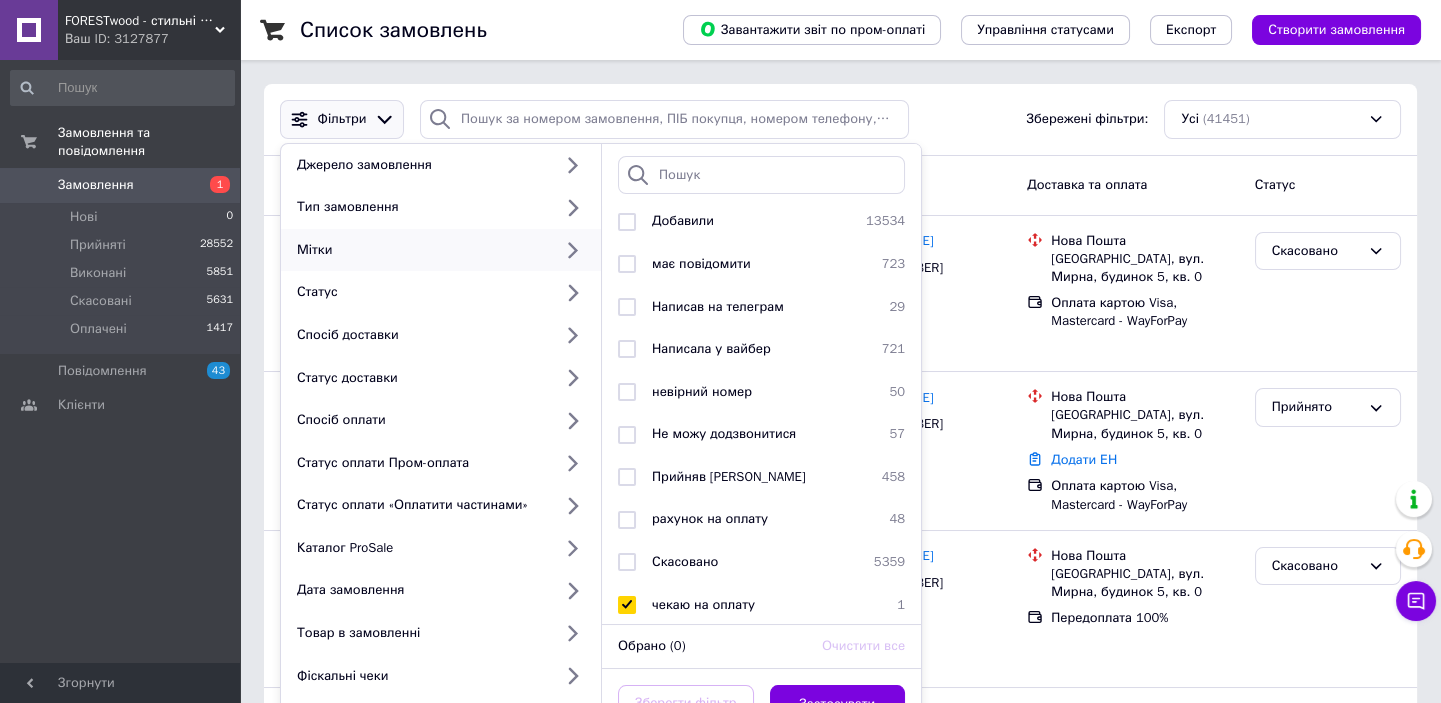 checkbox on "true" 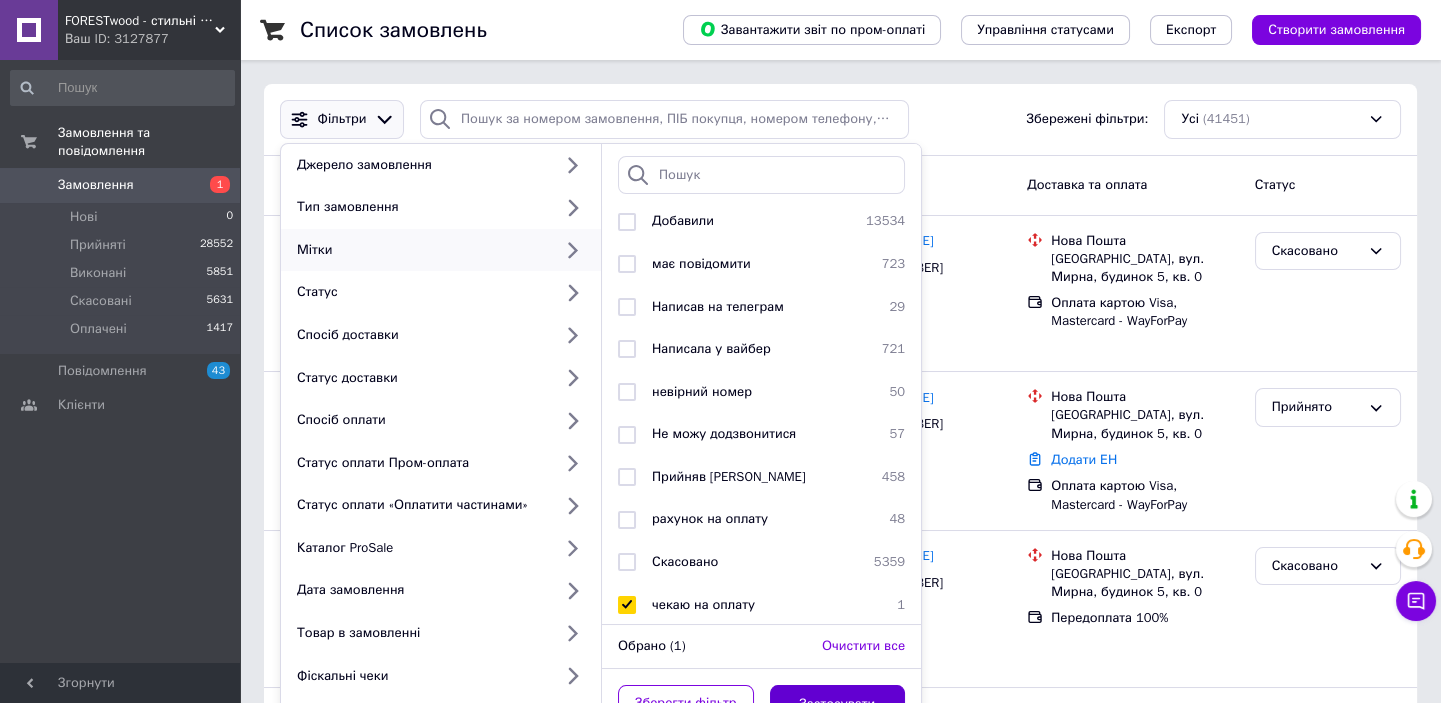 click on "Застосувати" at bounding box center [838, 704] 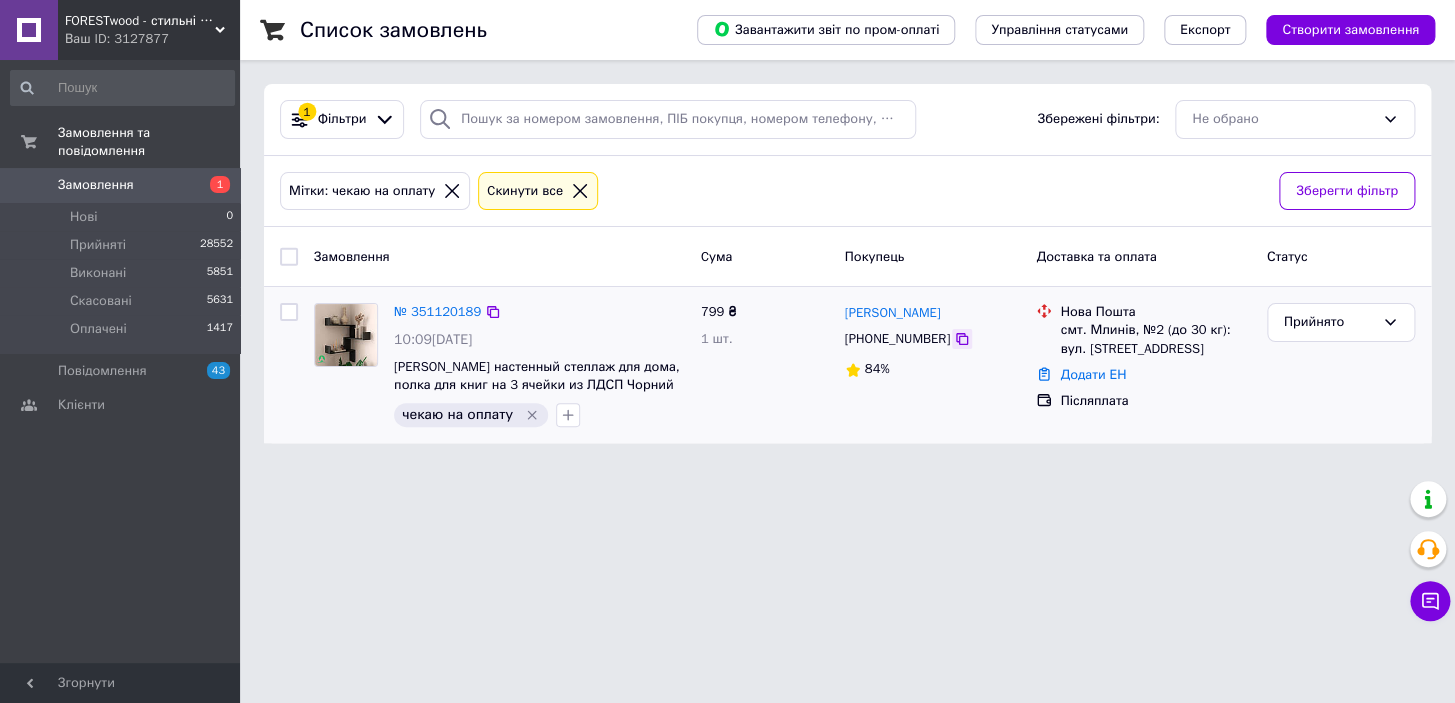 click 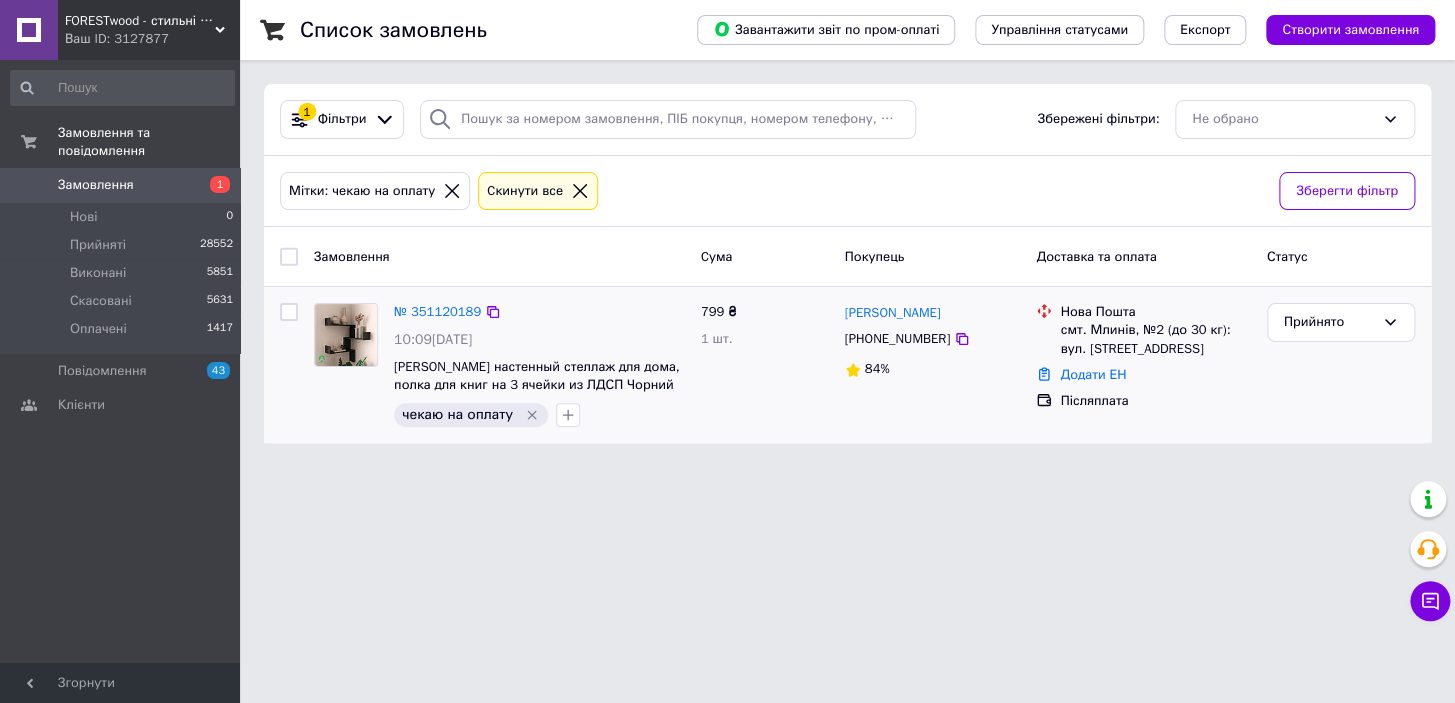 click 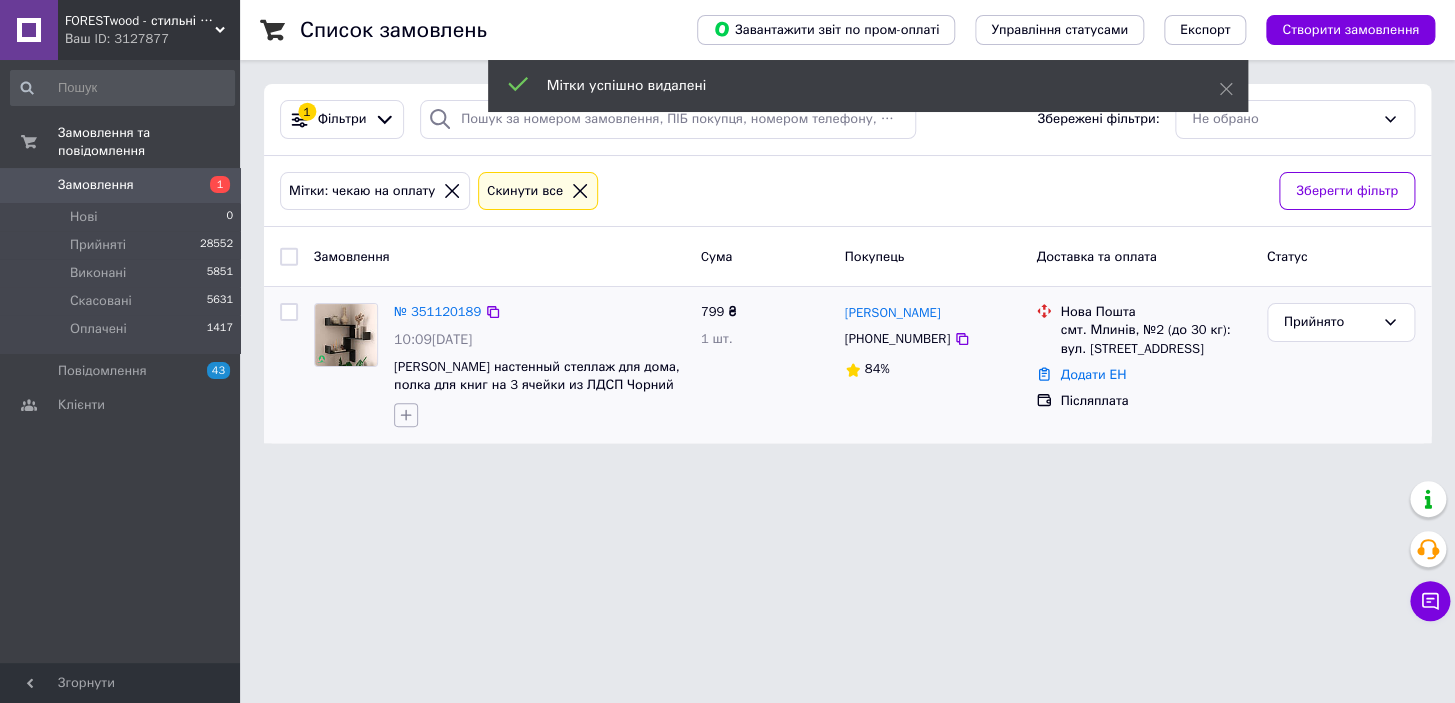 click 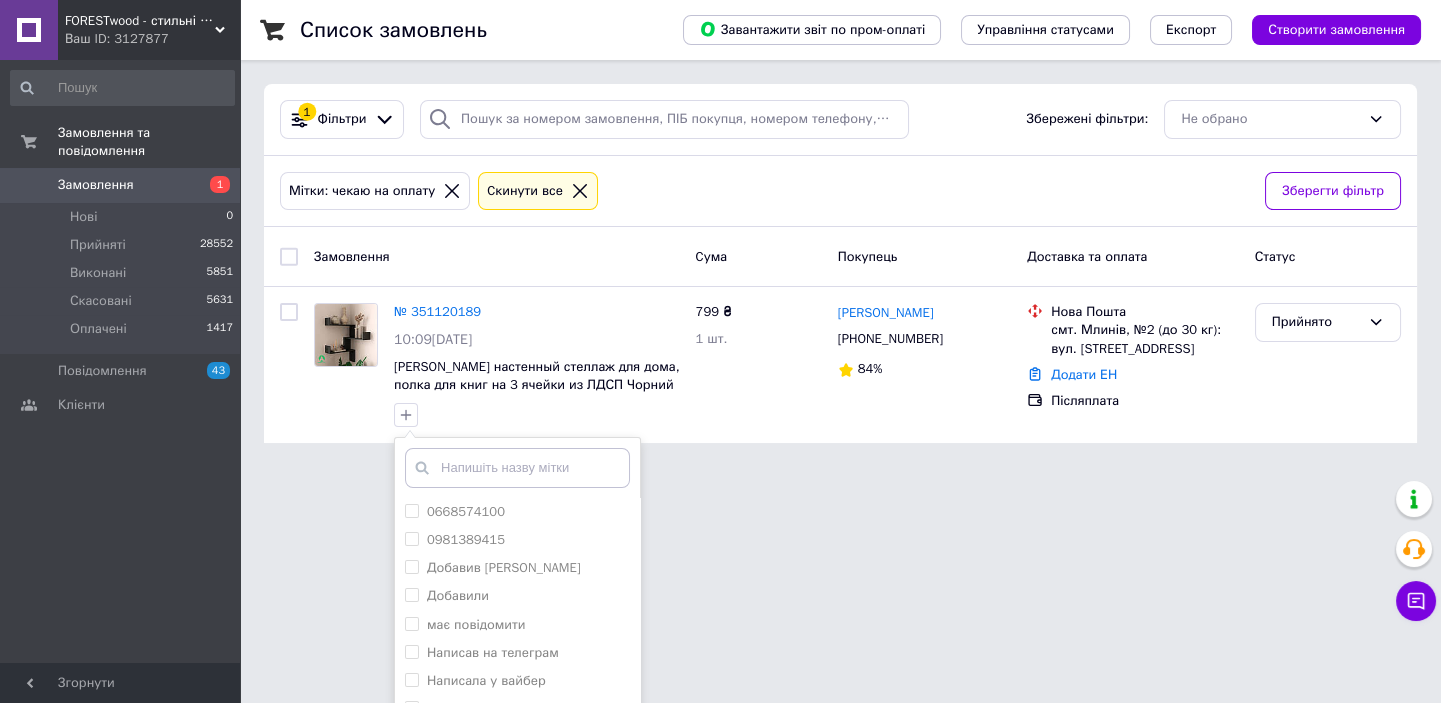 click on "FORESTwood - стильні і сучасні меблі від виробника Ваш ID: 3127877 Сайт FORESTwood - стильні і сучасні мебл... Кабінет покупця Перевірити стан системи Сторінка на порталі Довідка Вийти Замовлення та повідомлення Замовлення 1 Нові 0 Прийняті 28552 Виконані 5851 Скасовані 5631 Оплачені 1417 Повідомлення 43 Клієнти Згорнути
Список замовлень   Завантажити звіт по пром-оплаті Управління статусами Експорт Створити замовлення 1 Фільтри Збережені фільтри: Не обрано Мітки: чекаю на оплату Cкинути все Зберегти фільтр Cума 0668574100" at bounding box center (720, 233) 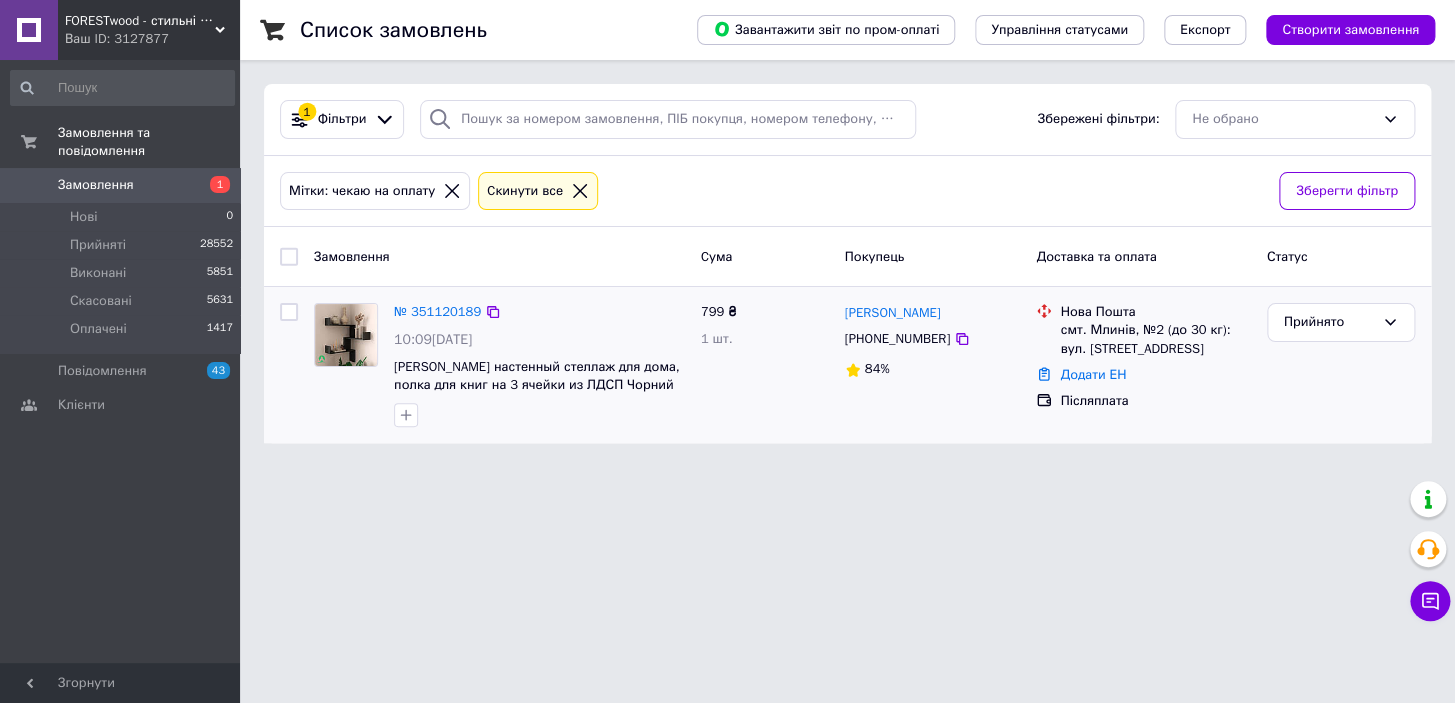 drag, startPoint x: 399, startPoint y: 417, endPoint x: 474, endPoint y: 420, distance: 75.059975 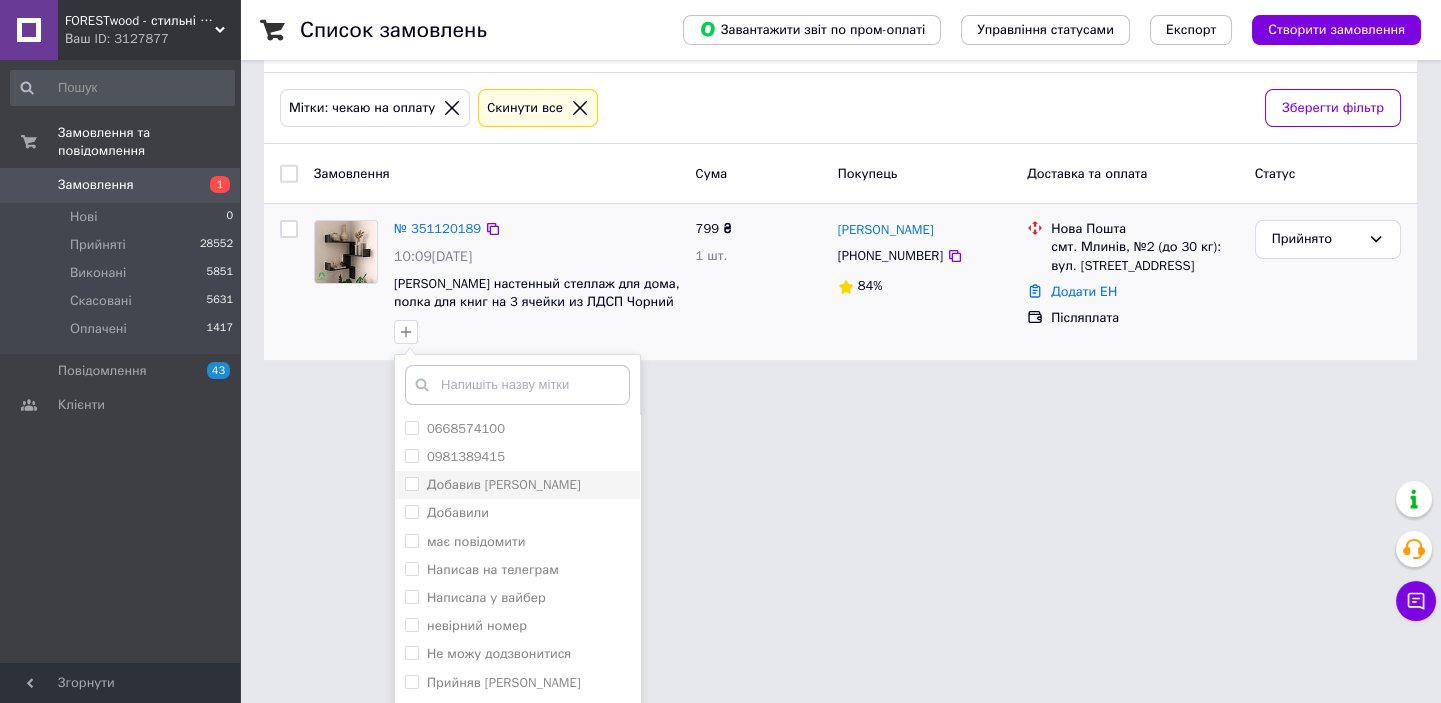 scroll, scrollTop: 160, scrollLeft: 0, axis: vertical 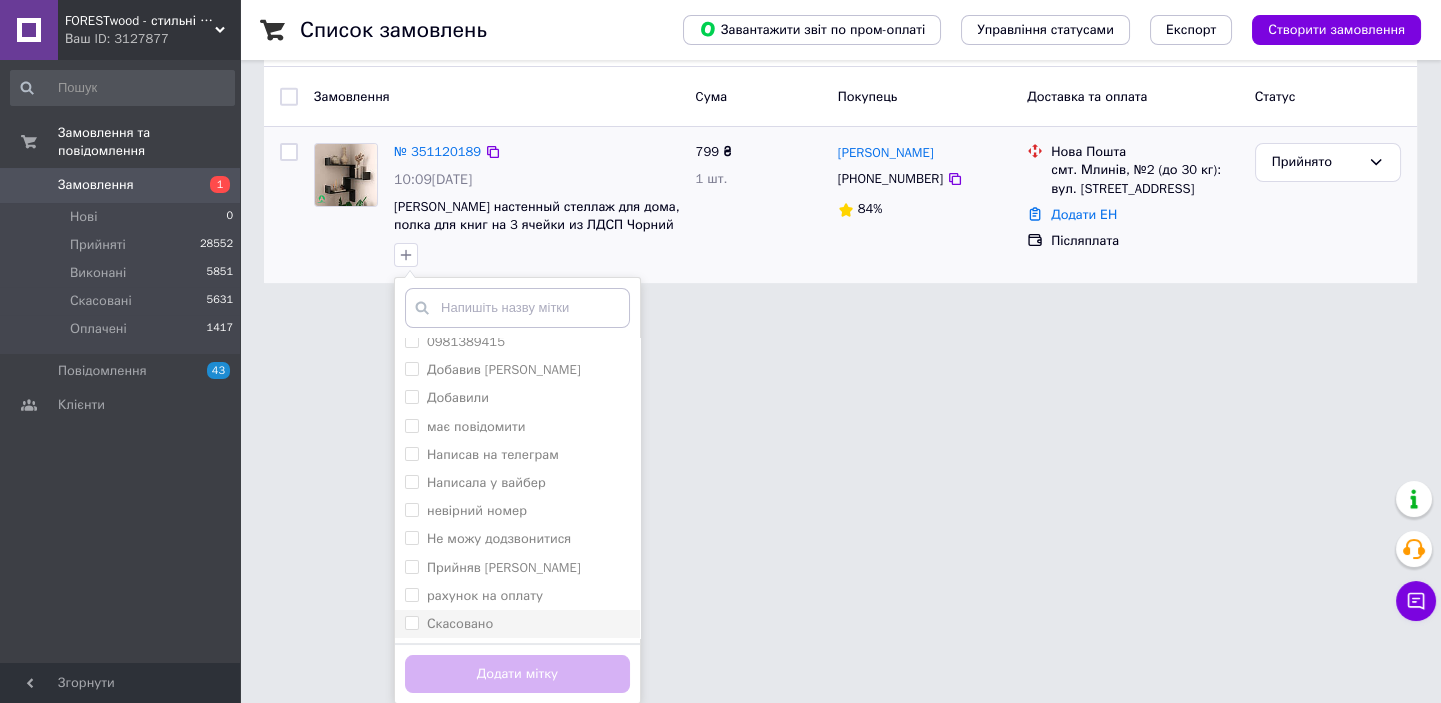click on "Скасовано" at bounding box center (517, 624) 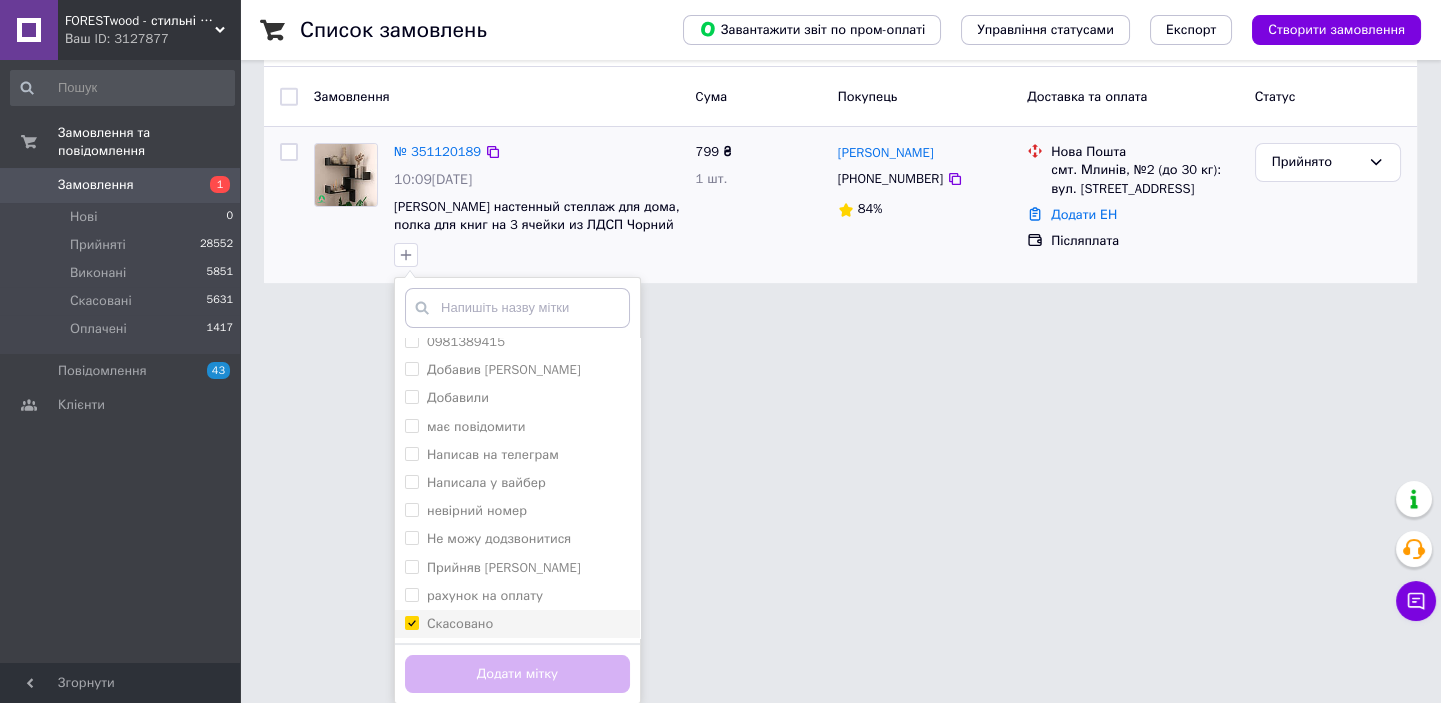 checkbox on "true" 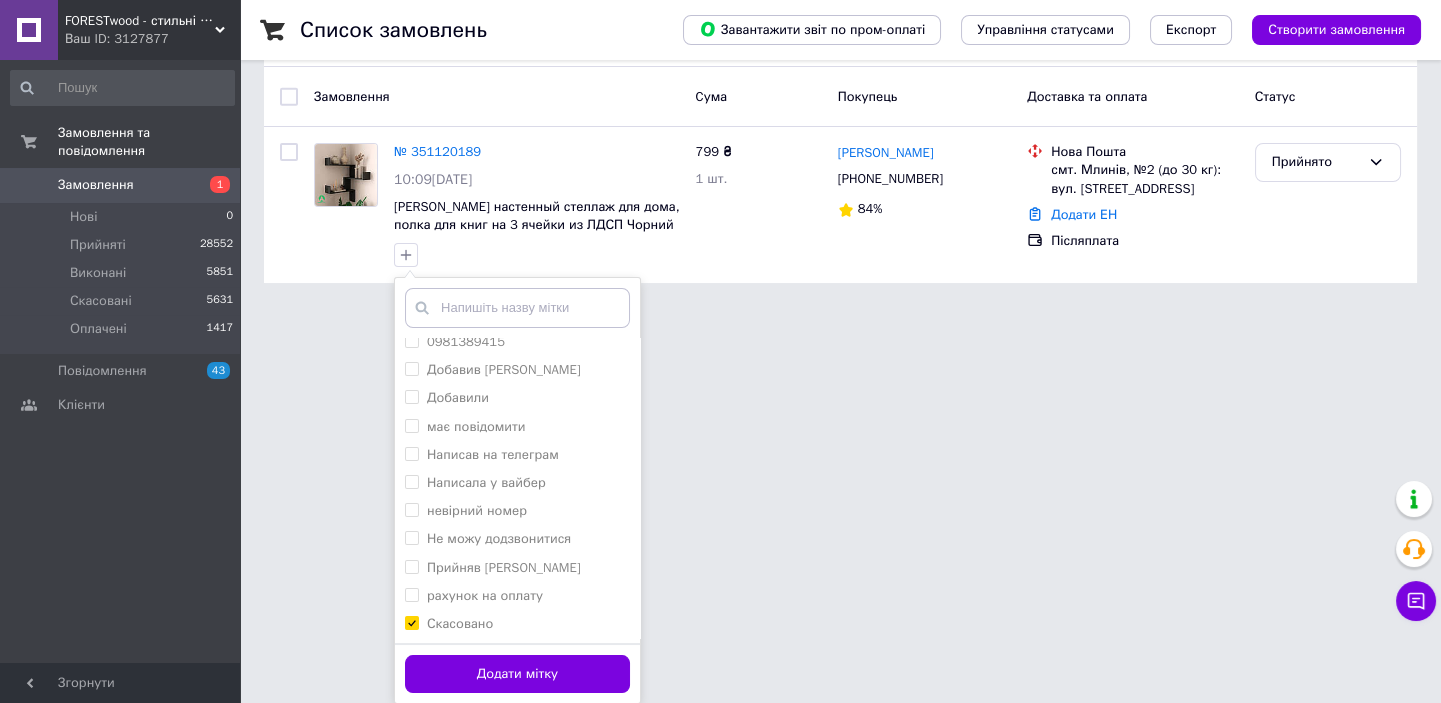 click on "Додати мітку" at bounding box center [517, 674] 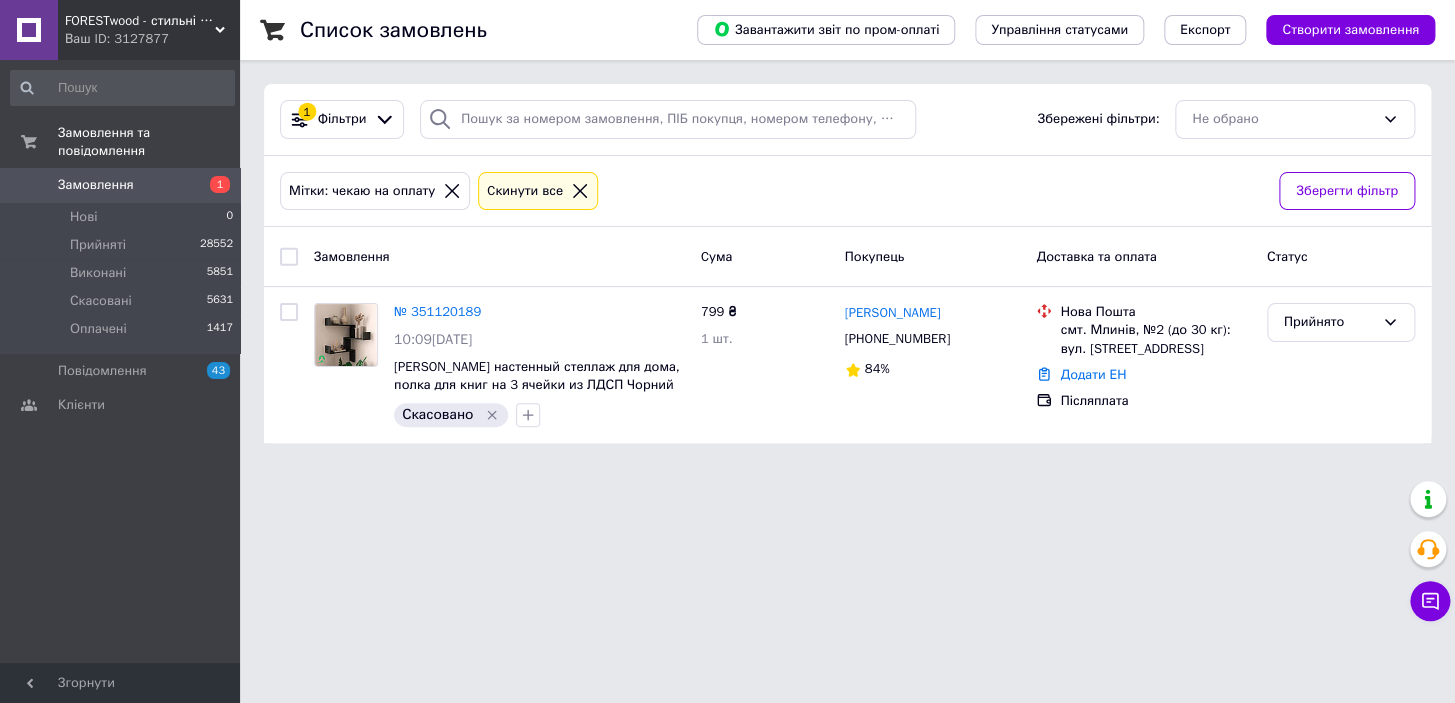 click 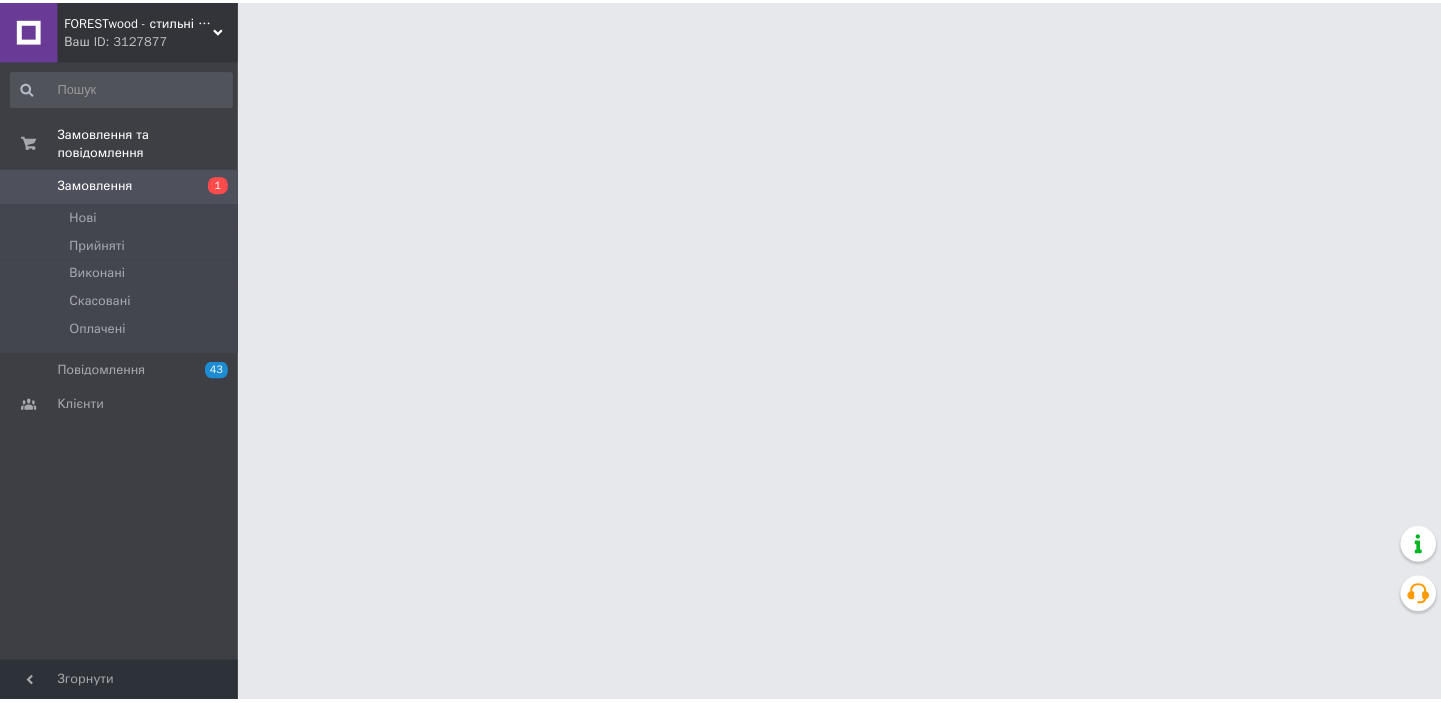 scroll, scrollTop: 0, scrollLeft: 0, axis: both 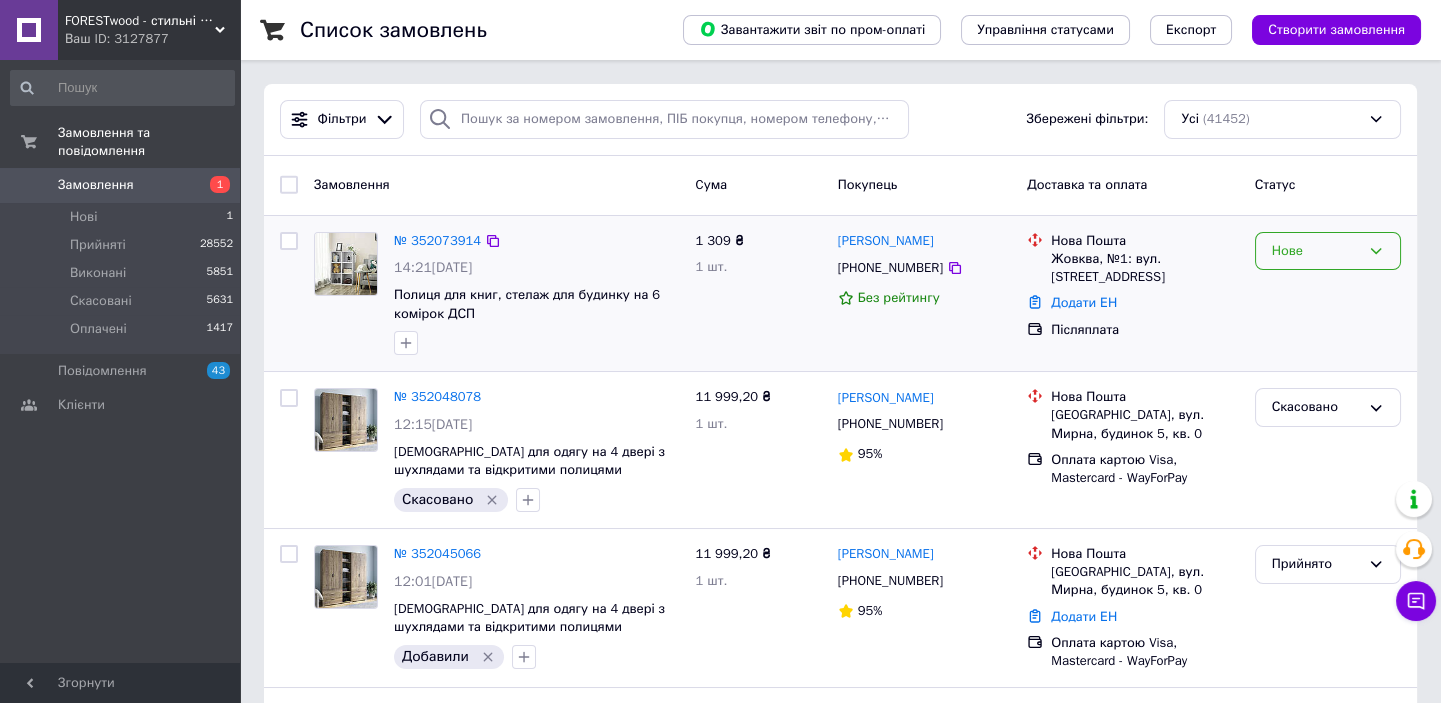 click on "Нове" at bounding box center [1316, 251] 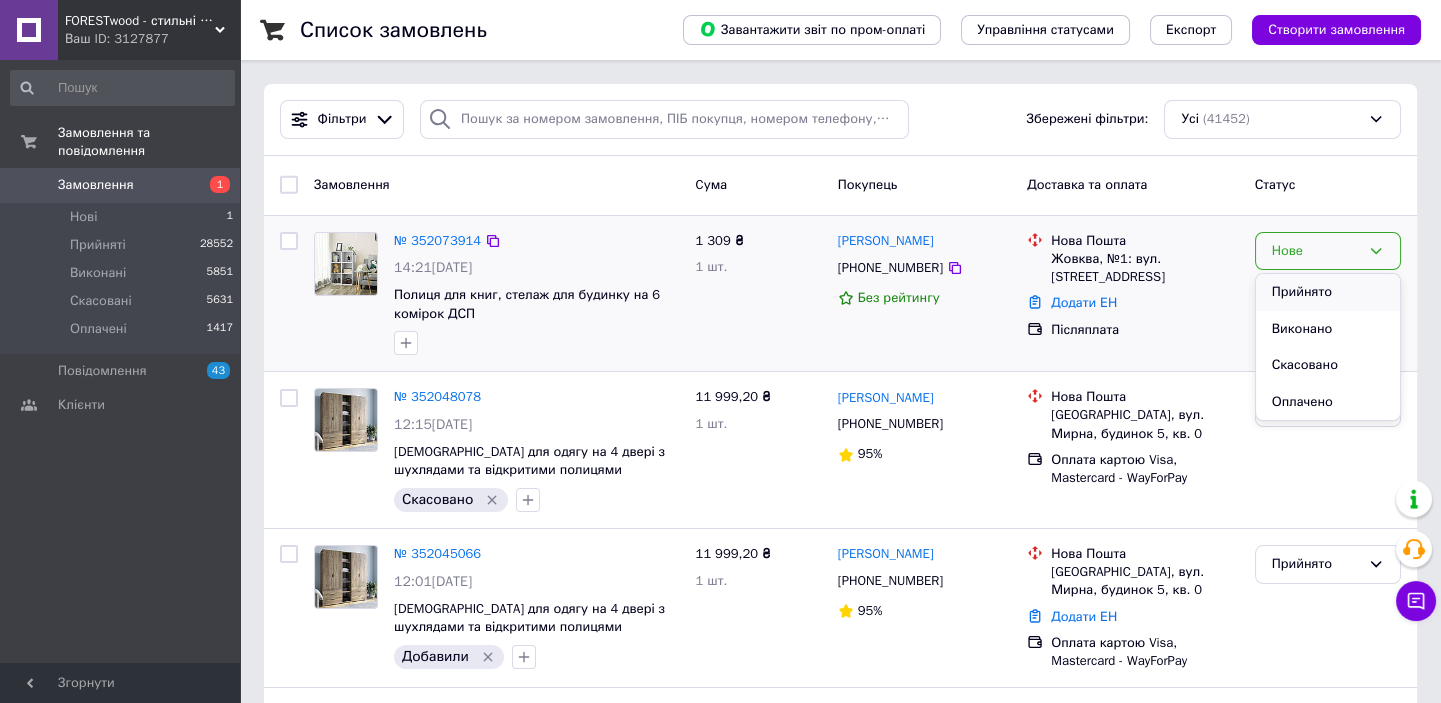 click on "Прийнято" at bounding box center (1328, 292) 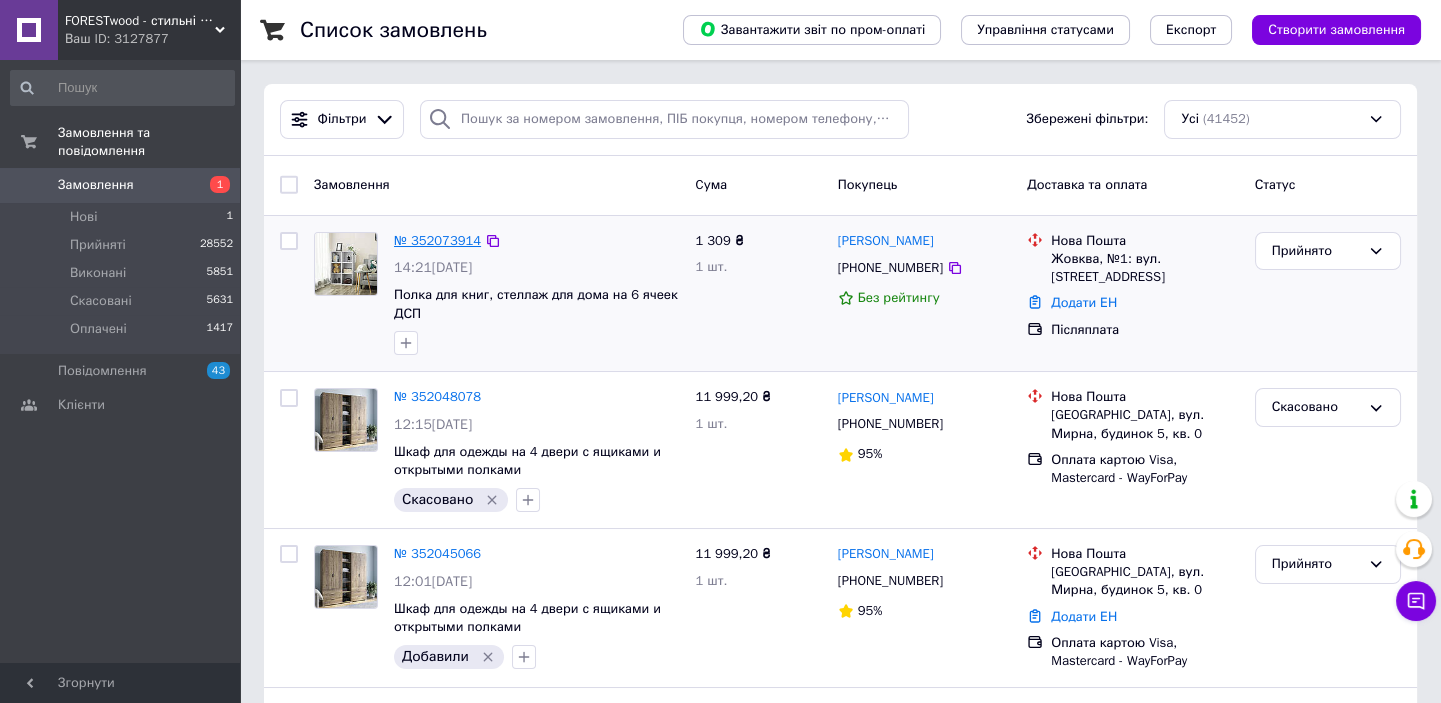 click on "№ 352073914" at bounding box center [437, 240] 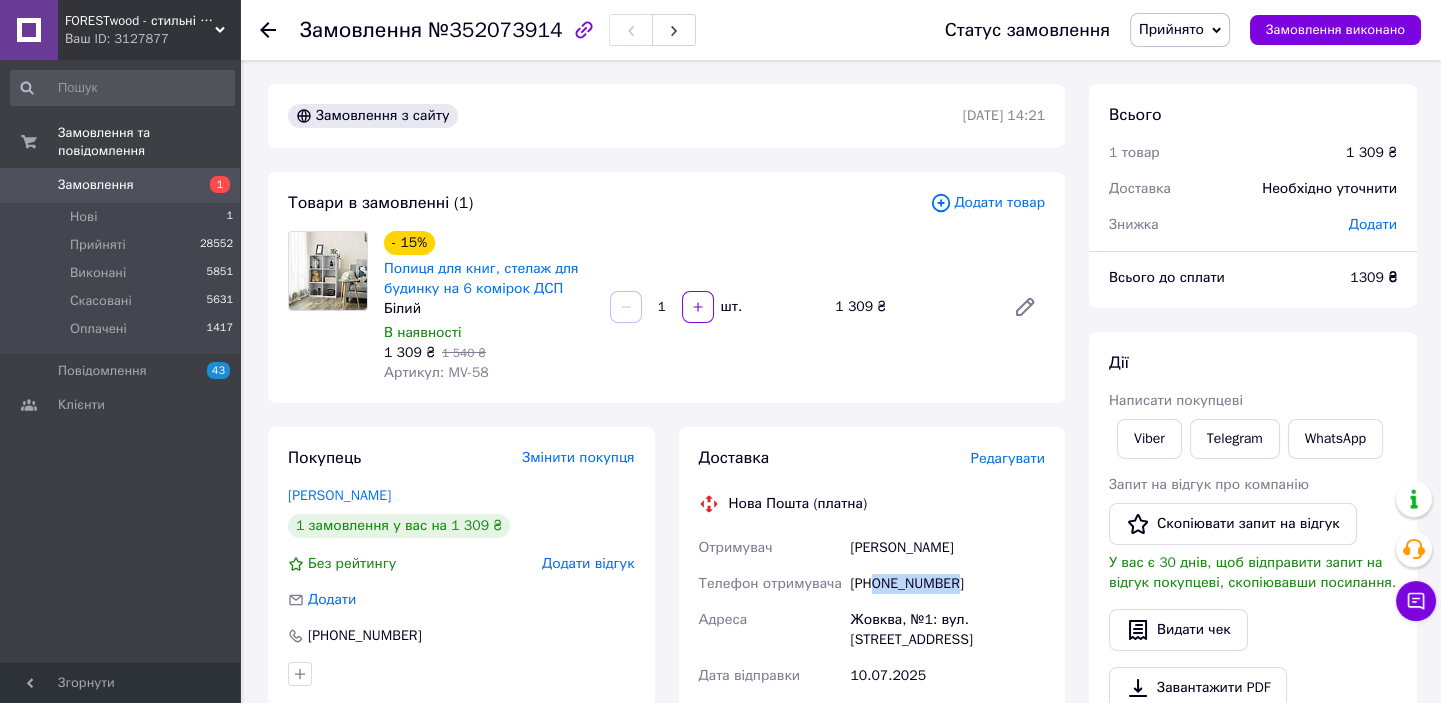 drag, startPoint x: 959, startPoint y: 591, endPoint x: 877, endPoint y: 588, distance: 82.05486 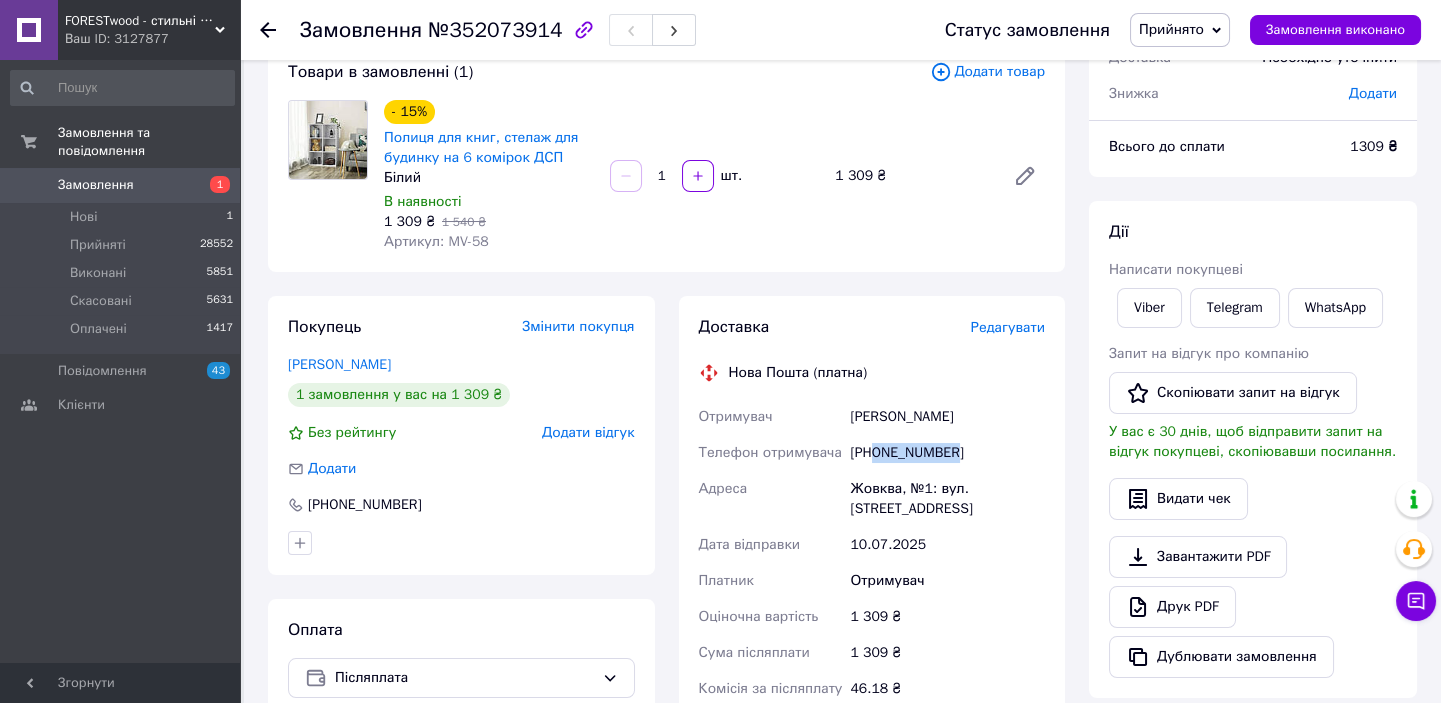 scroll, scrollTop: 90, scrollLeft: 0, axis: vertical 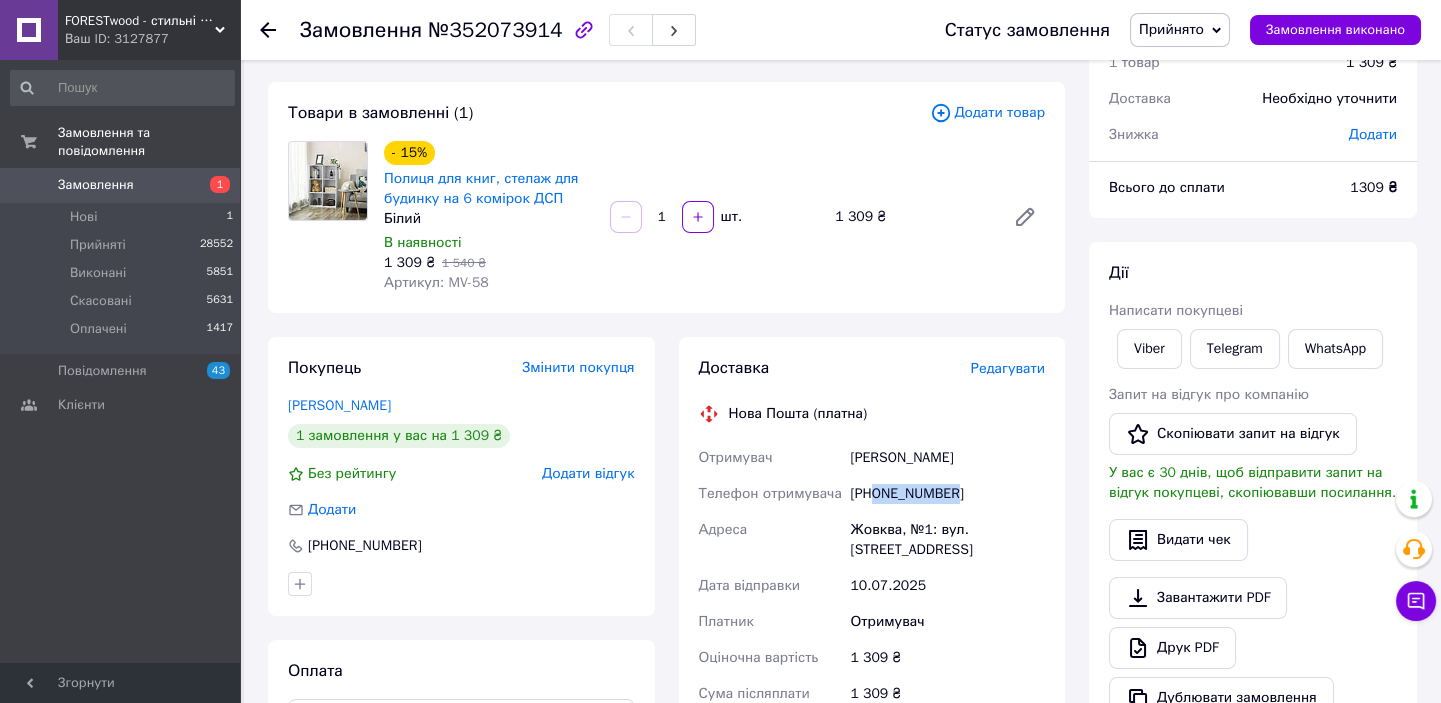 drag, startPoint x: 912, startPoint y: 393, endPoint x: 901, endPoint y: 381, distance: 16.27882 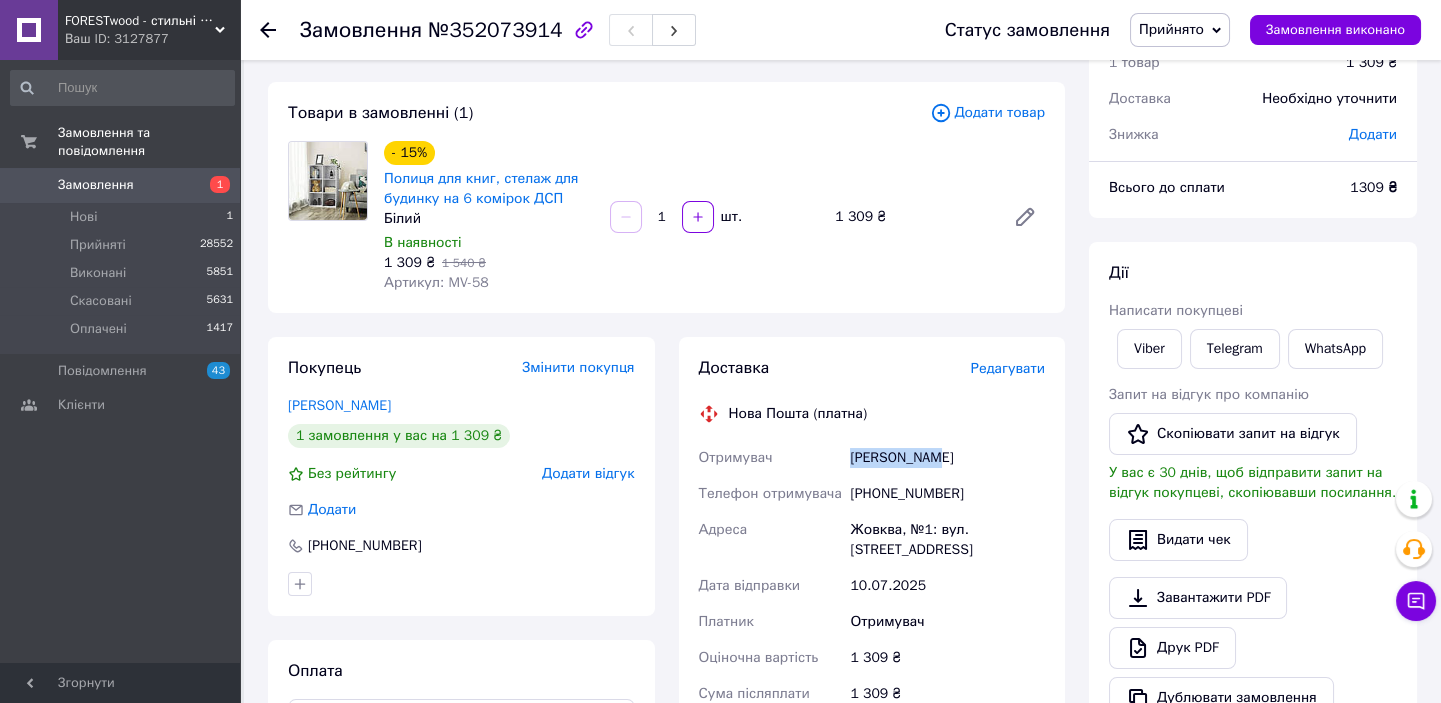 drag, startPoint x: 991, startPoint y: 453, endPoint x: 850, endPoint y: 458, distance: 141.08862 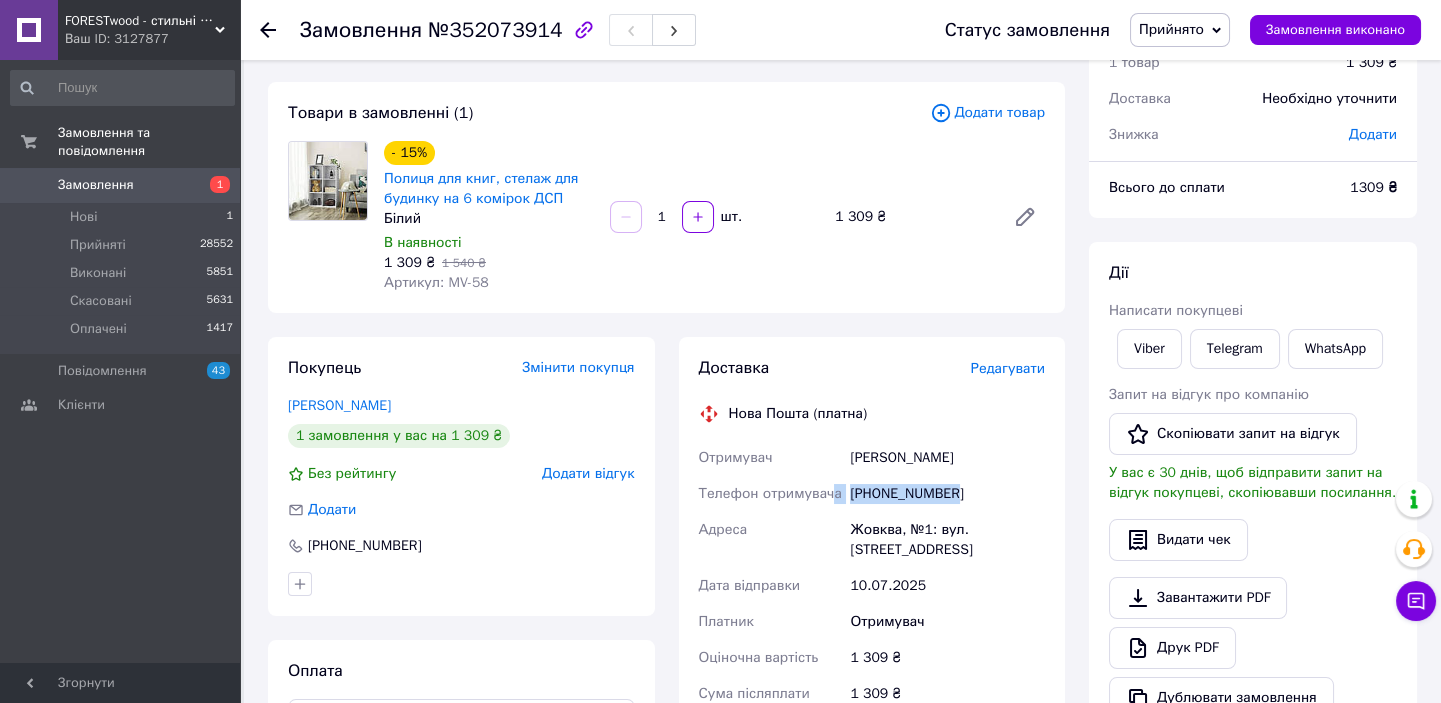drag, startPoint x: 903, startPoint y: 498, endPoint x: 854, endPoint y: 498, distance: 49 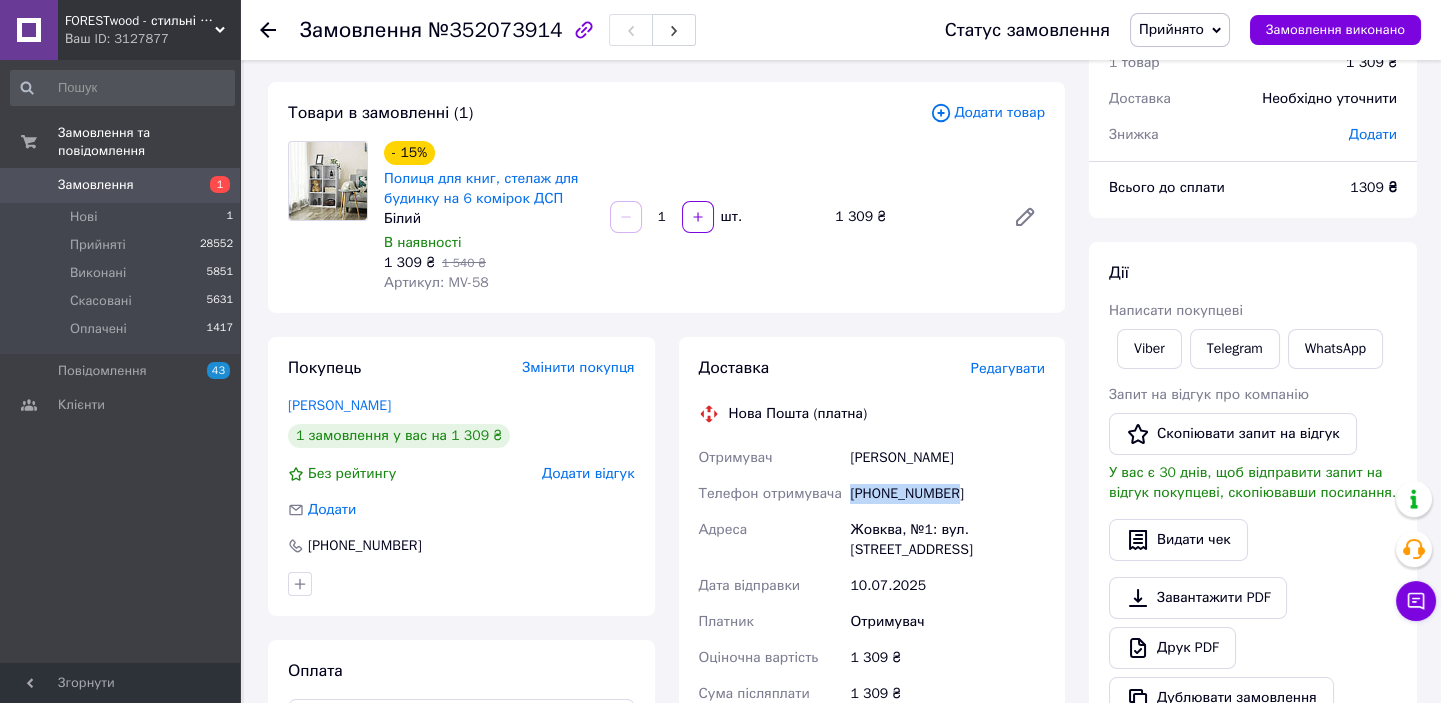 copy on "Телефон отримувача +380680058942" 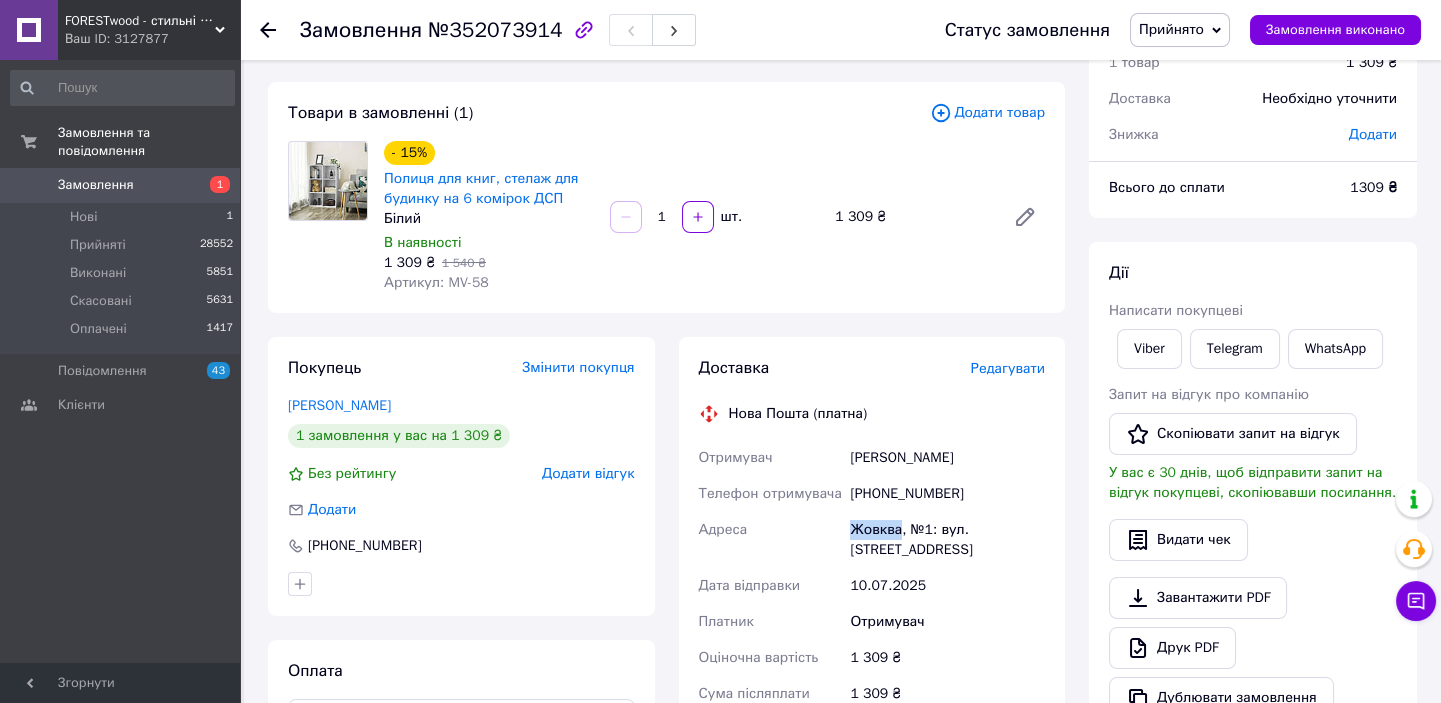 drag, startPoint x: 849, startPoint y: 528, endPoint x: 898, endPoint y: 523, distance: 49.25444 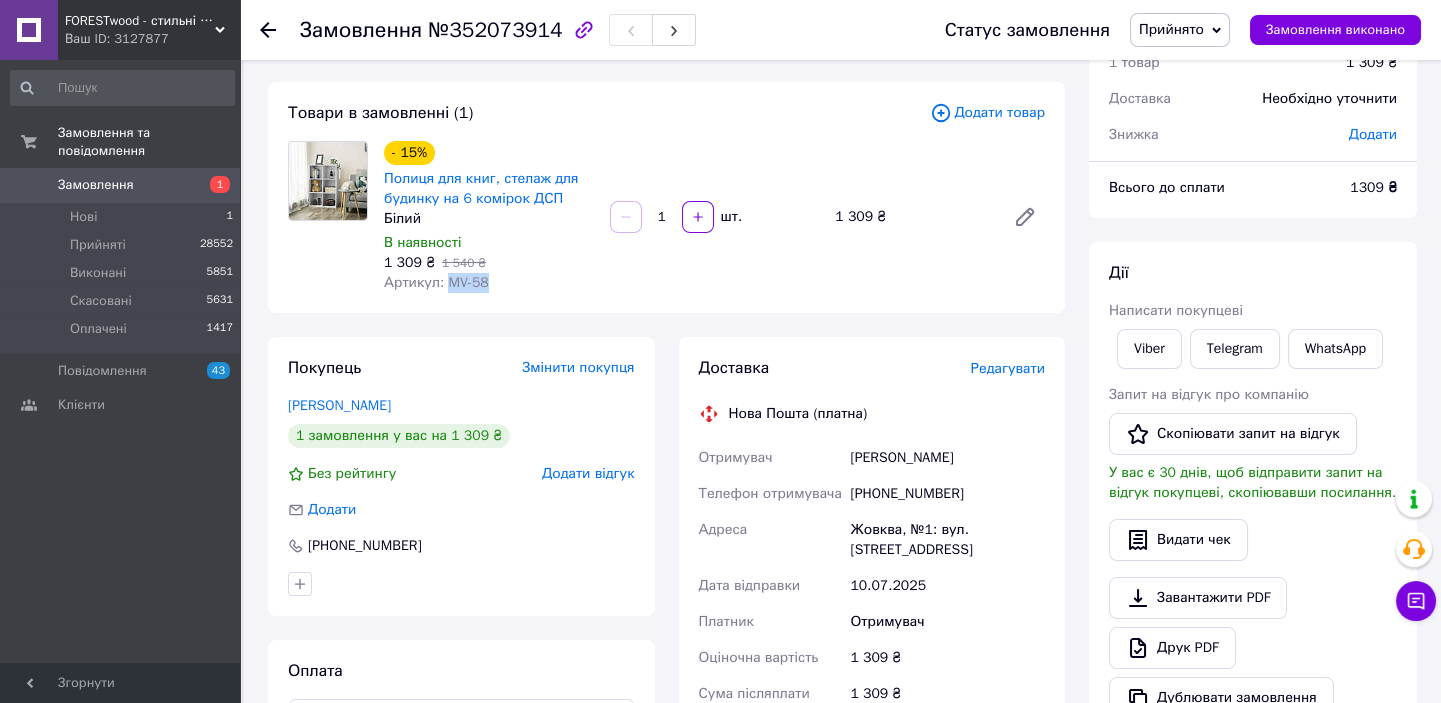 drag, startPoint x: 444, startPoint y: 284, endPoint x: 477, endPoint y: 284, distance: 33 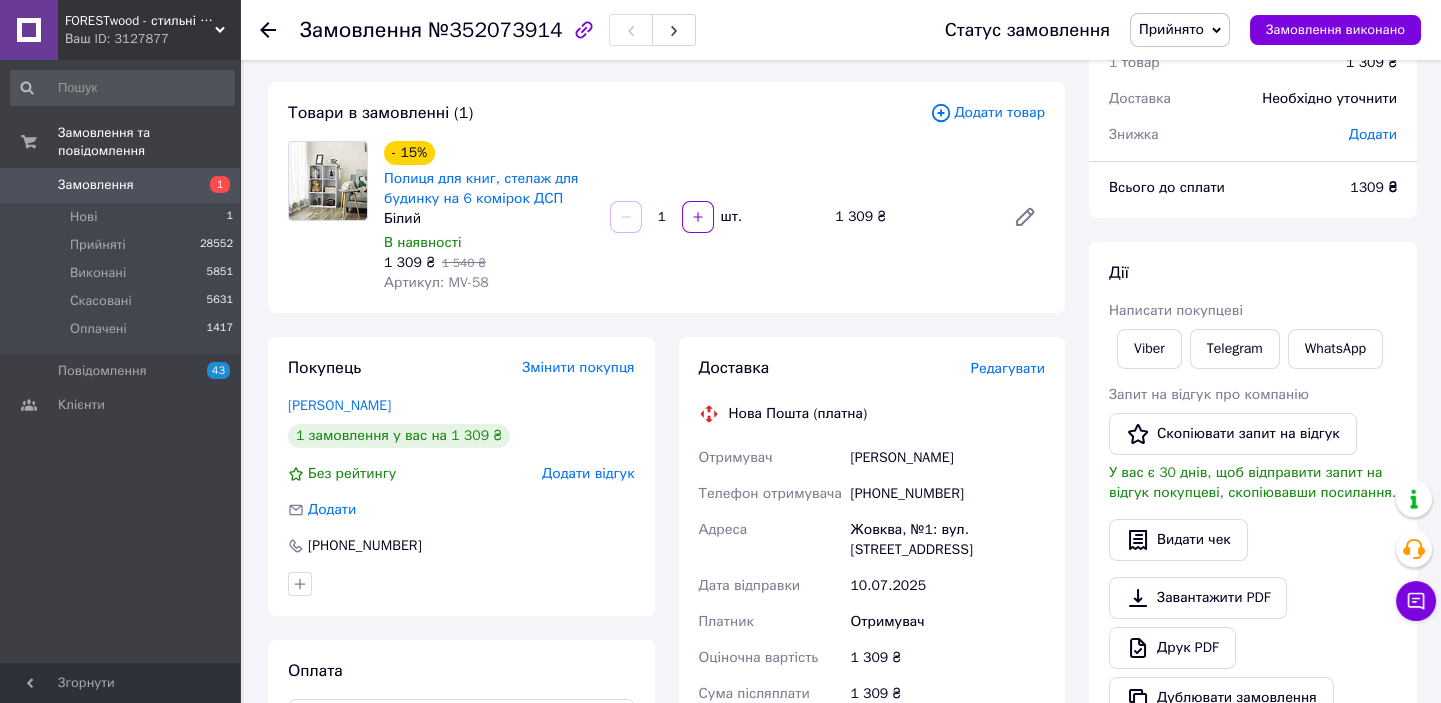 click 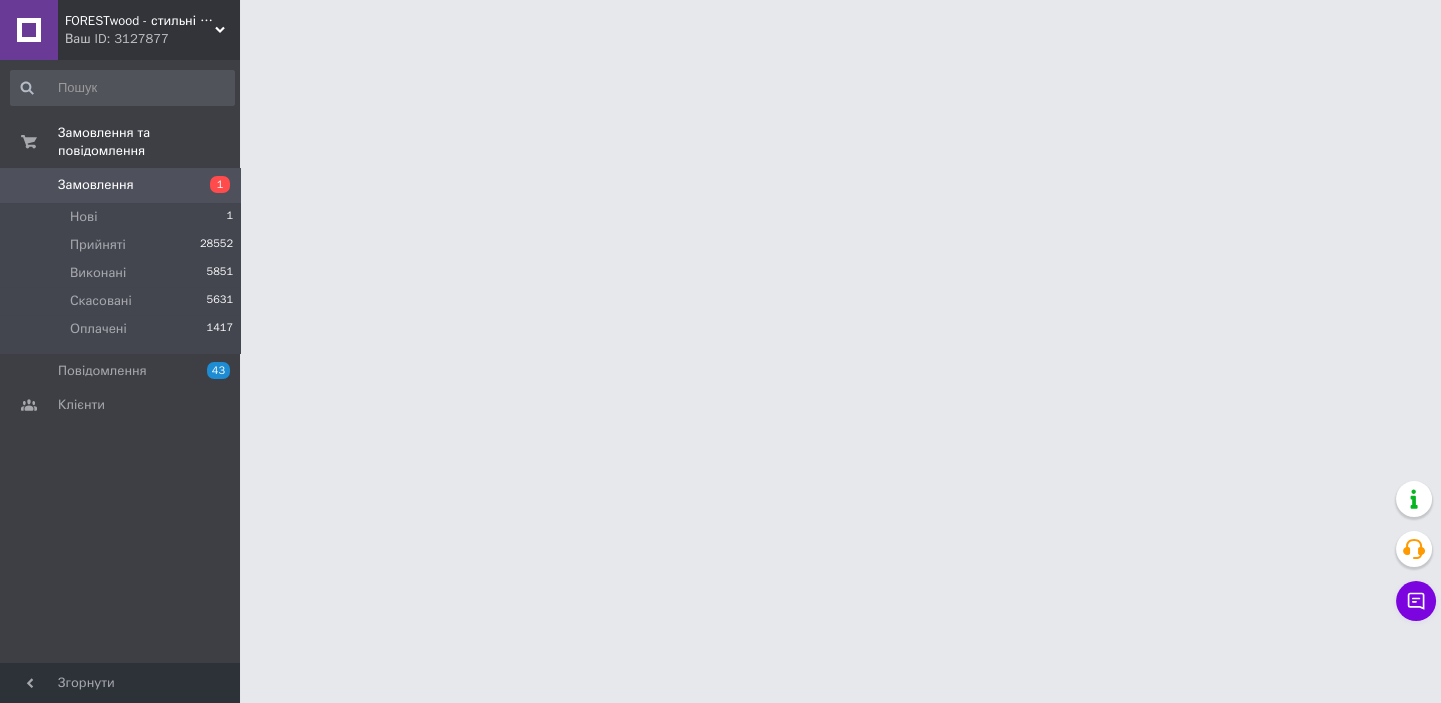 scroll, scrollTop: 0, scrollLeft: 0, axis: both 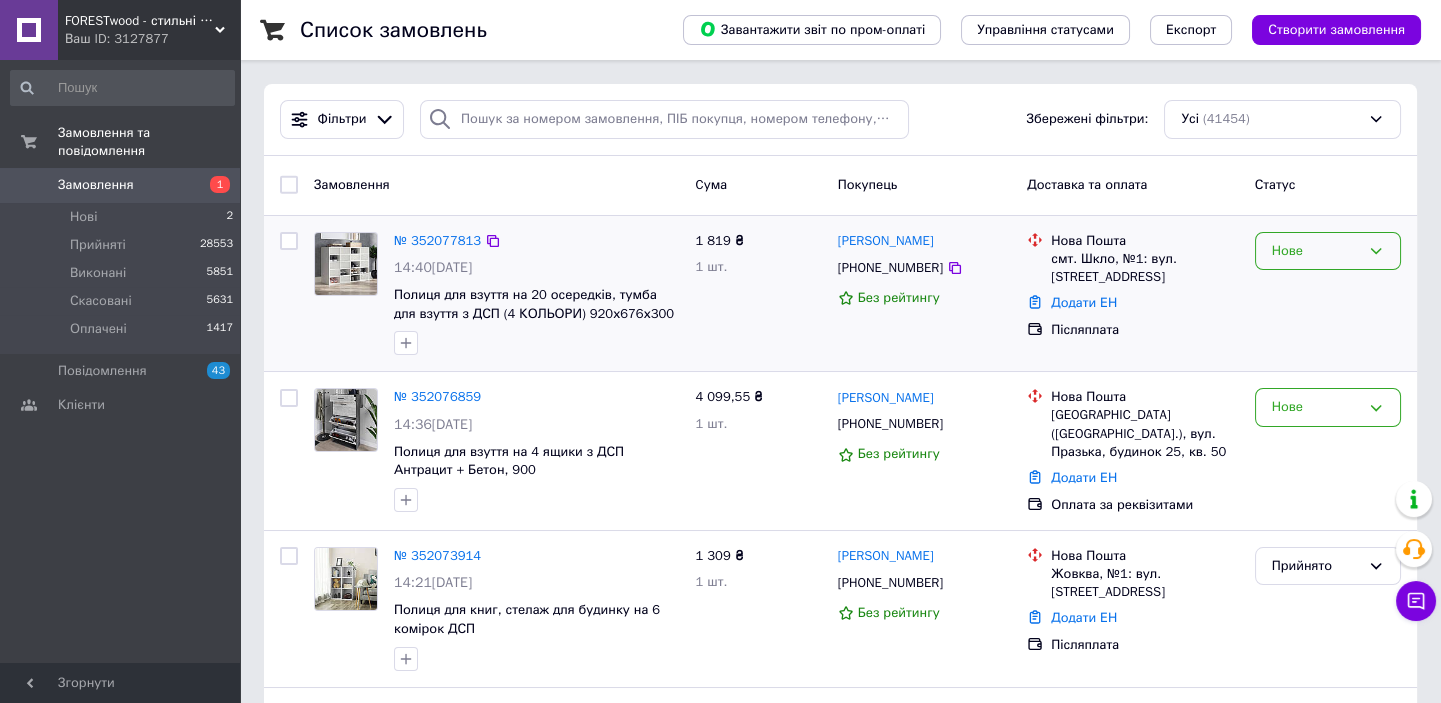 click on "Нове" at bounding box center (1316, 251) 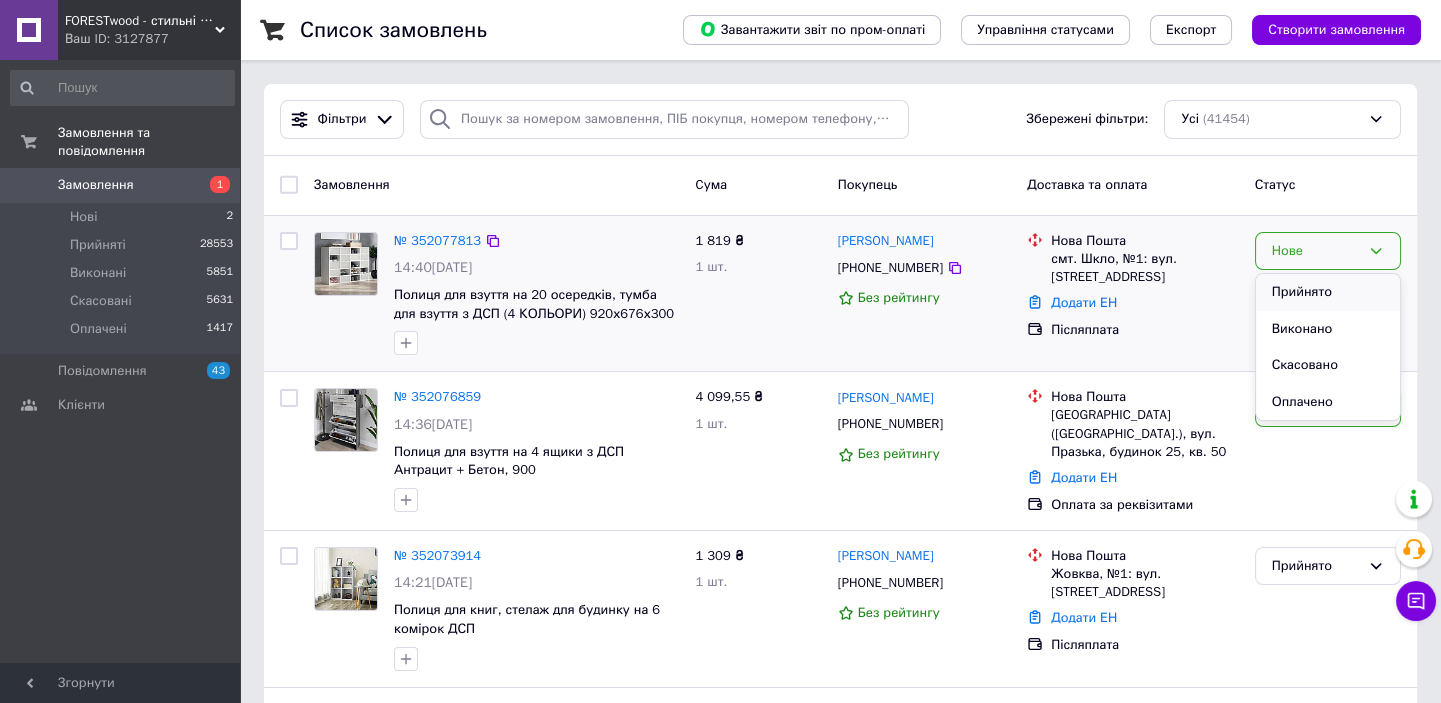 click on "Прийнято" at bounding box center [1328, 292] 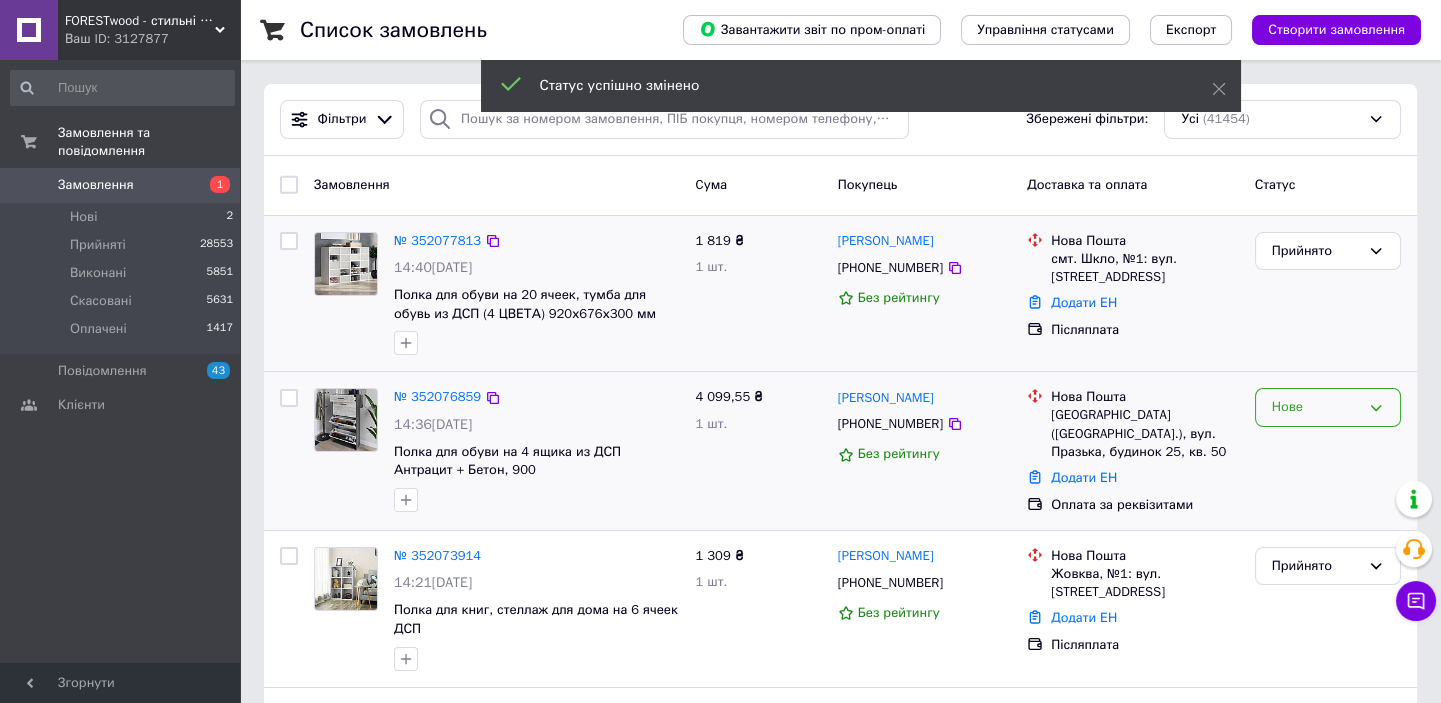 click on "Нове" at bounding box center (1316, 407) 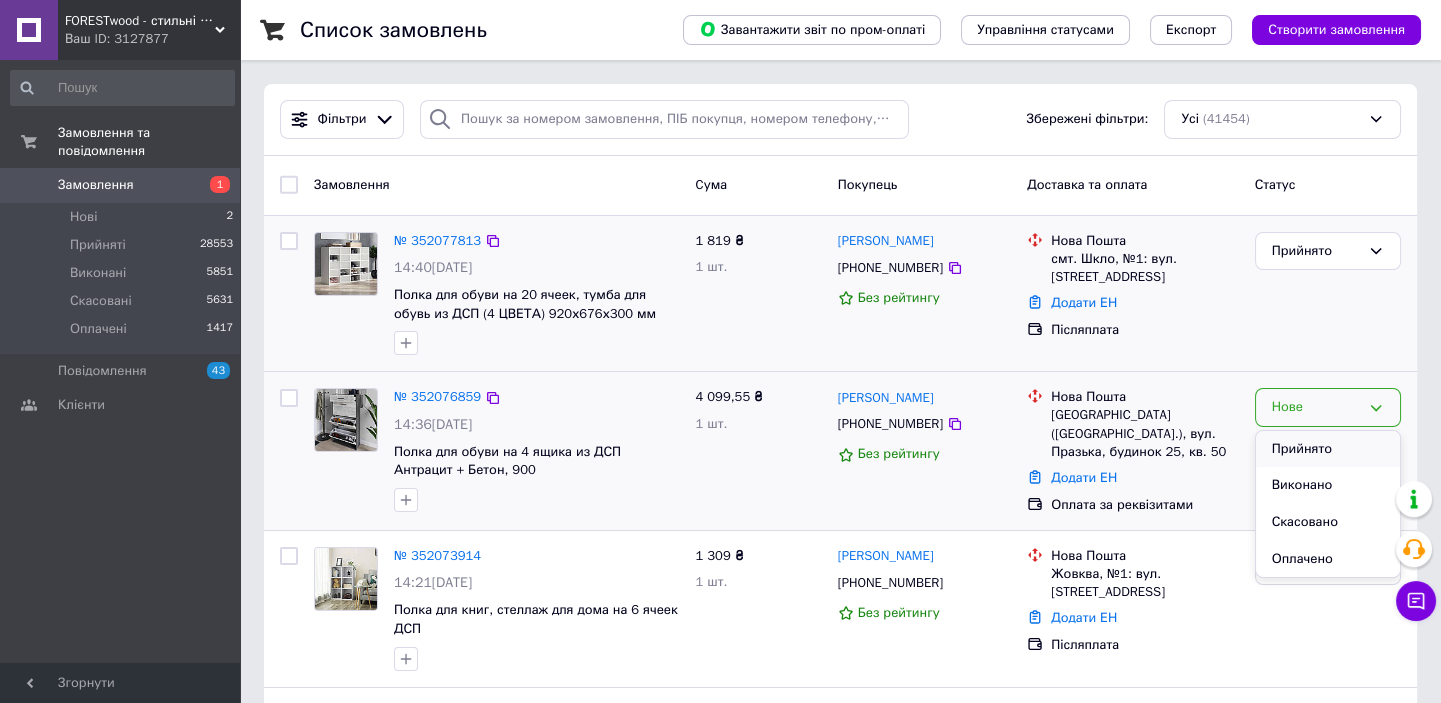 click on "Прийнято" at bounding box center (1328, 449) 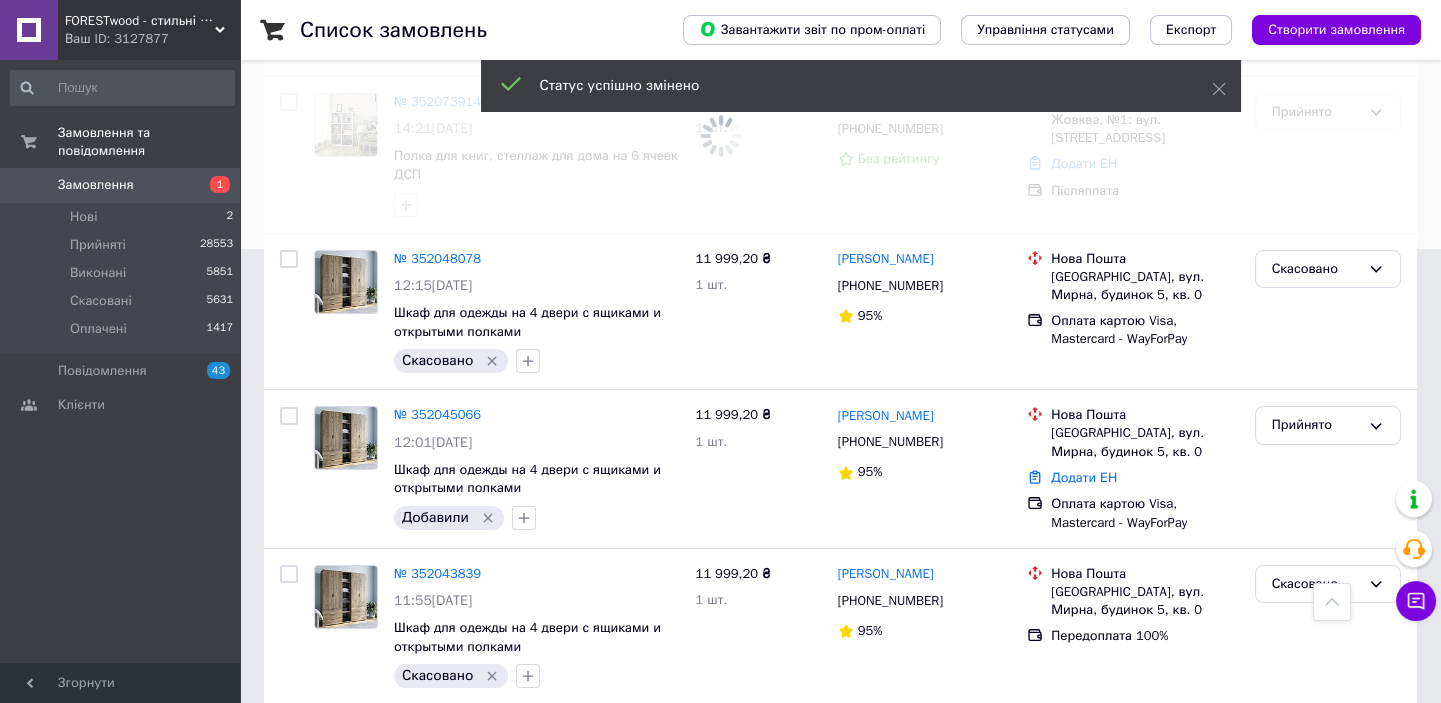 scroll, scrollTop: 272, scrollLeft: 0, axis: vertical 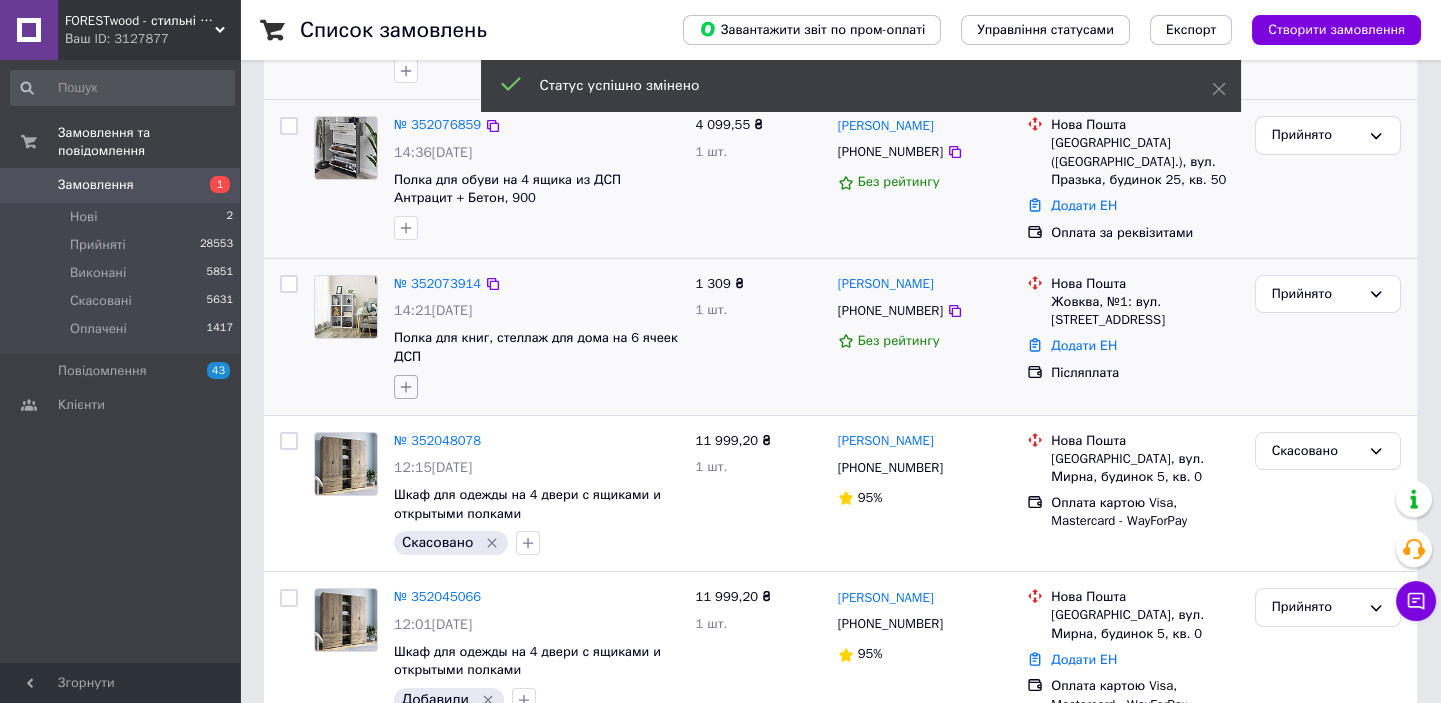 click 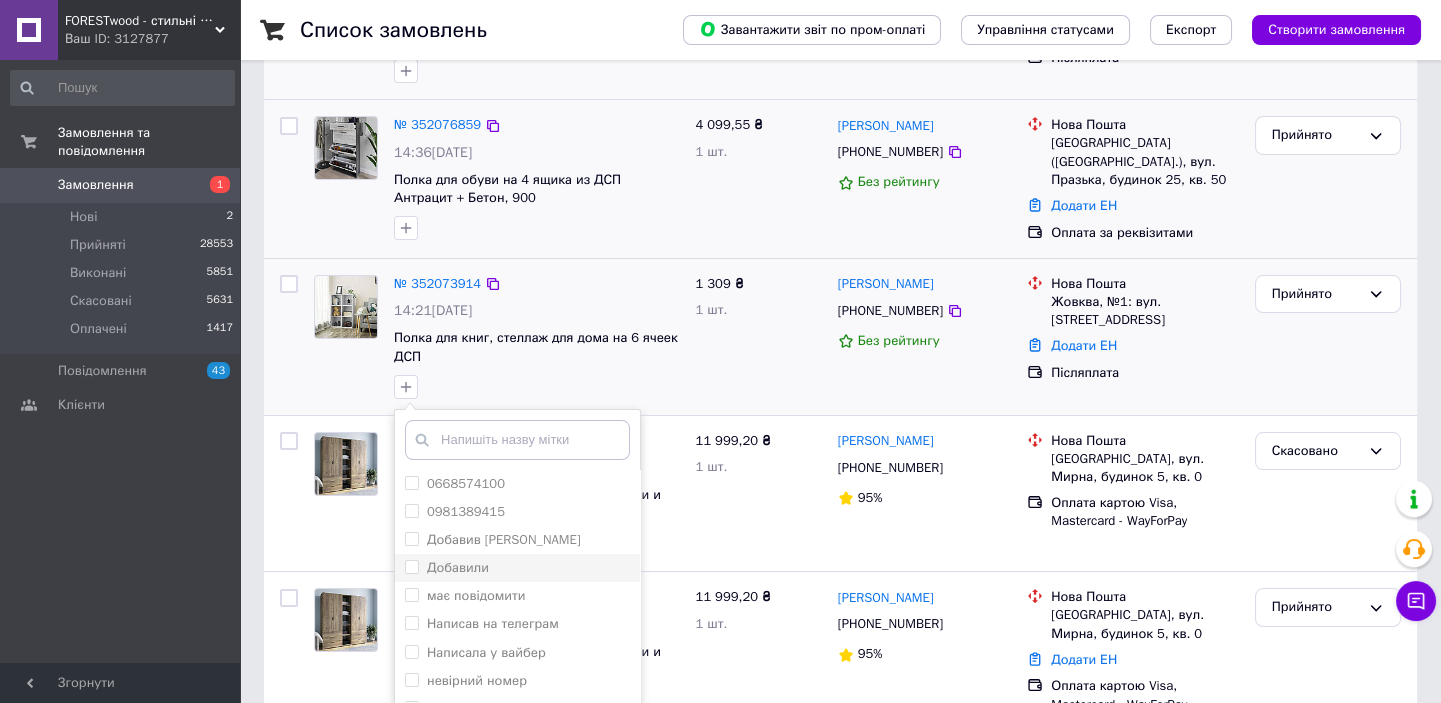 drag, startPoint x: 472, startPoint y: 561, endPoint x: 491, endPoint y: 563, distance: 19.104973 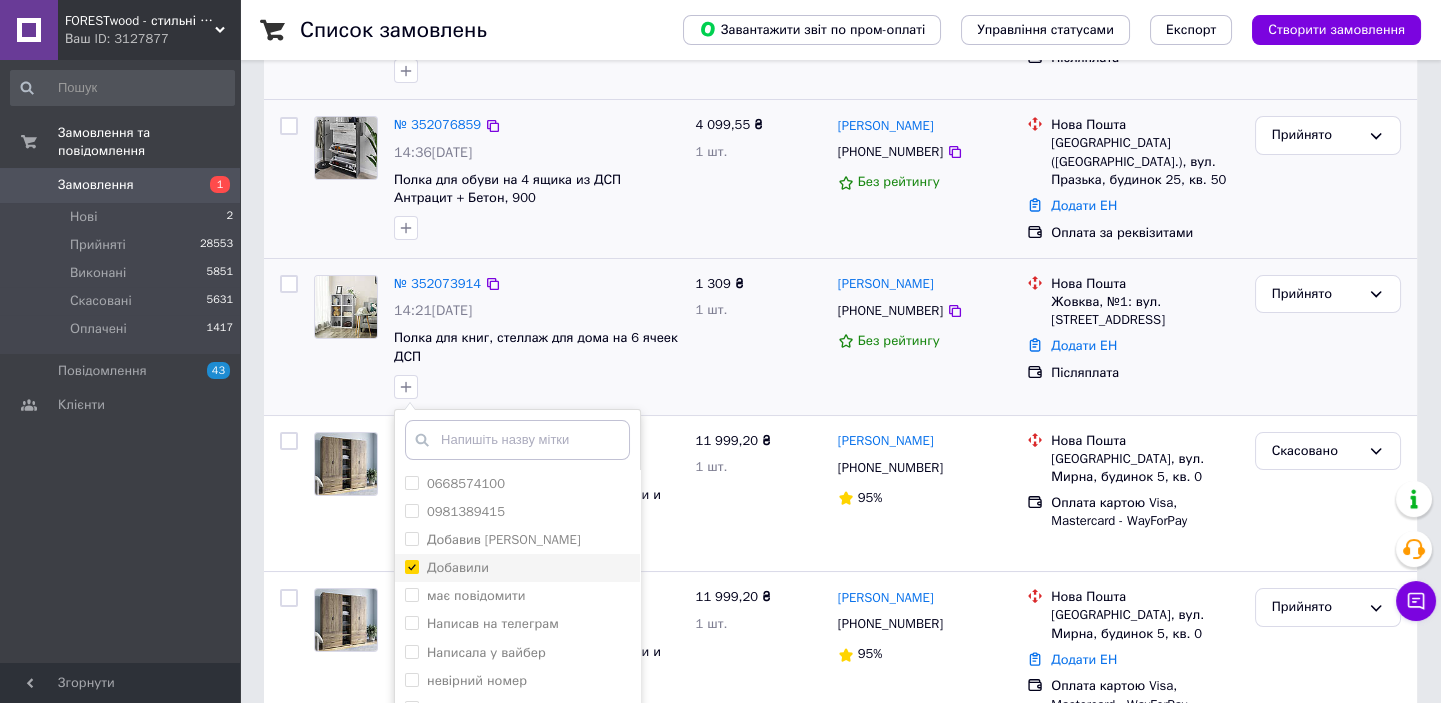 checkbox on "true" 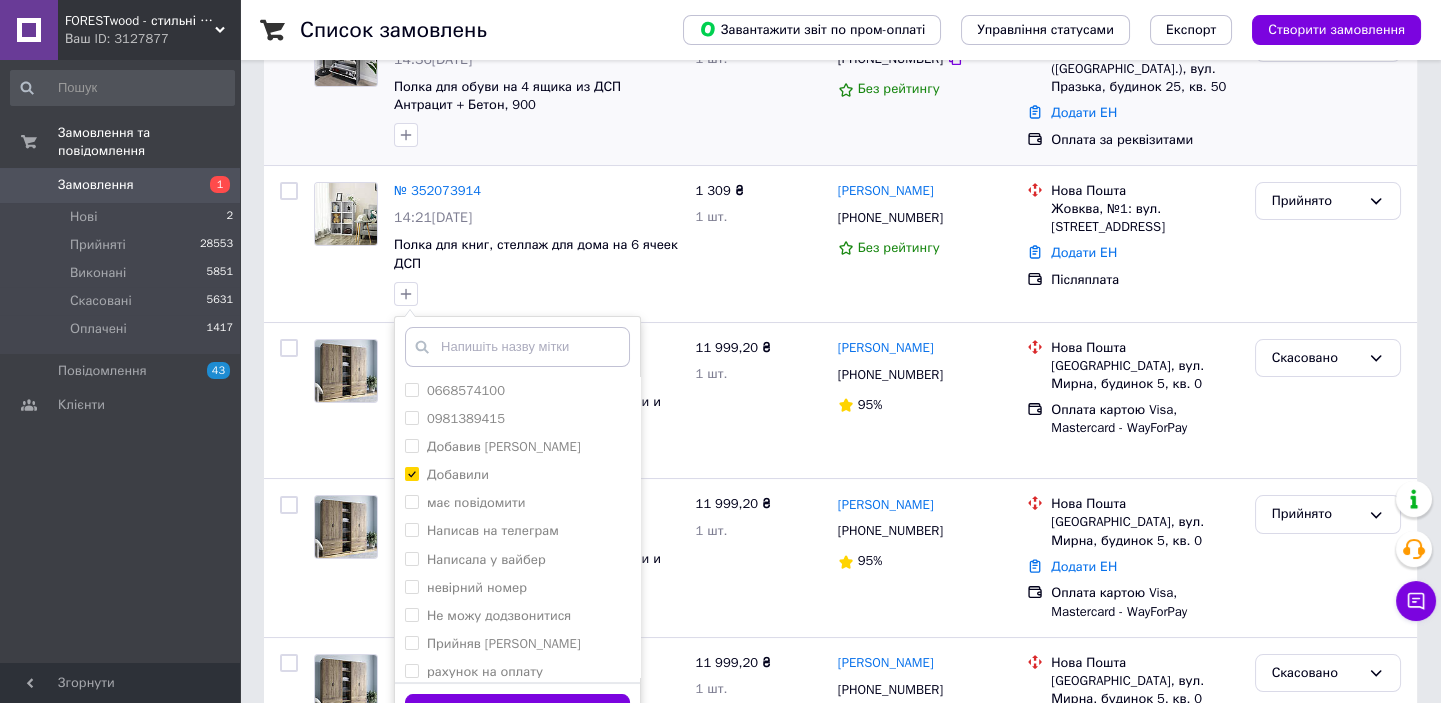 scroll, scrollTop: 636, scrollLeft: 0, axis: vertical 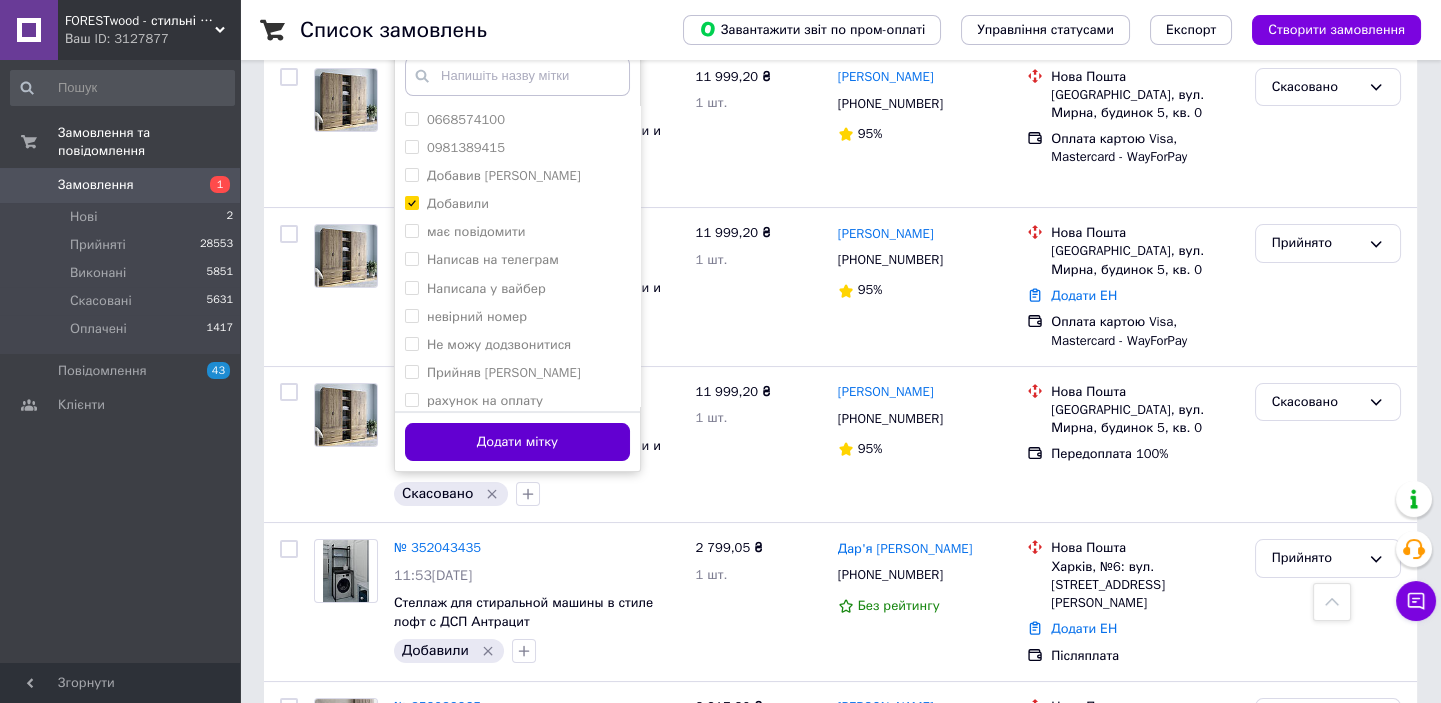 click on "Додати мітку" at bounding box center (517, 442) 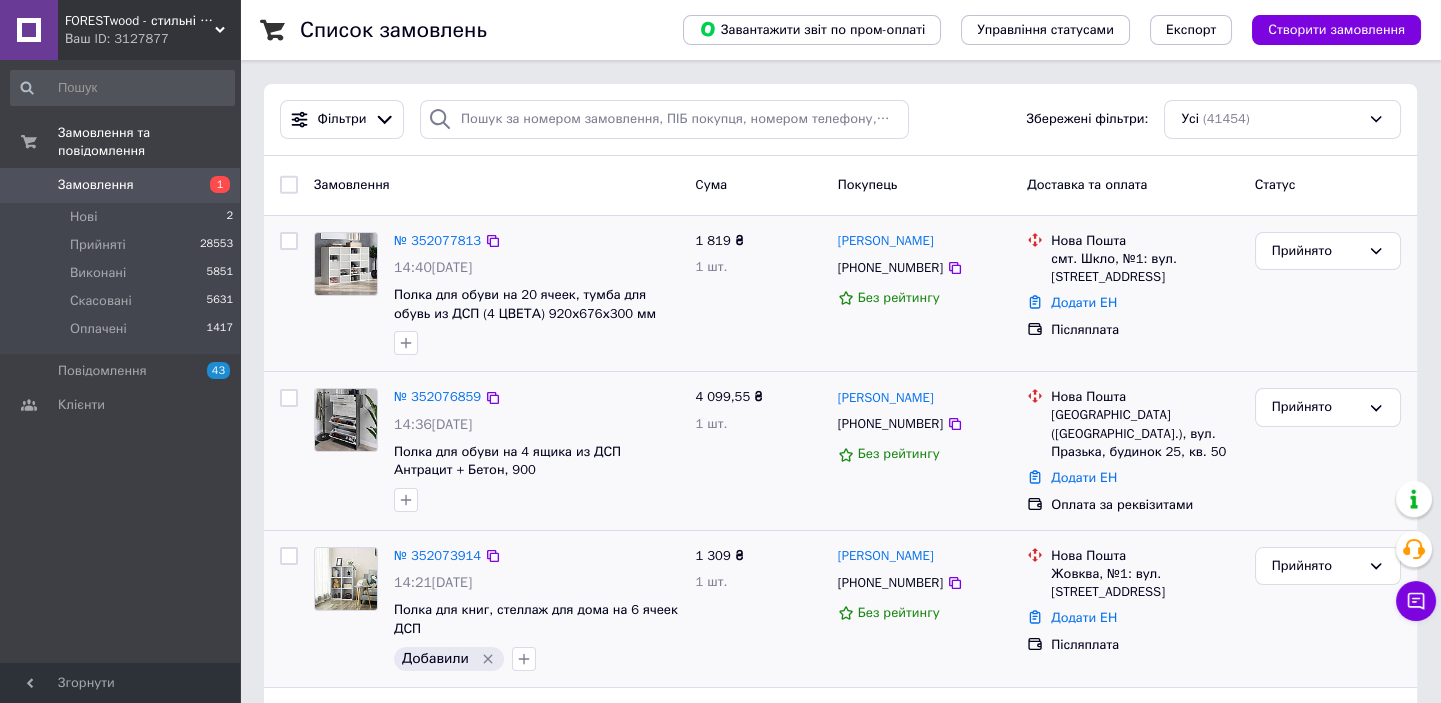 scroll, scrollTop: 0, scrollLeft: 0, axis: both 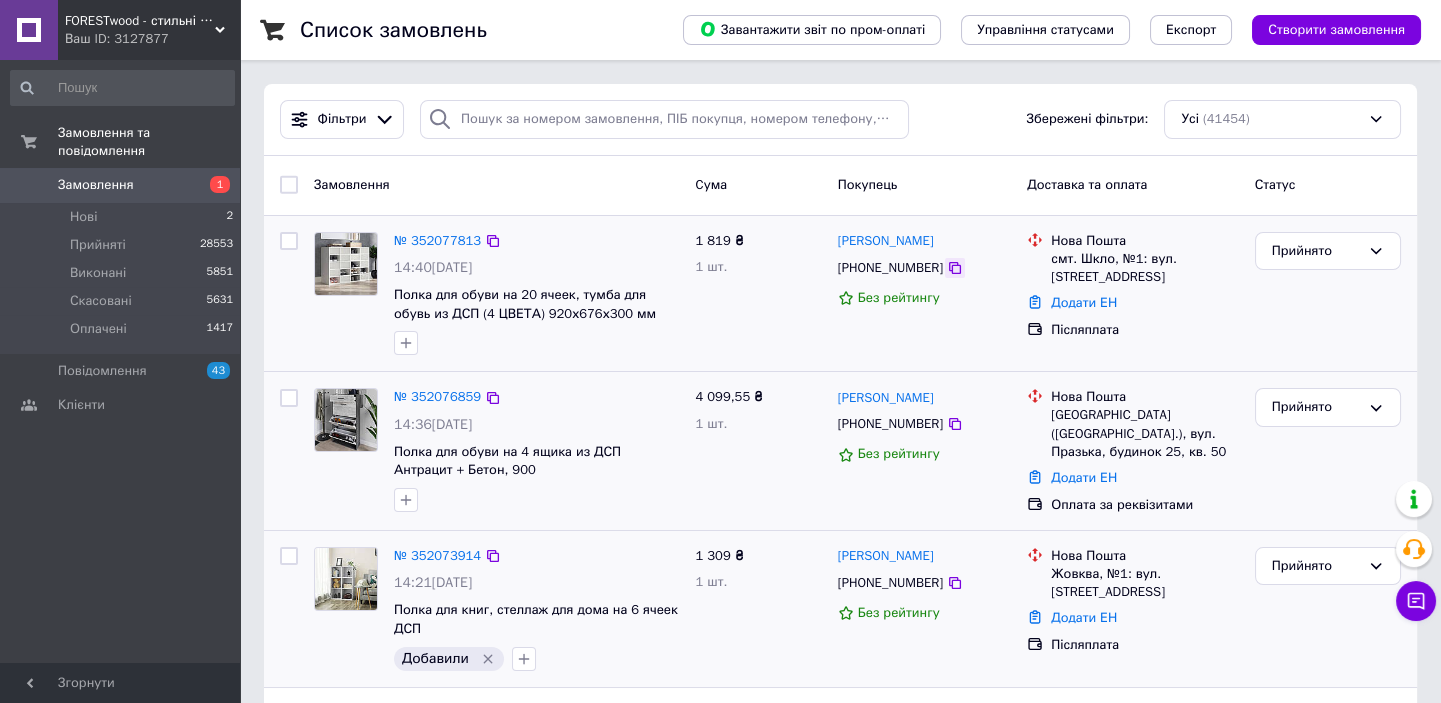click 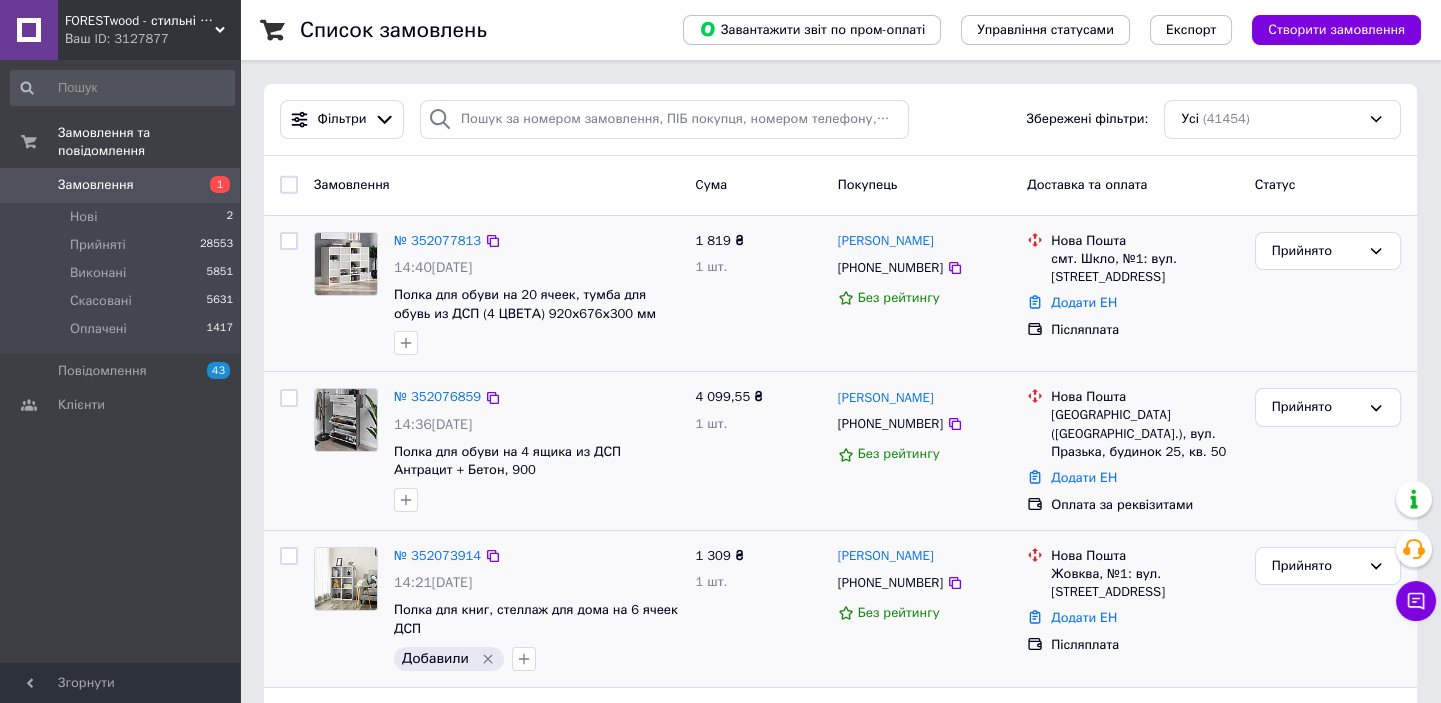 click on "1 819 ₴ 1 шт." at bounding box center (759, 294) 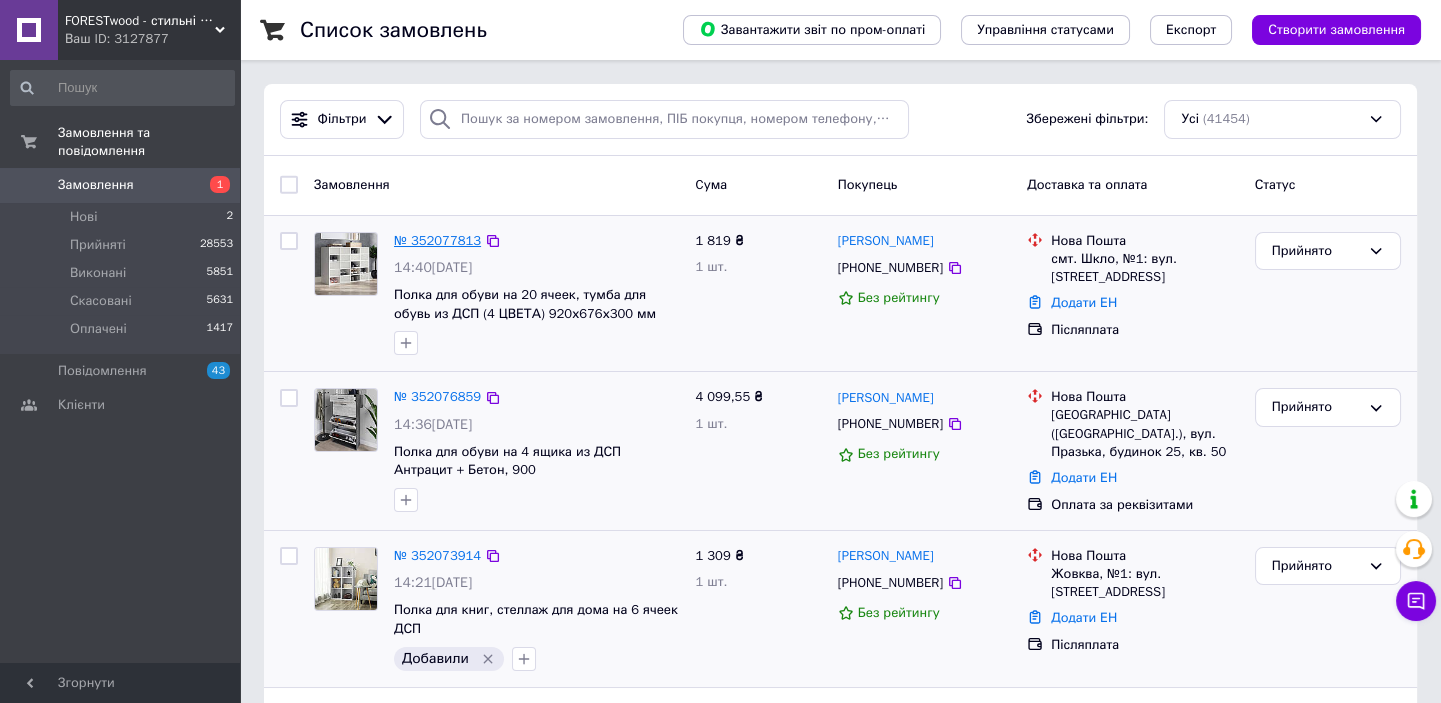 click on "№ 352077813" at bounding box center (437, 240) 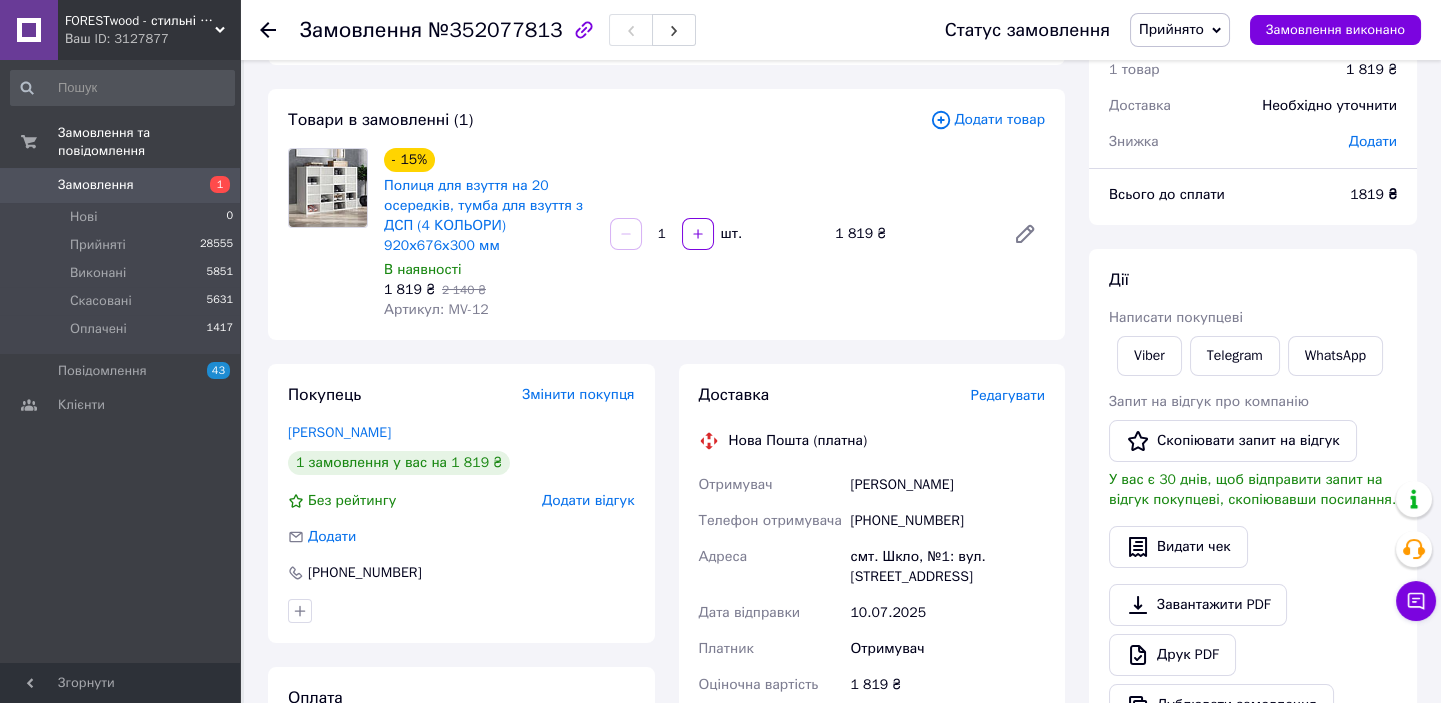 scroll, scrollTop: 181, scrollLeft: 0, axis: vertical 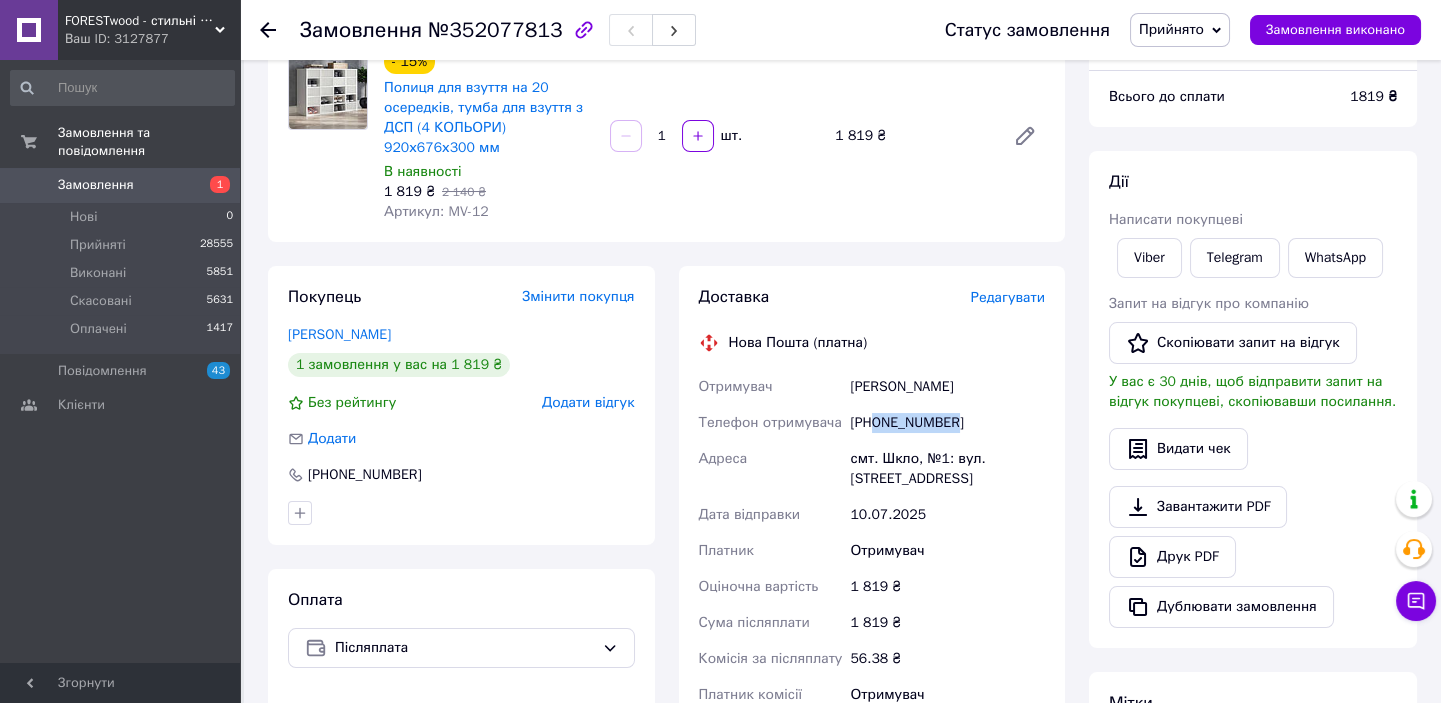drag, startPoint x: 918, startPoint y: 423, endPoint x: 876, endPoint y: 419, distance: 42.190044 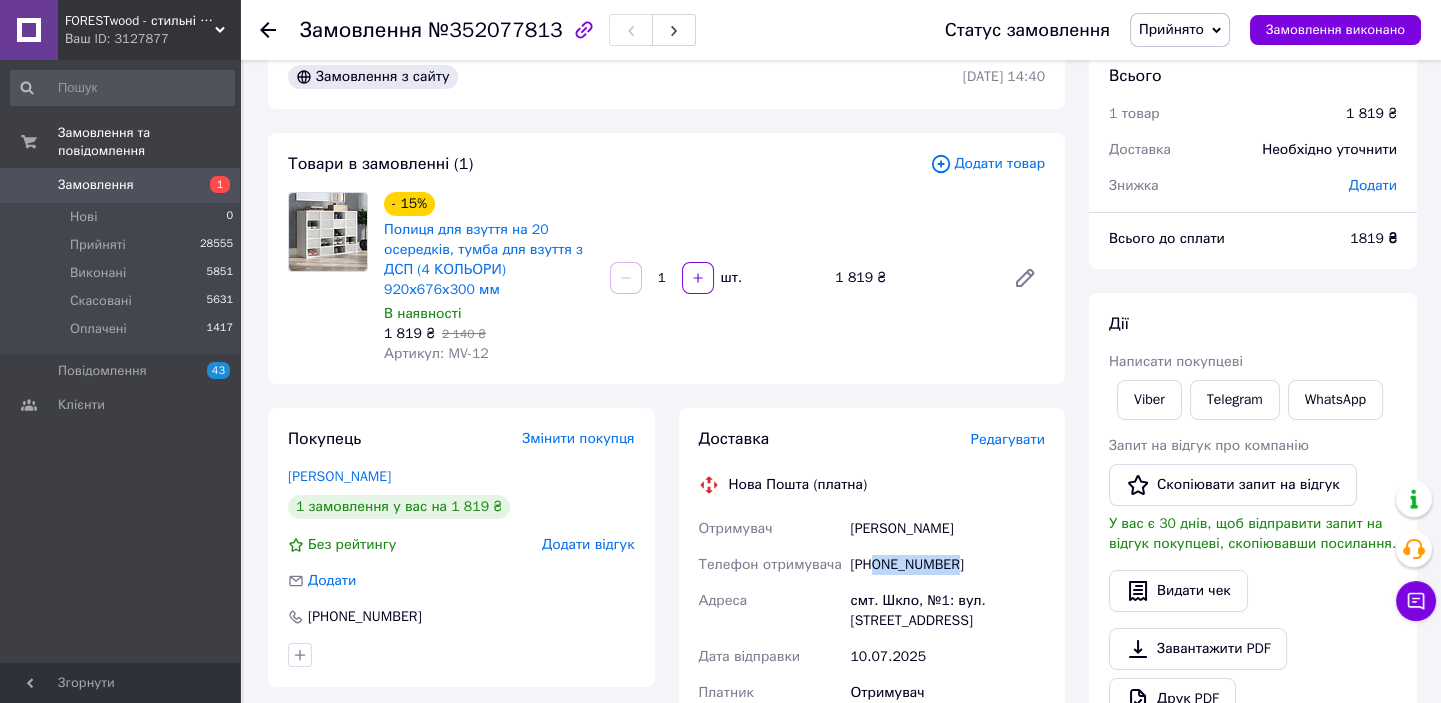 scroll, scrollTop: 0, scrollLeft: 0, axis: both 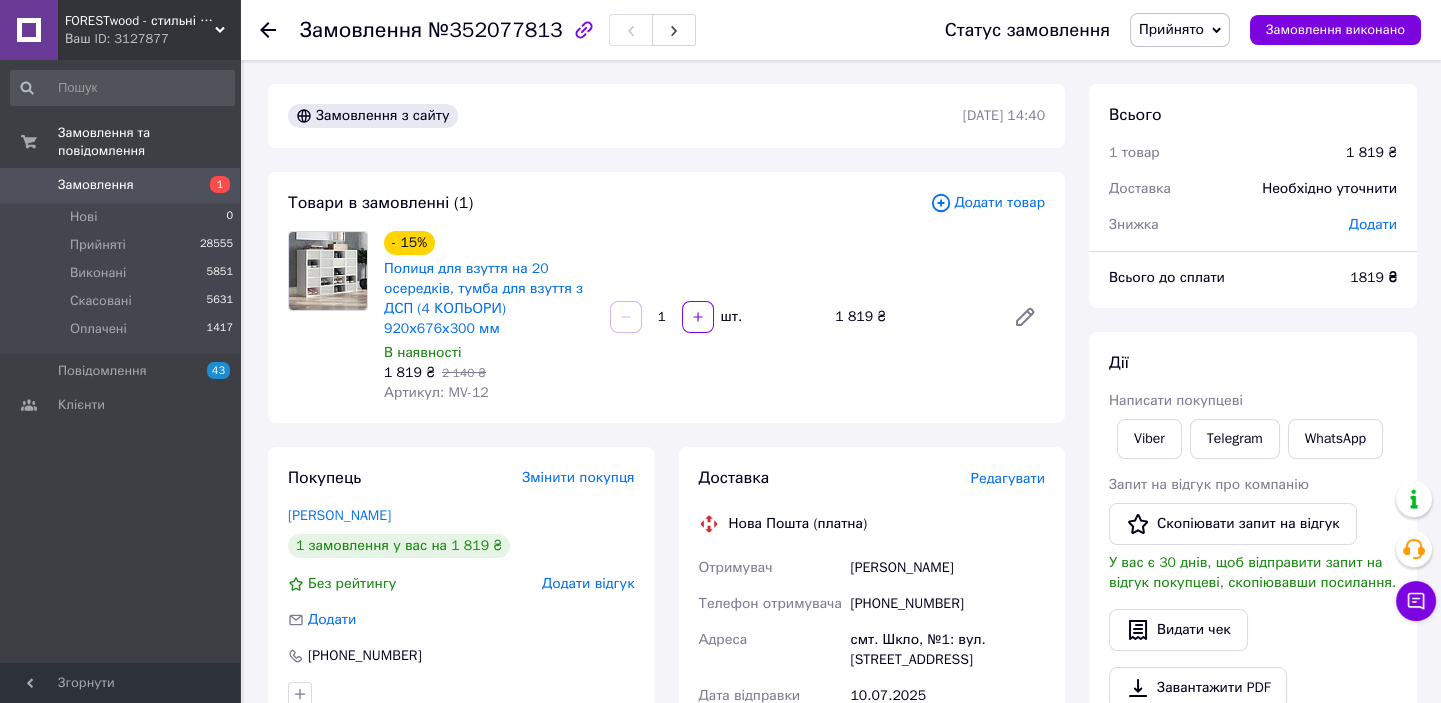 click 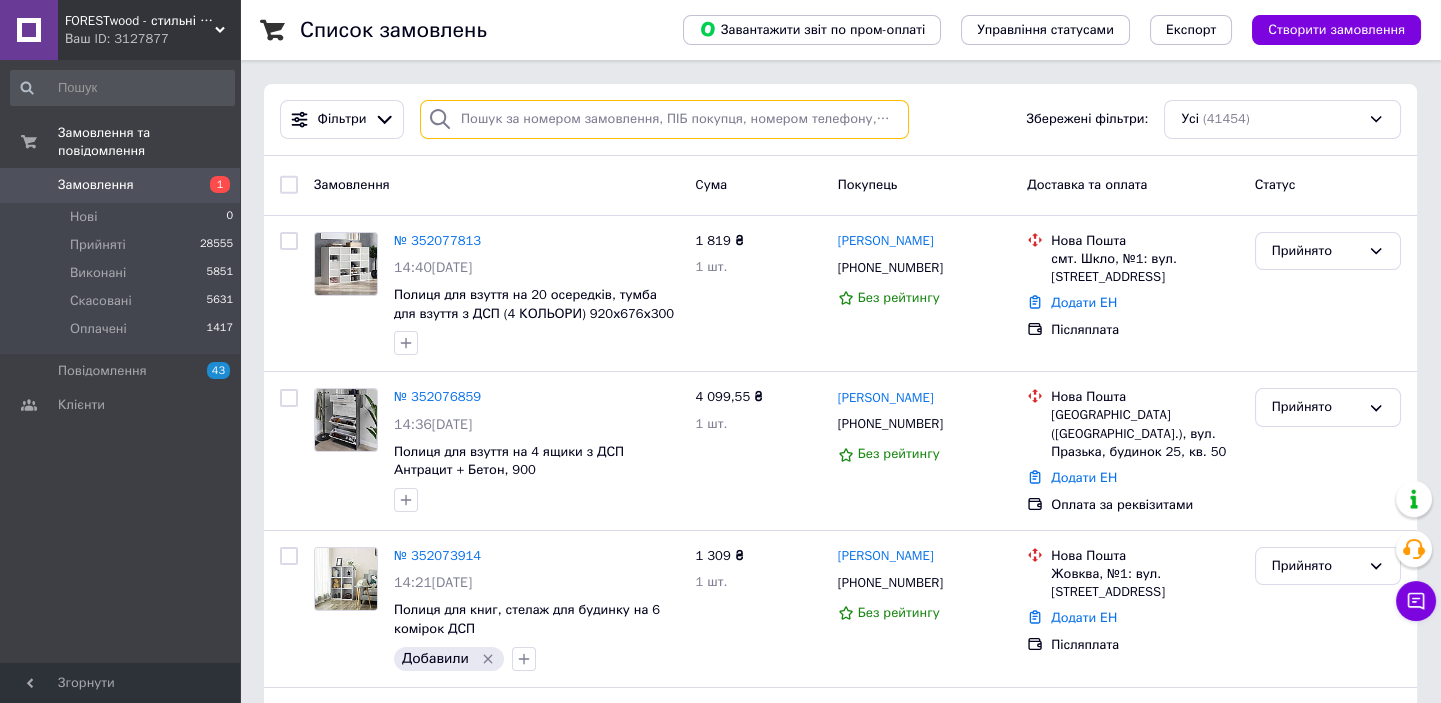 click at bounding box center [664, 119] 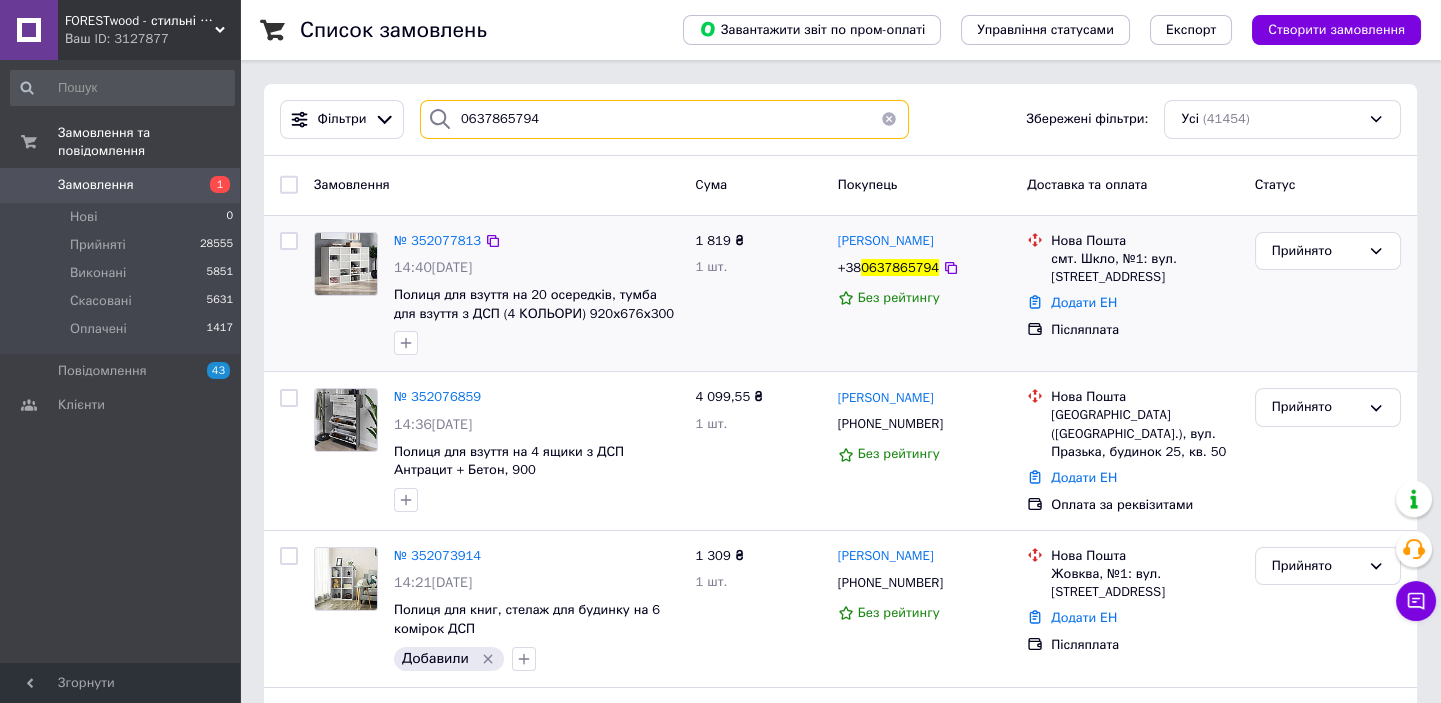type on "0637865794" 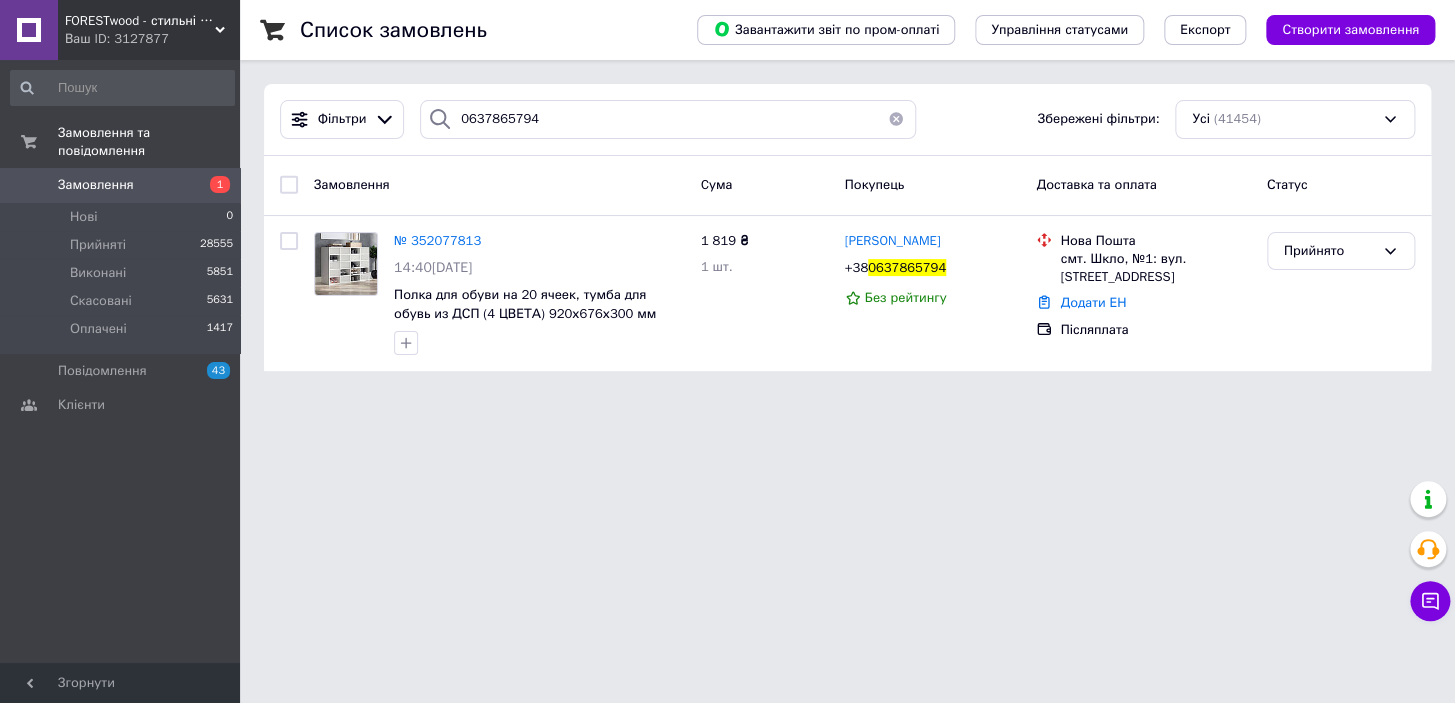 click at bounding box center (896, 119) 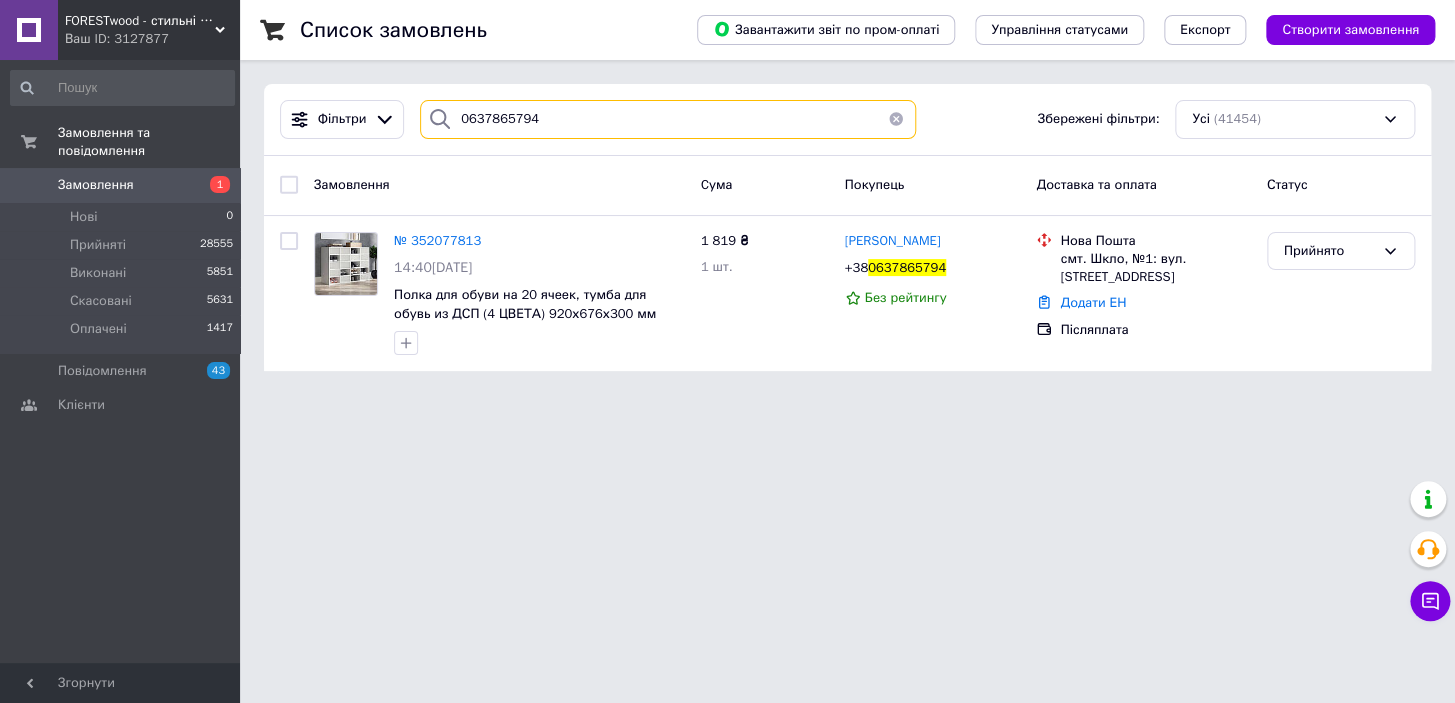 type 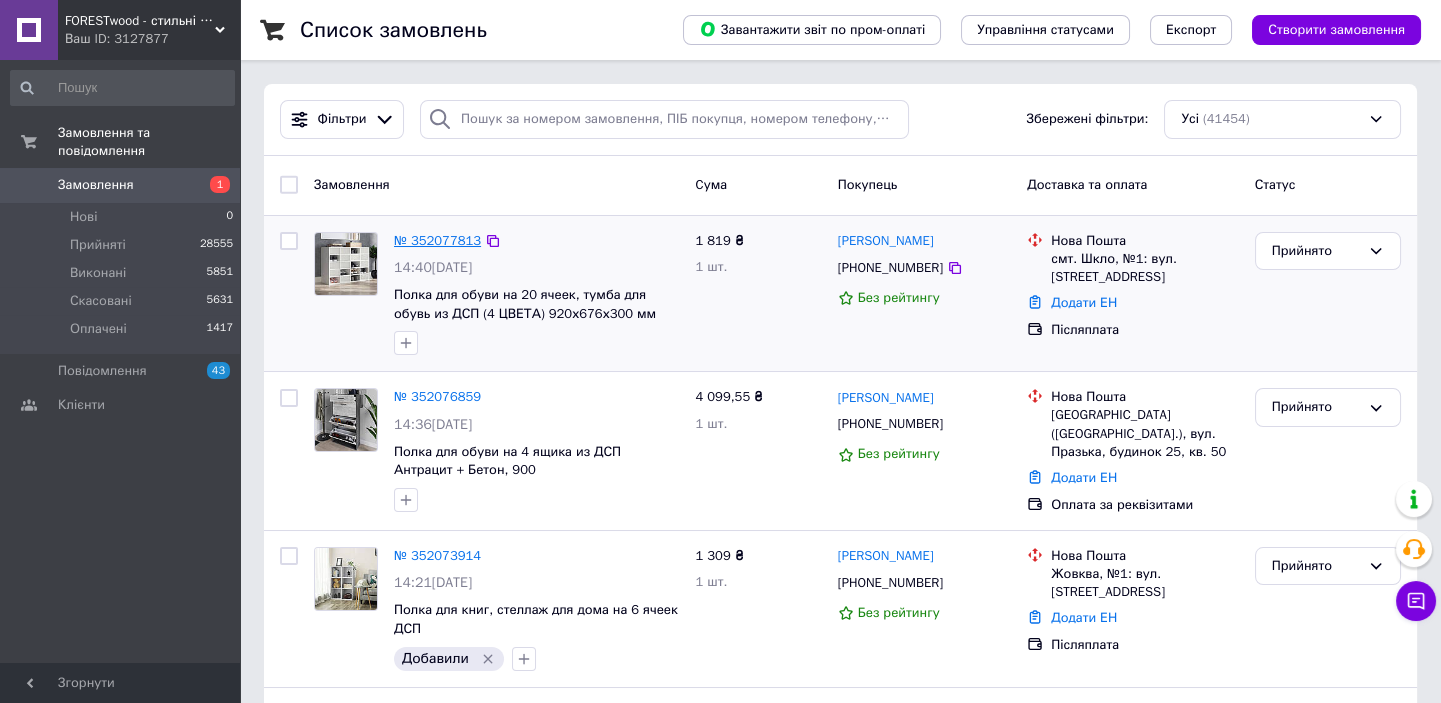 click on "№ 352077813" at bounding box center [437, 240] 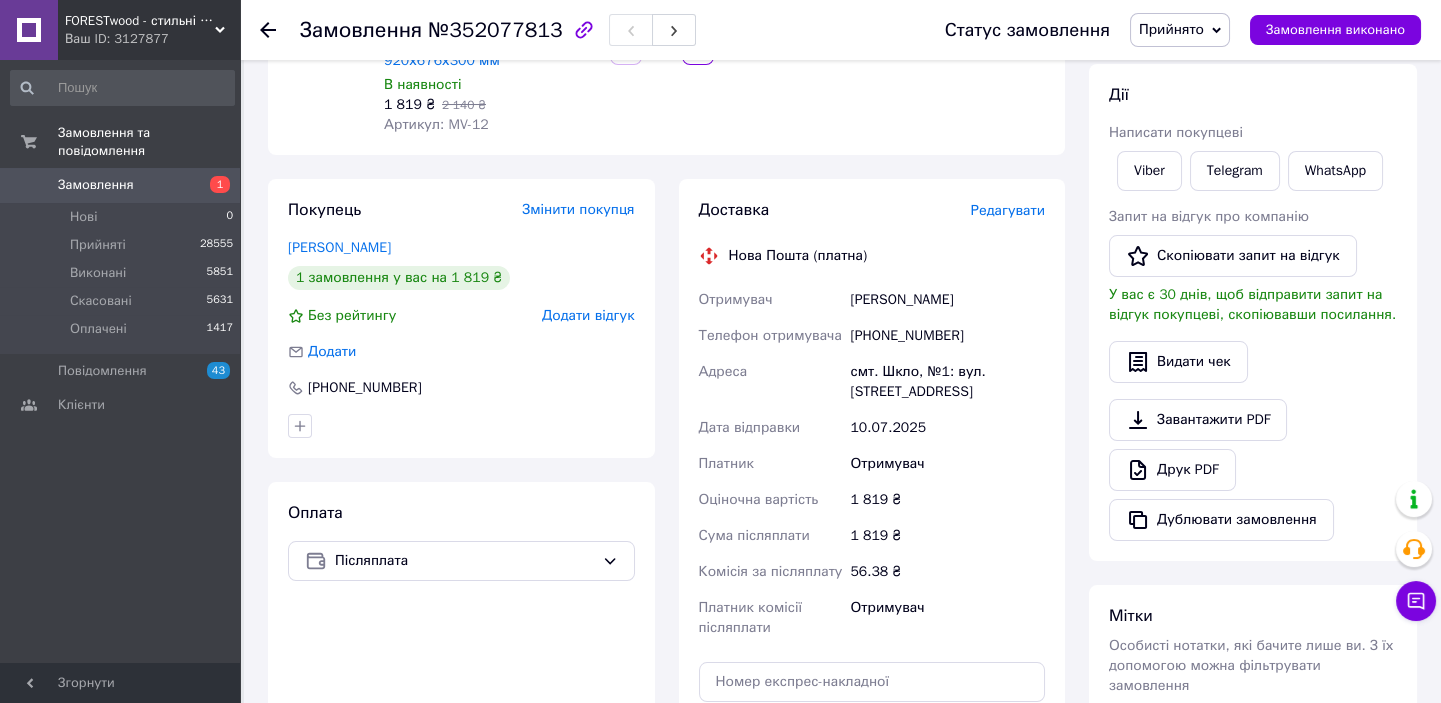 scroll, scrollTop: 272, scrollLeft: 0, axis: vertical 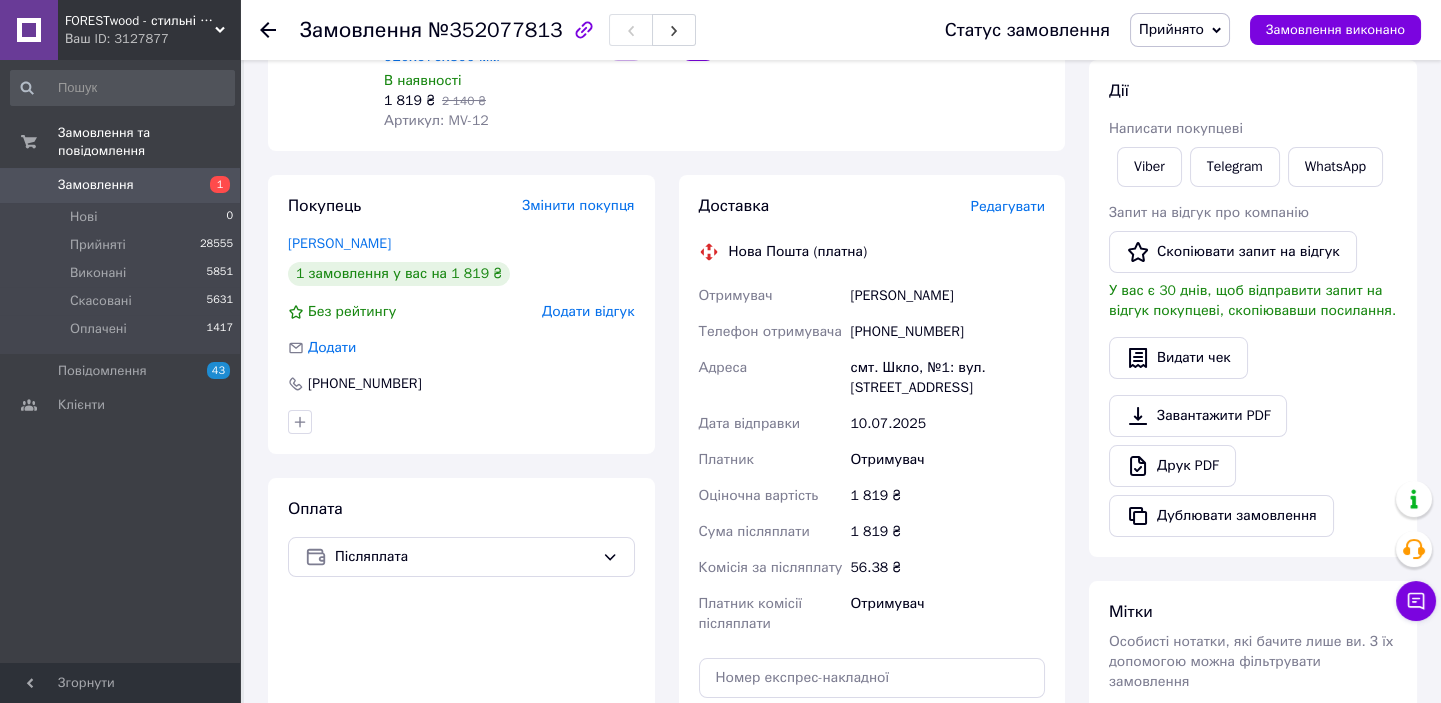 drag, startPoint x: 987, startPoint y: 300, endPoint x: 856, endPoint y: 293, distance: 131.18689 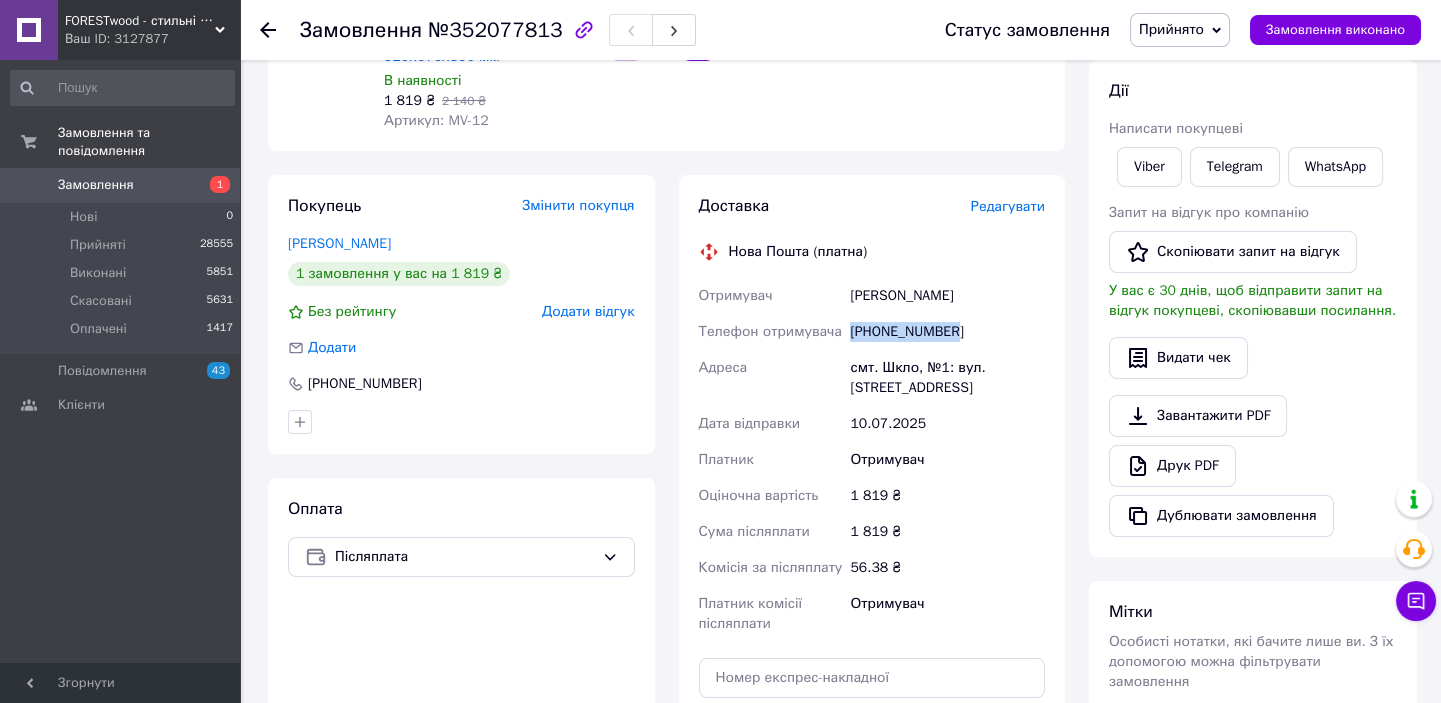 click on "Отримувач Захарко Катерина Телефон отримувача +380637865794 Адреса смт. Шкло, №1: вул. Сагайдачного, 62а Дата відправки 10.07.2025 Платник Отримувач Оціночна вартість 1 819 ₴ Сума післяплати 1 819 ₴ Комісія за післяплату 56.38 ₴ Платник комісії післяплати Отримувач" at bounding box center (872, 460) 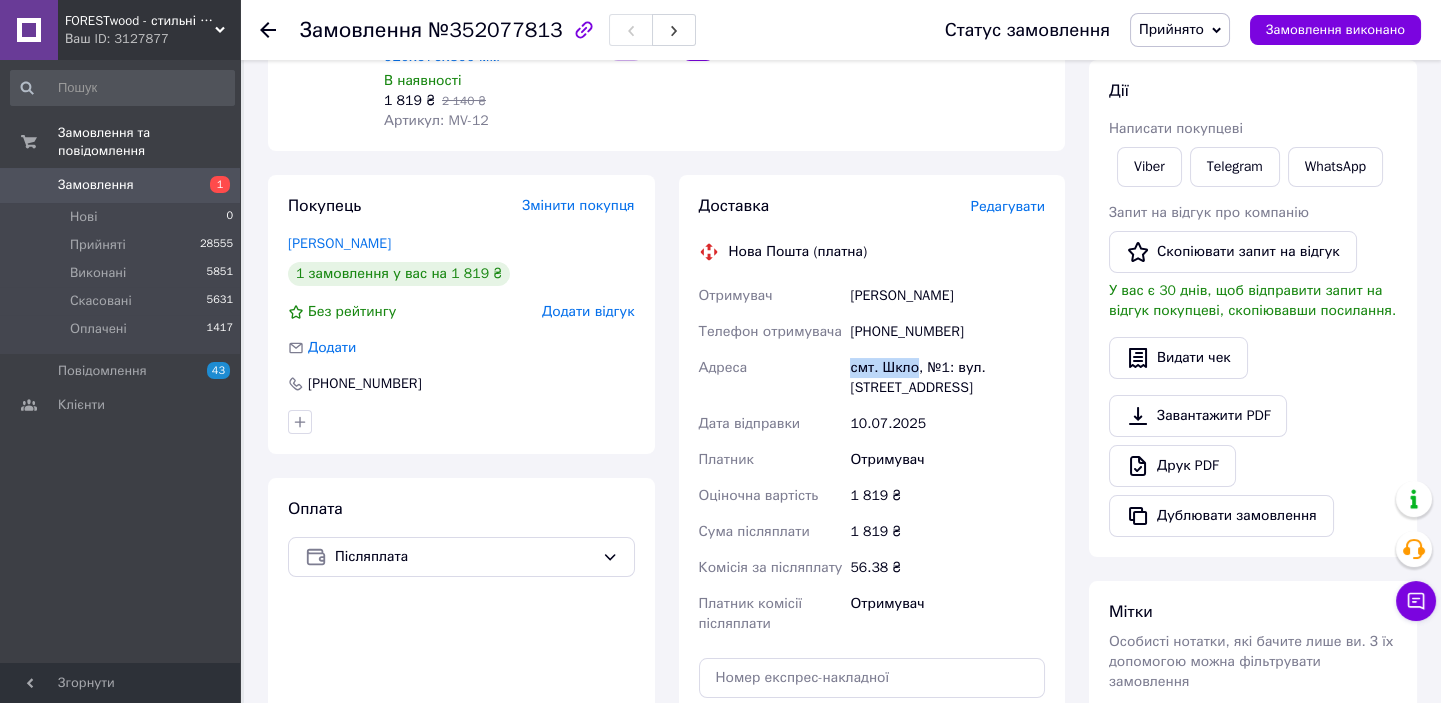 drag, startPoint x: 840, startPoint y: 360, endPoint x: 912, endPoint y: 368, distance: 72.443085 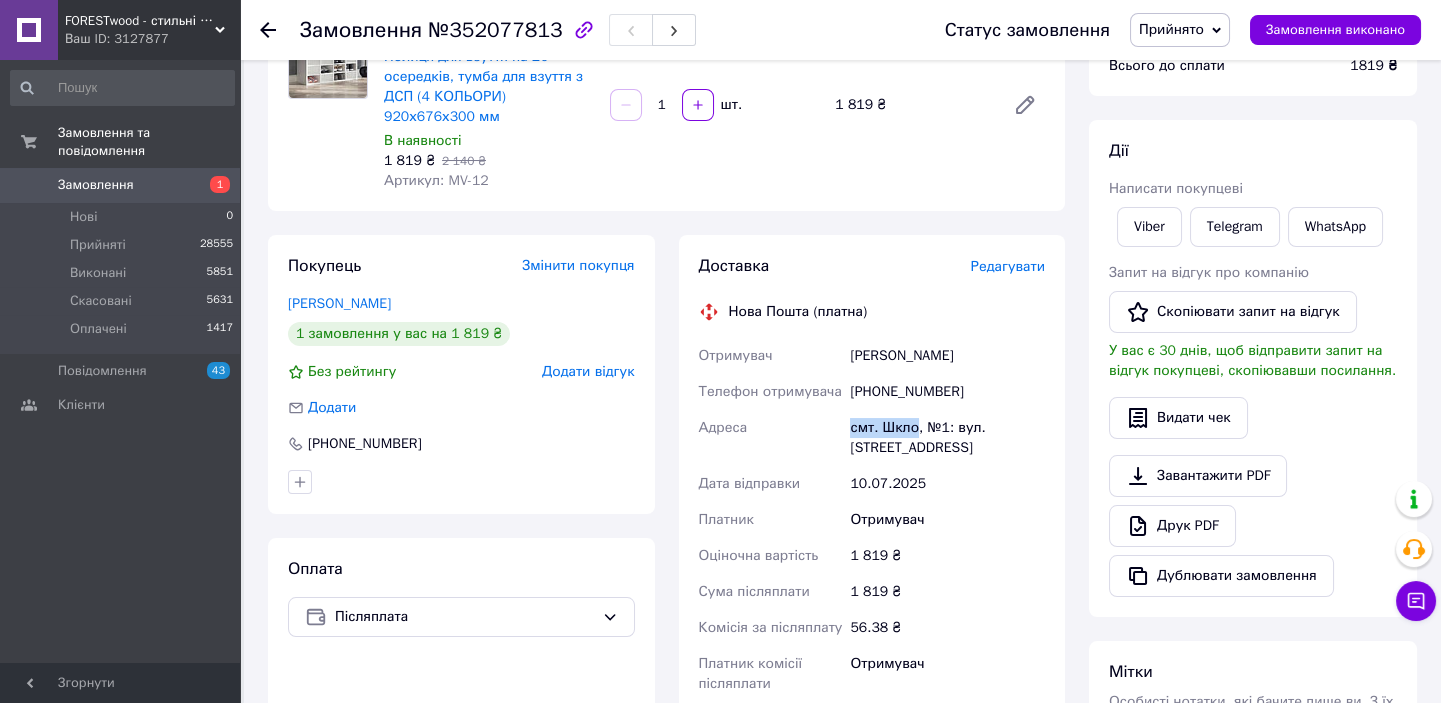 scroll, scrollTop: 181, scrollLeft: 0, axis: vertical 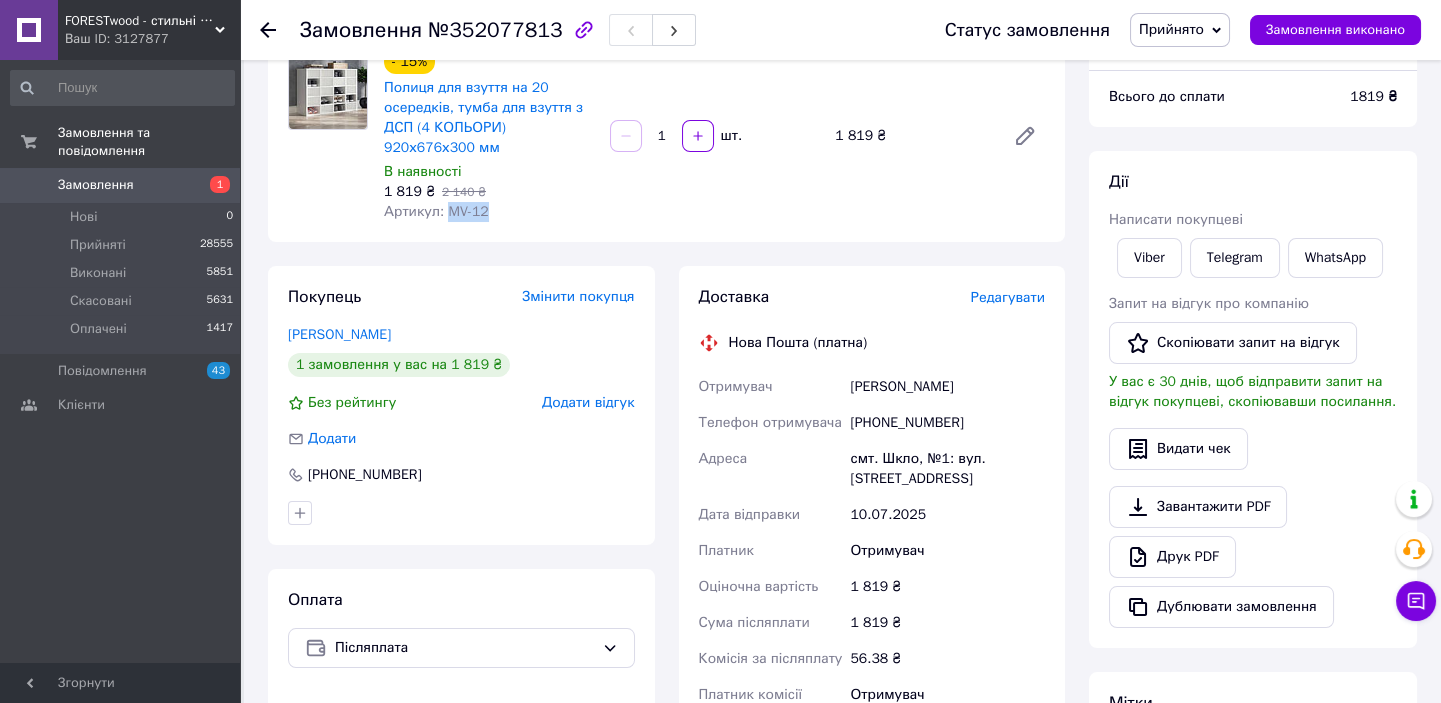 drag, startPoint x: 472, startPoint y: 206, endPoint x: 488, endPoint y: 206, distance: 16 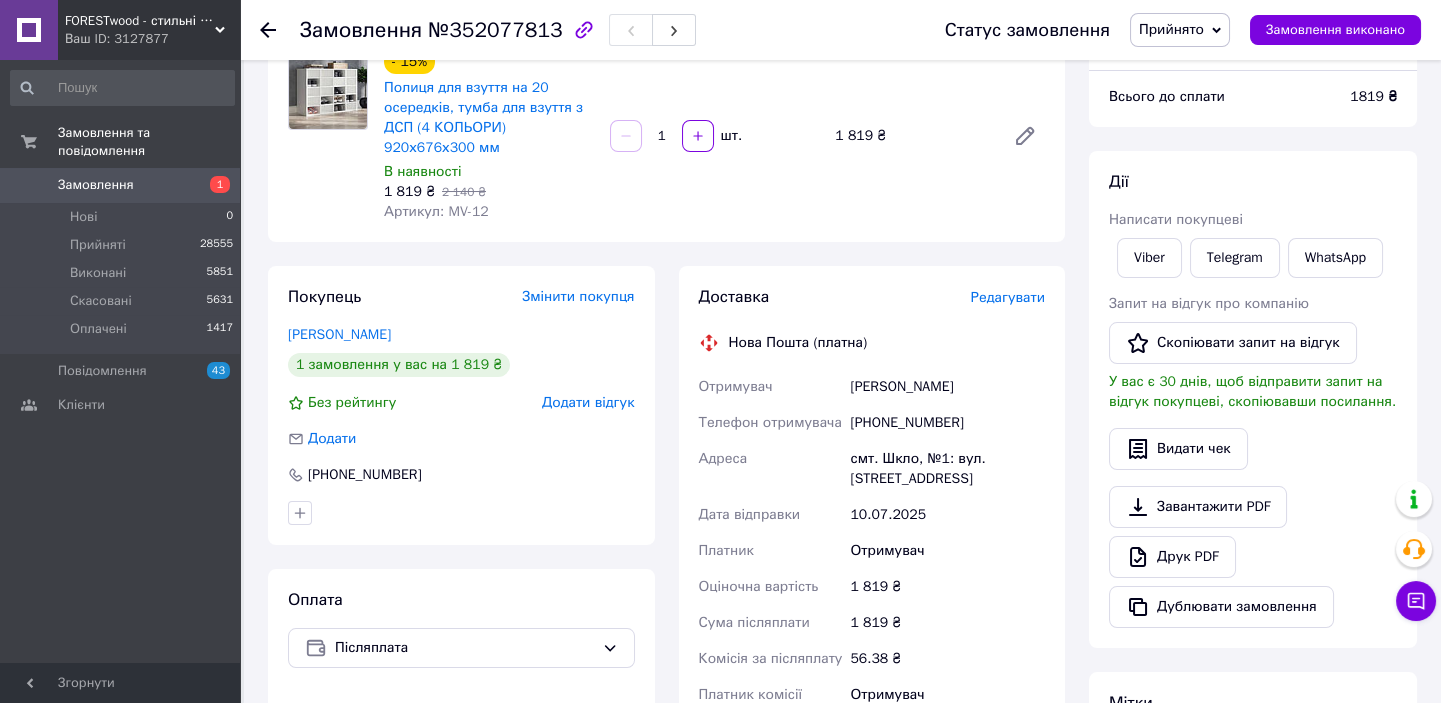click 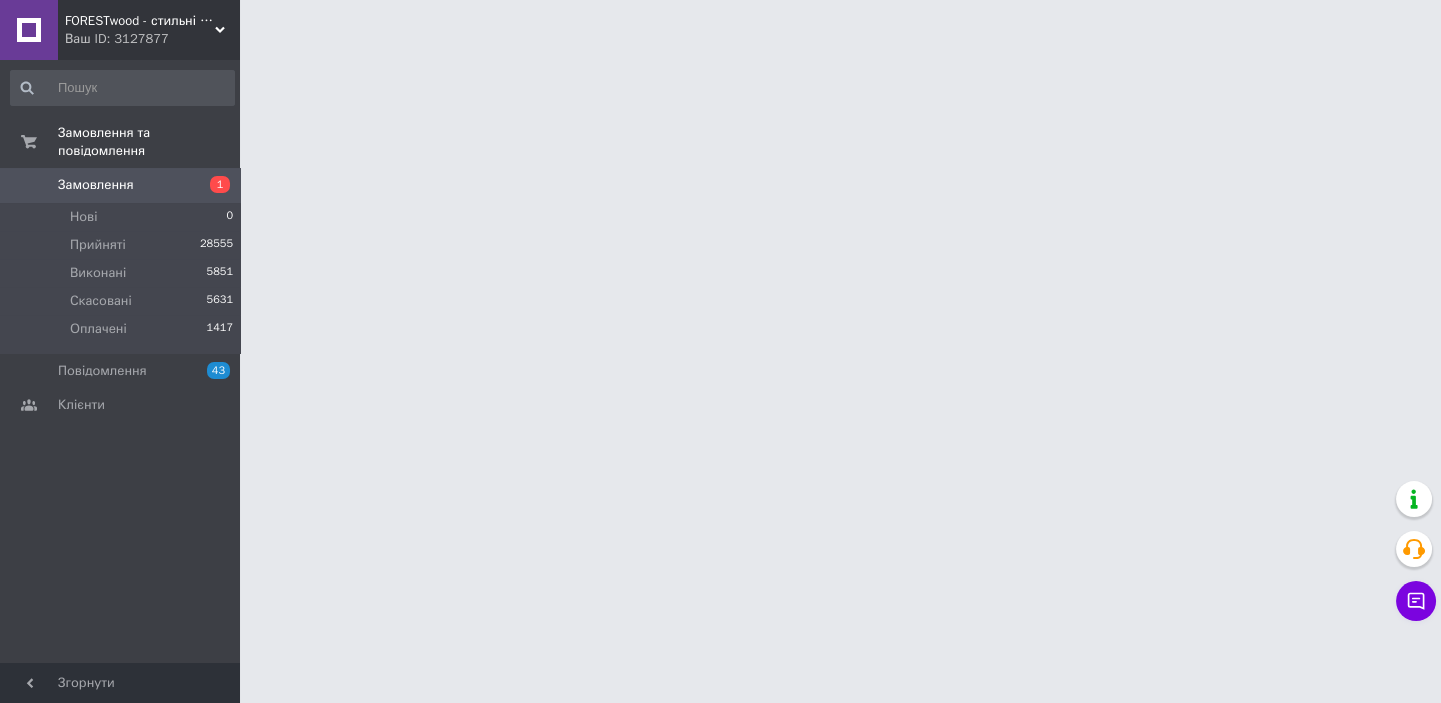 scroll, scrollTop: 0, scrollLeft: 0, axis: both 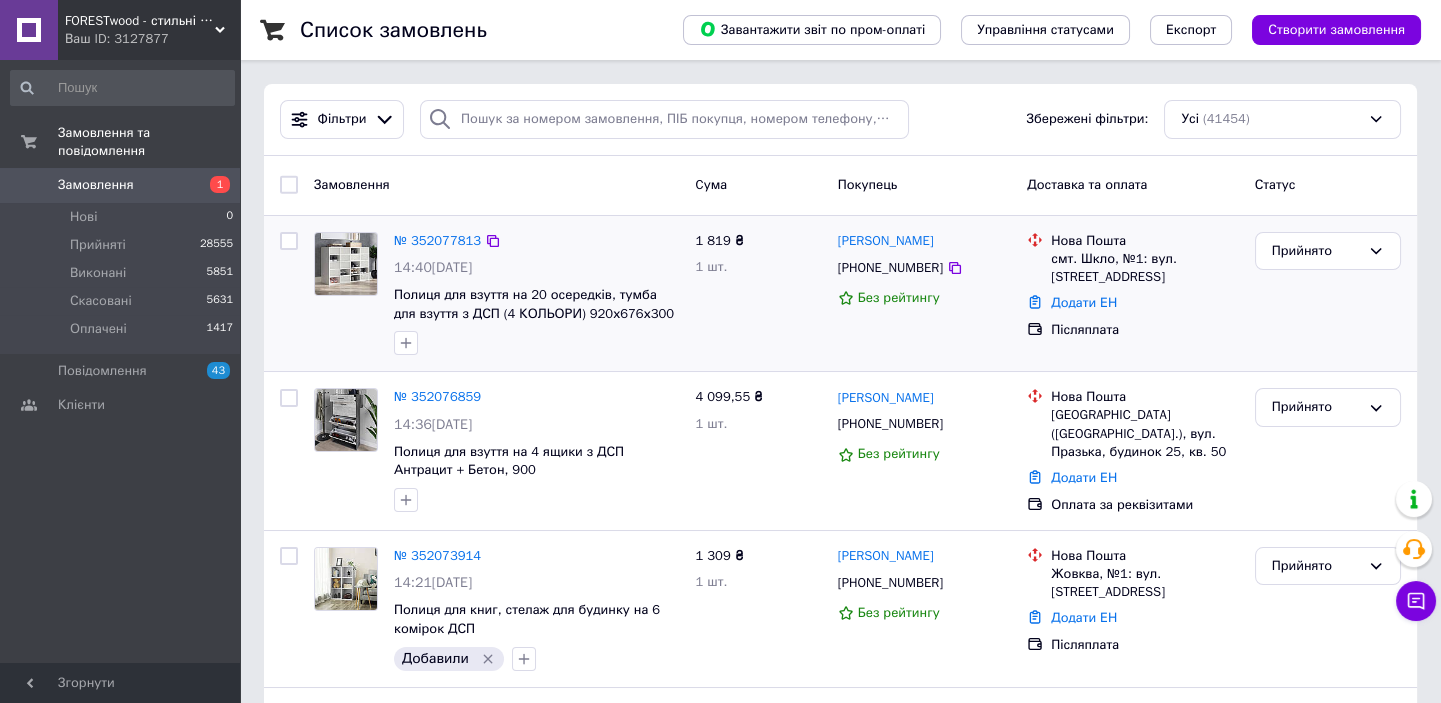 drag, startPoint x: 413, startPoint y: 345, endPoint x: 420, endPoint y: 358, distance: 14.764823 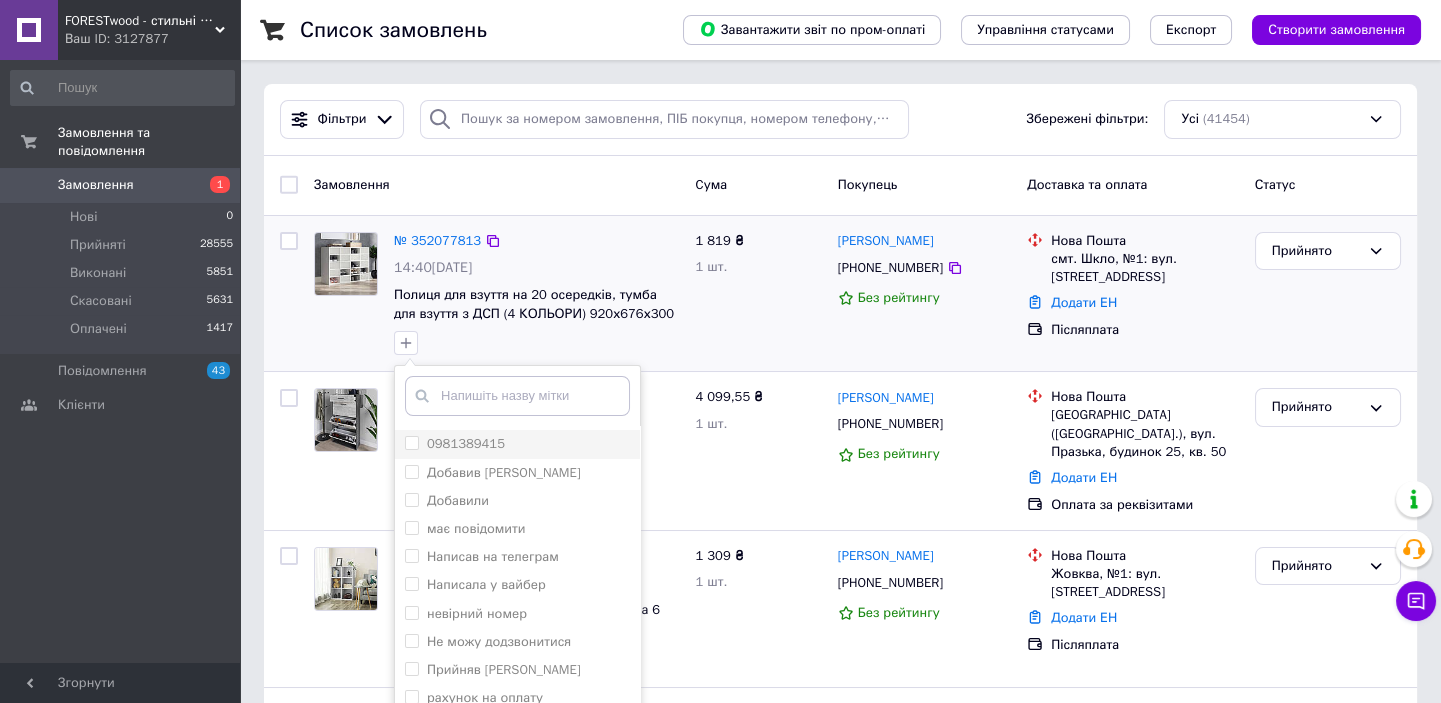scroll, scrollTop: 38, scrollLeft: 0, axis: vertical 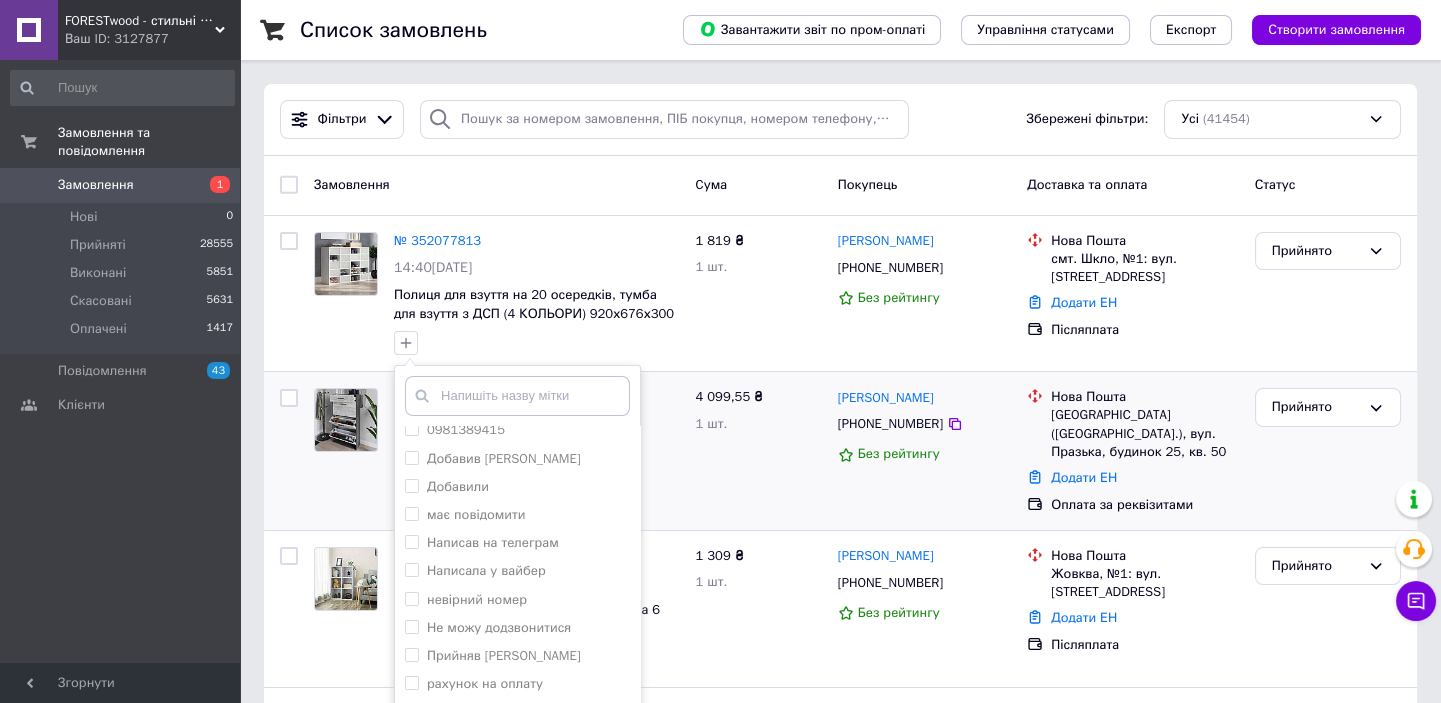 drag, startPoint x: 506, startPoint y: 486, endPoint x: 642, endPoint y: 489, distance: 136.03308 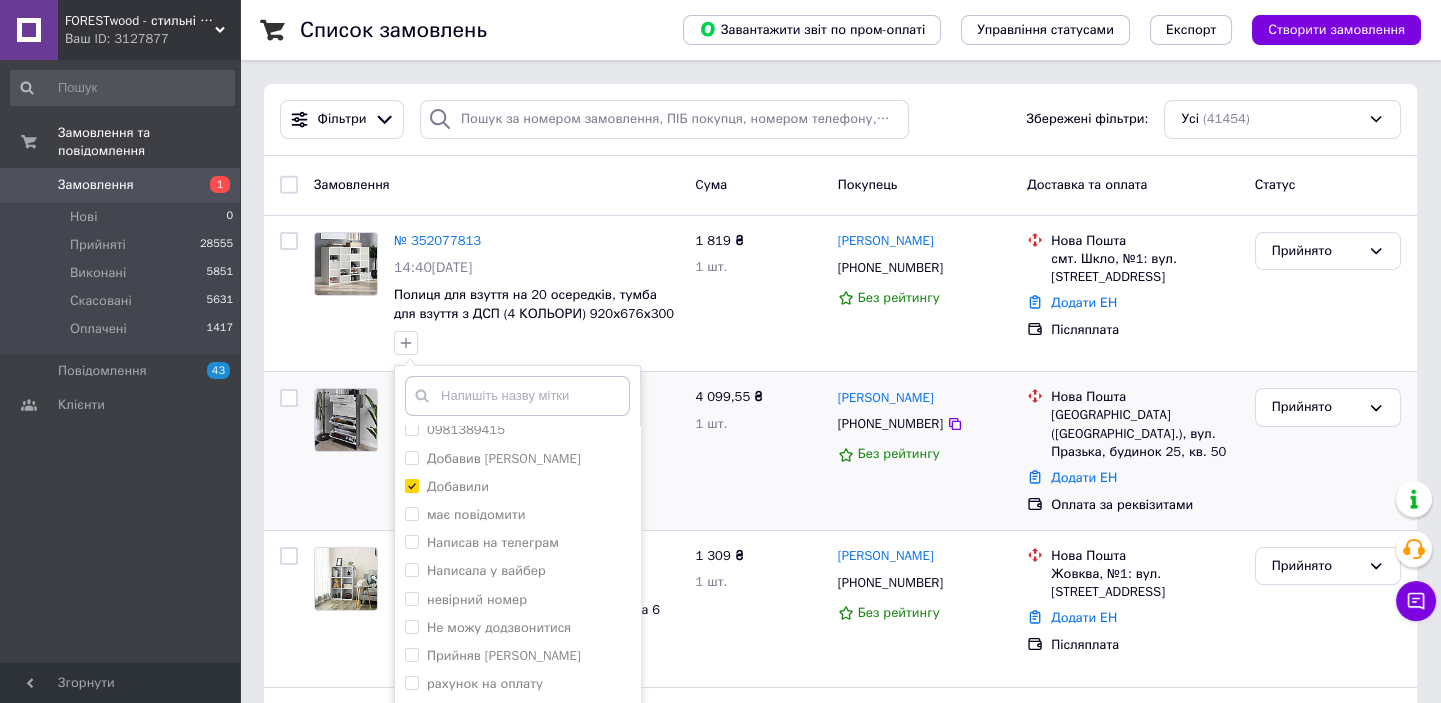 checkbox on "true" 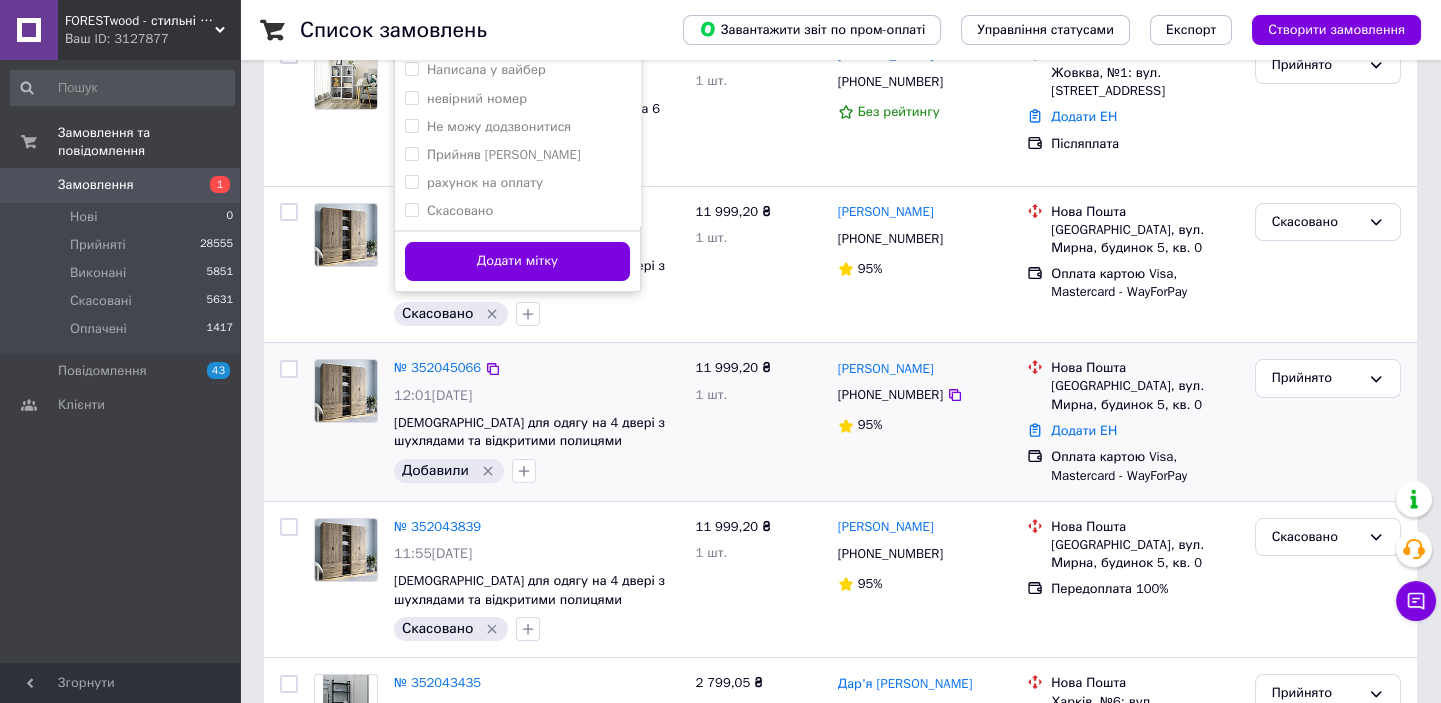 scroll, scrollTop: 545, scrollLeft: 0, axis: vertical 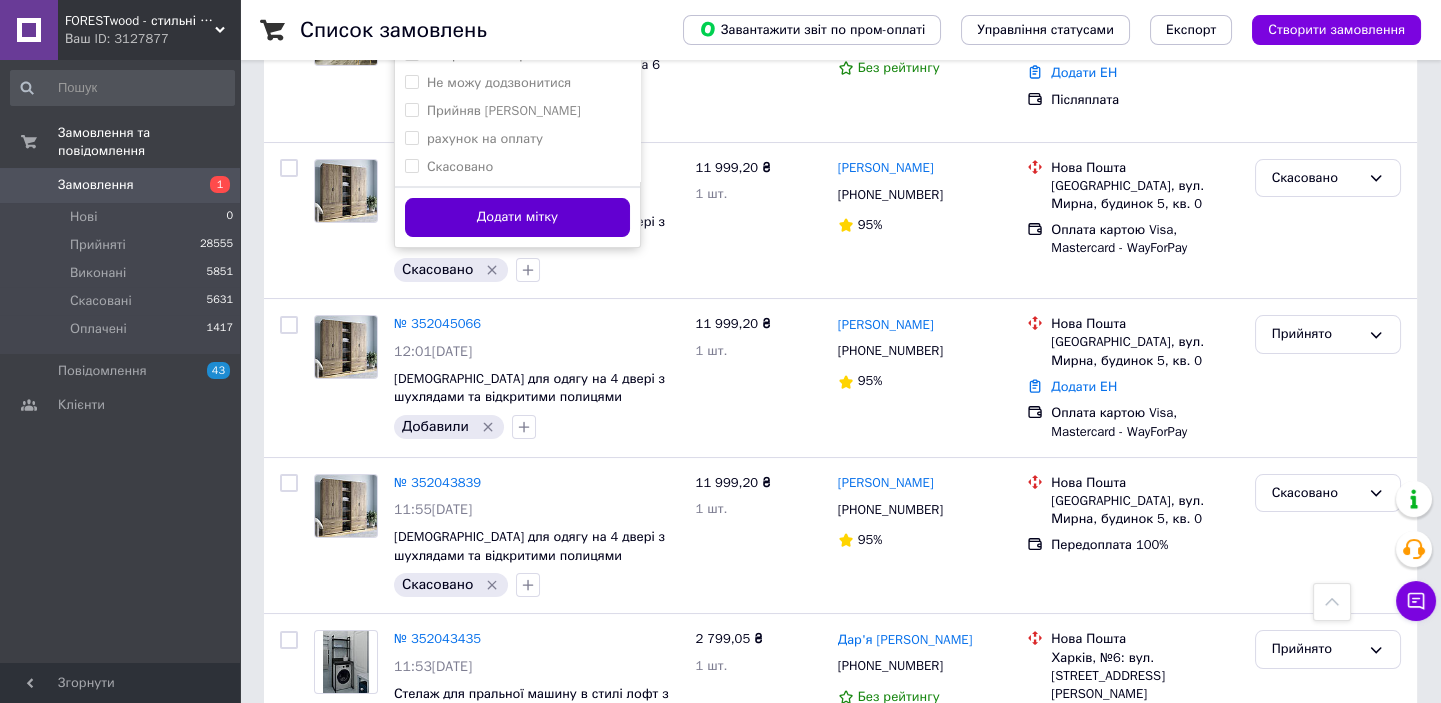 click on "Додати мітку" at bounding box center (517, 217) 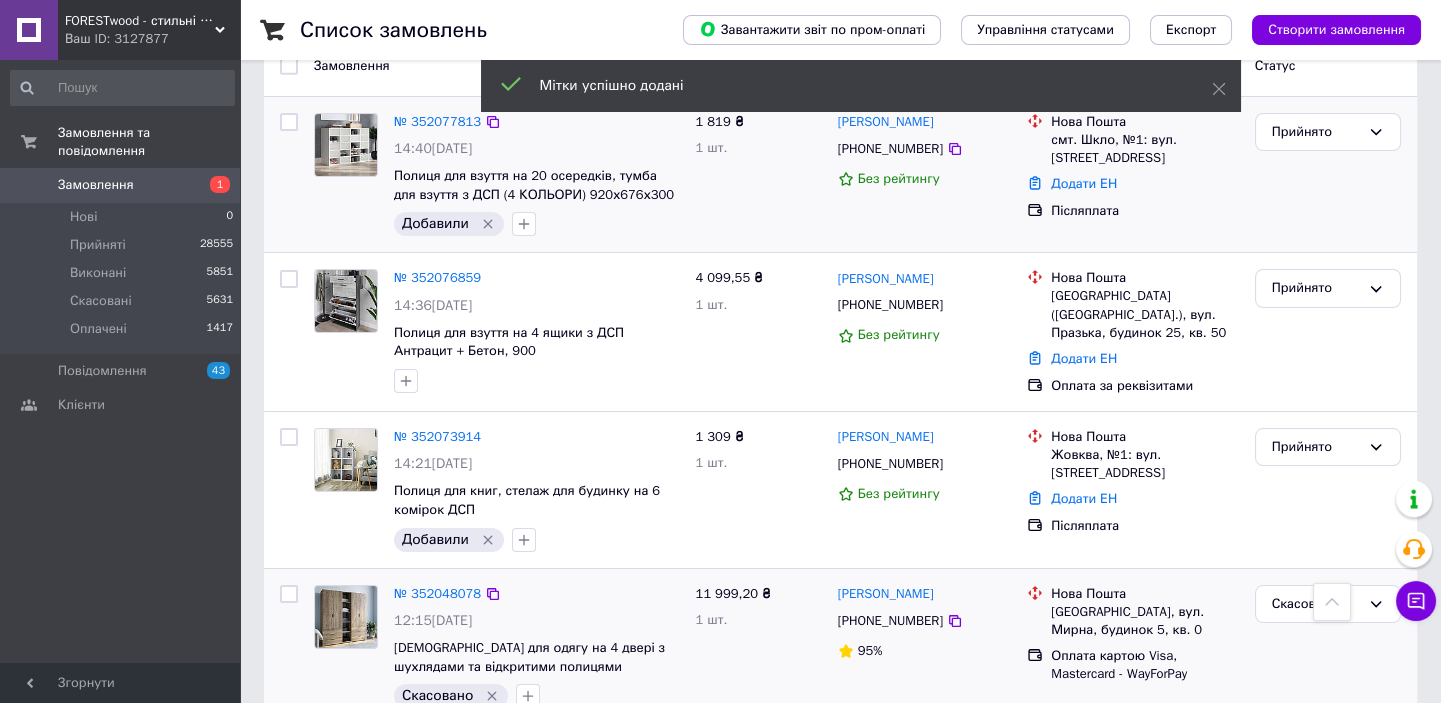 scroll, scrollTop: 0, scrollLeft: 0, axis: both 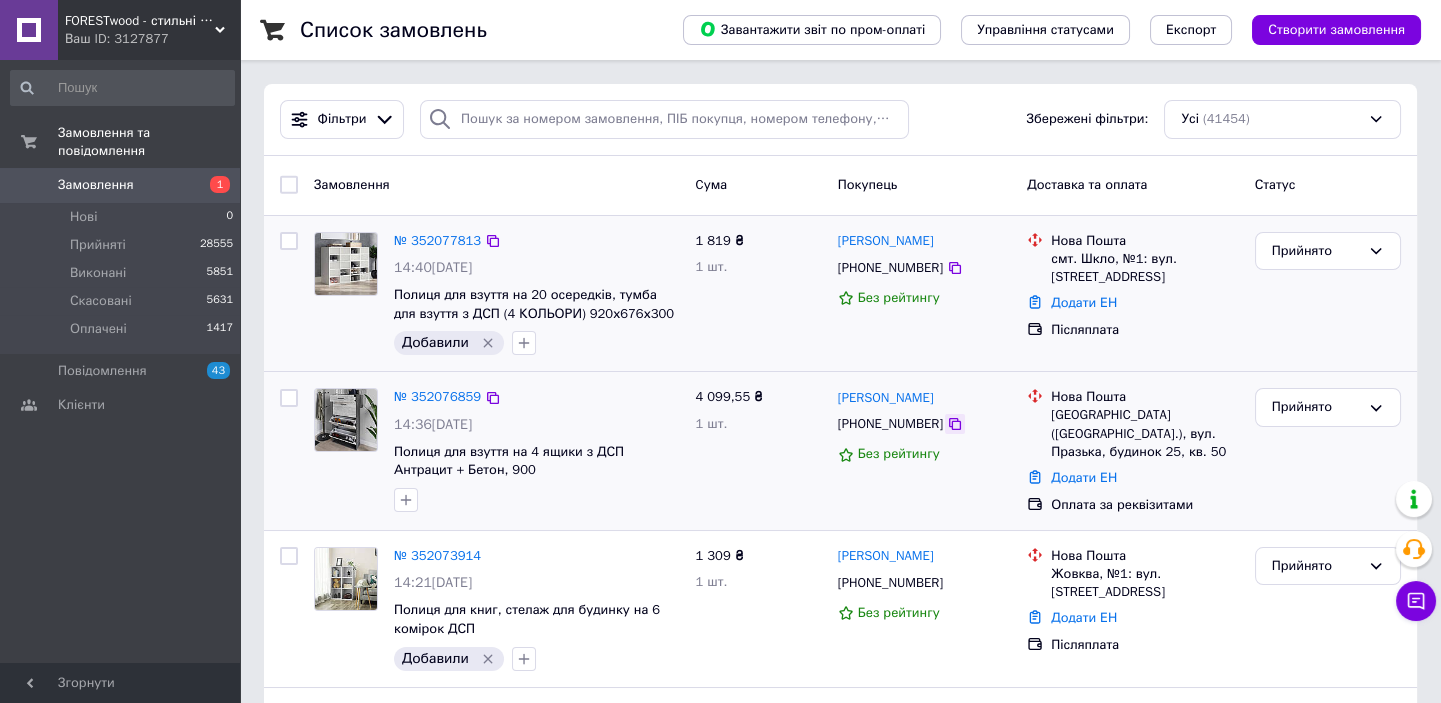 click 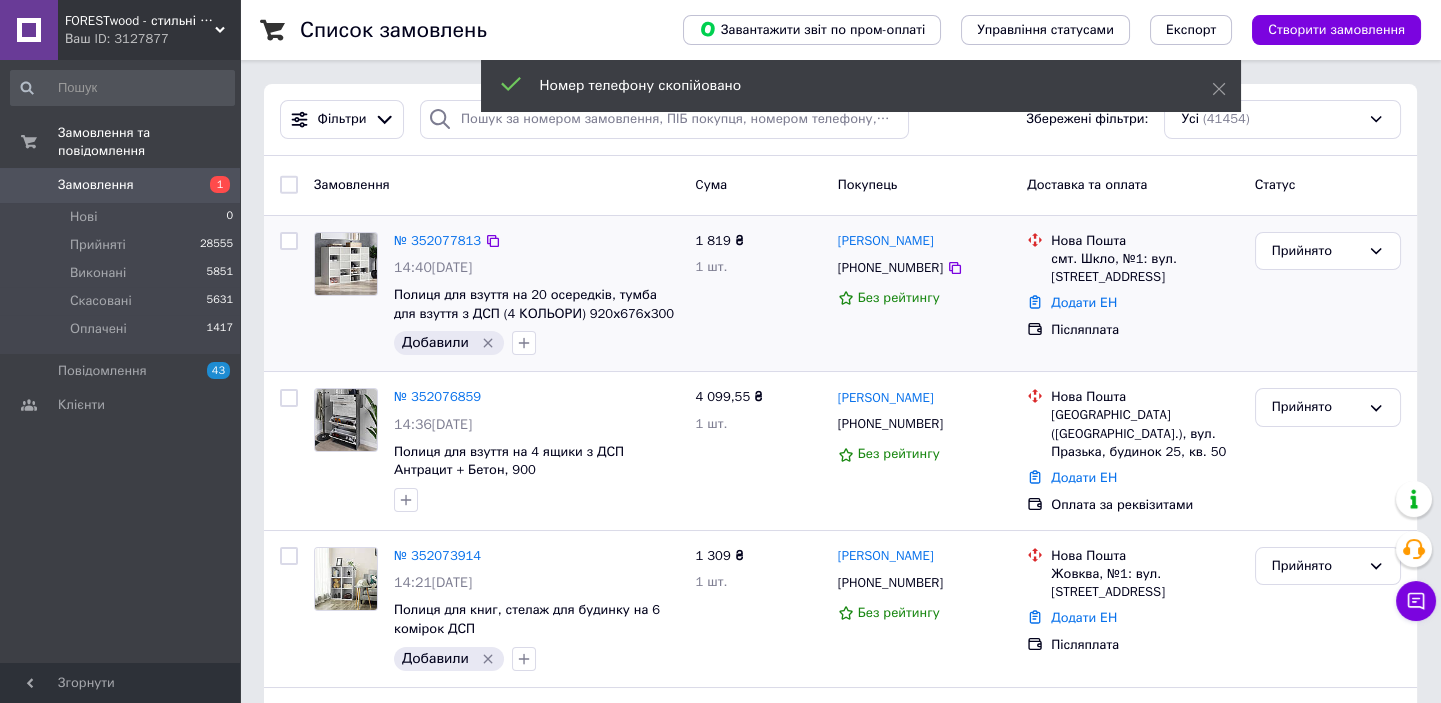 click on "Номер телефону скопійовано" at bounding box center [861, 88] 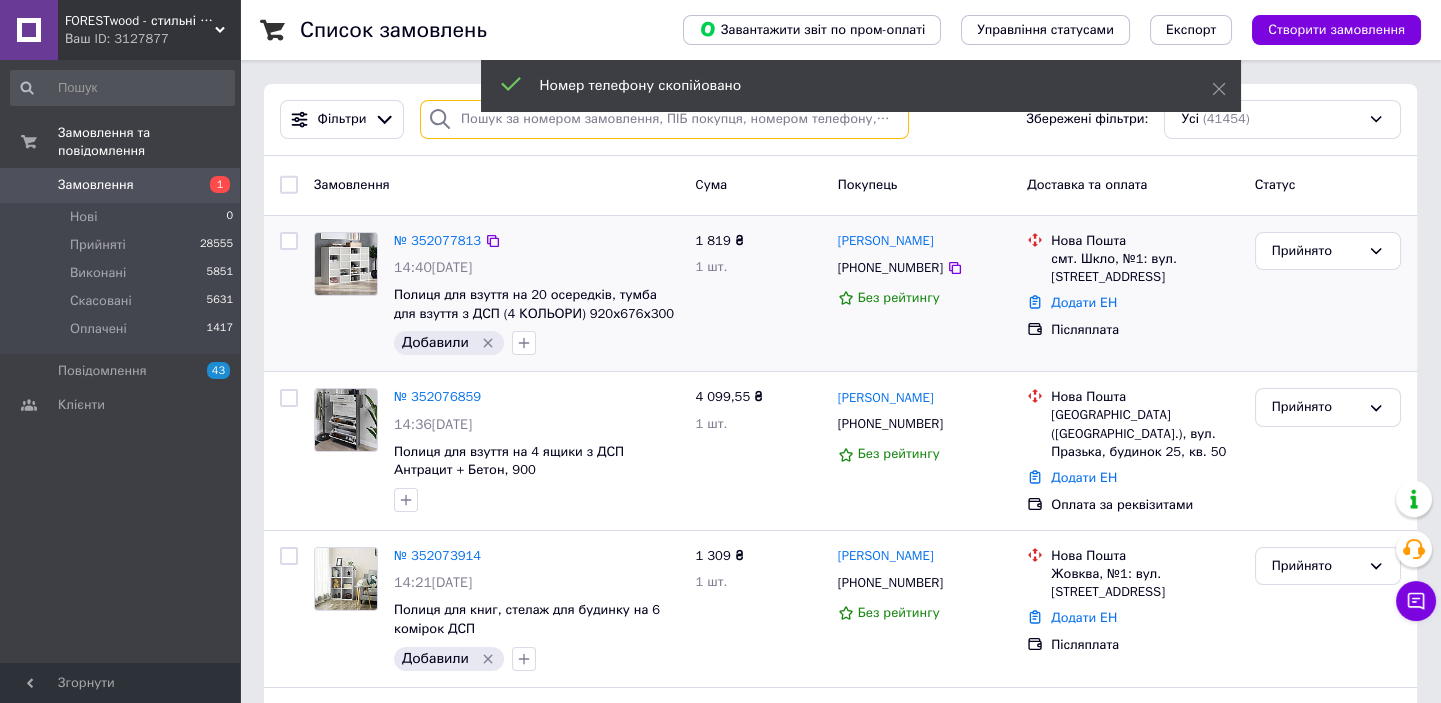 drag, startPoint x: 480, startPoint y: 112, endPoint x: 466, endPoint y: 123, distance: 17.804493 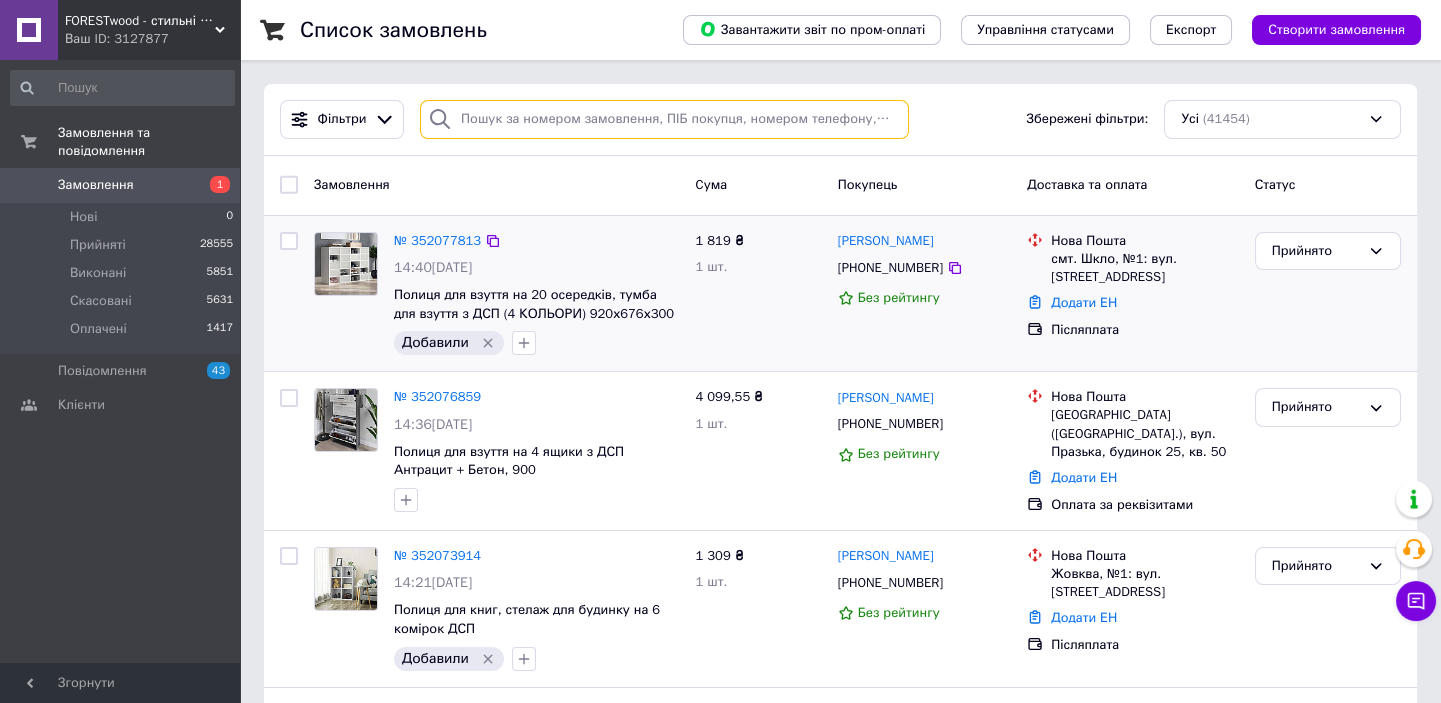 paste on "[PHONE_NUMBER]" 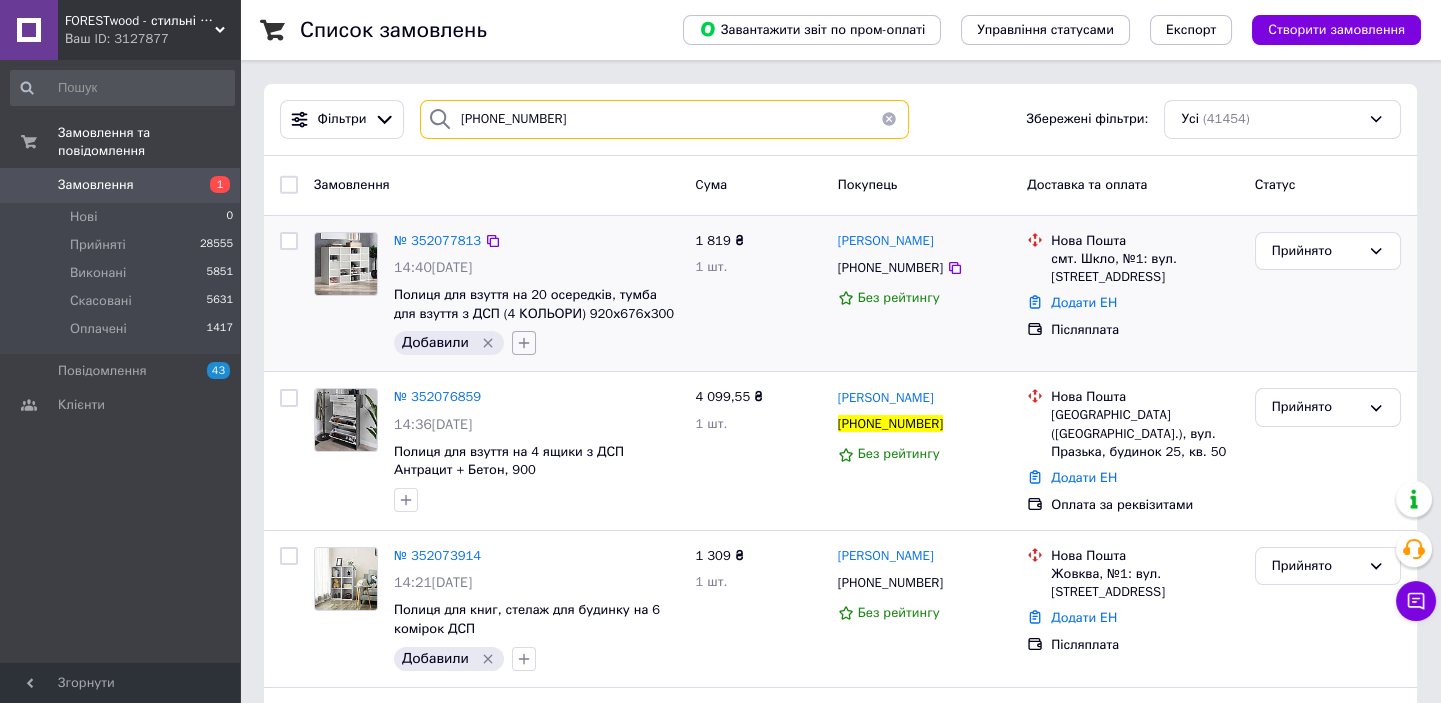 type on "[PHONE_NUMBER]" 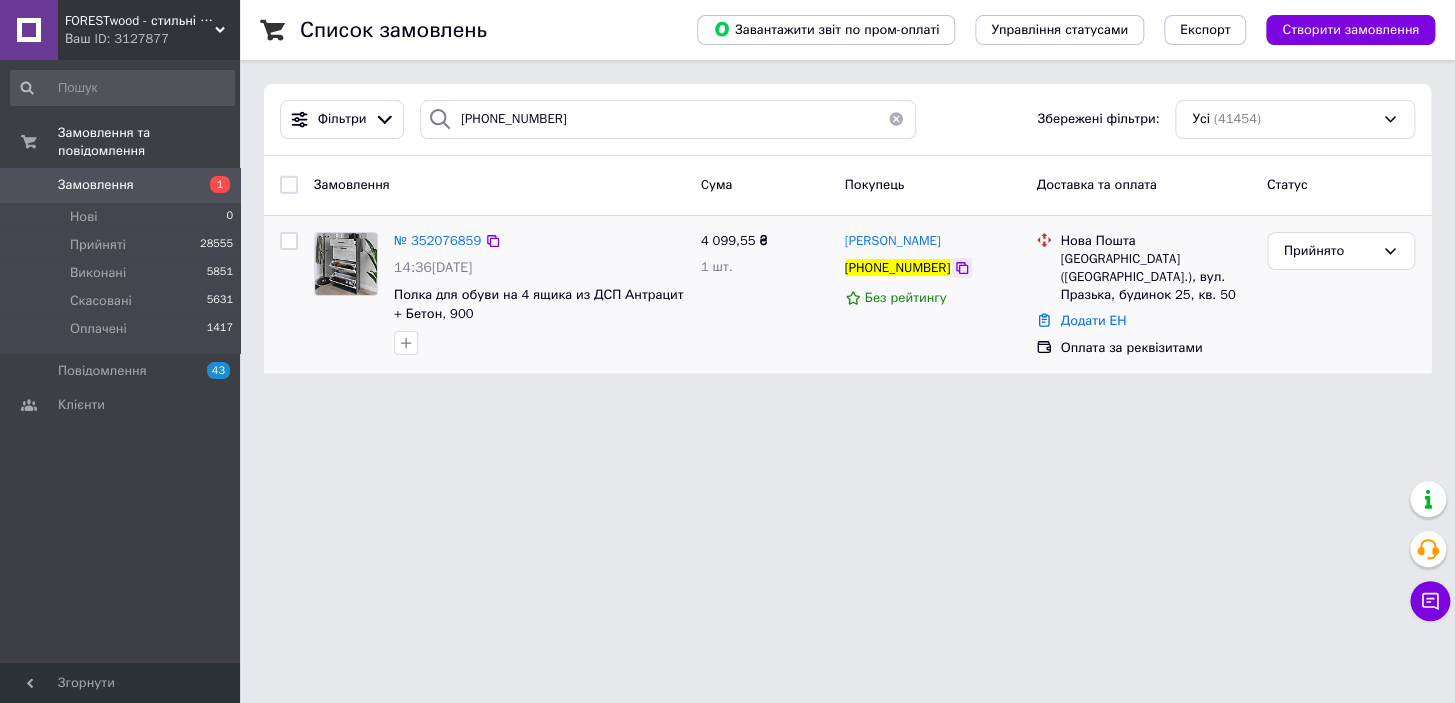 click 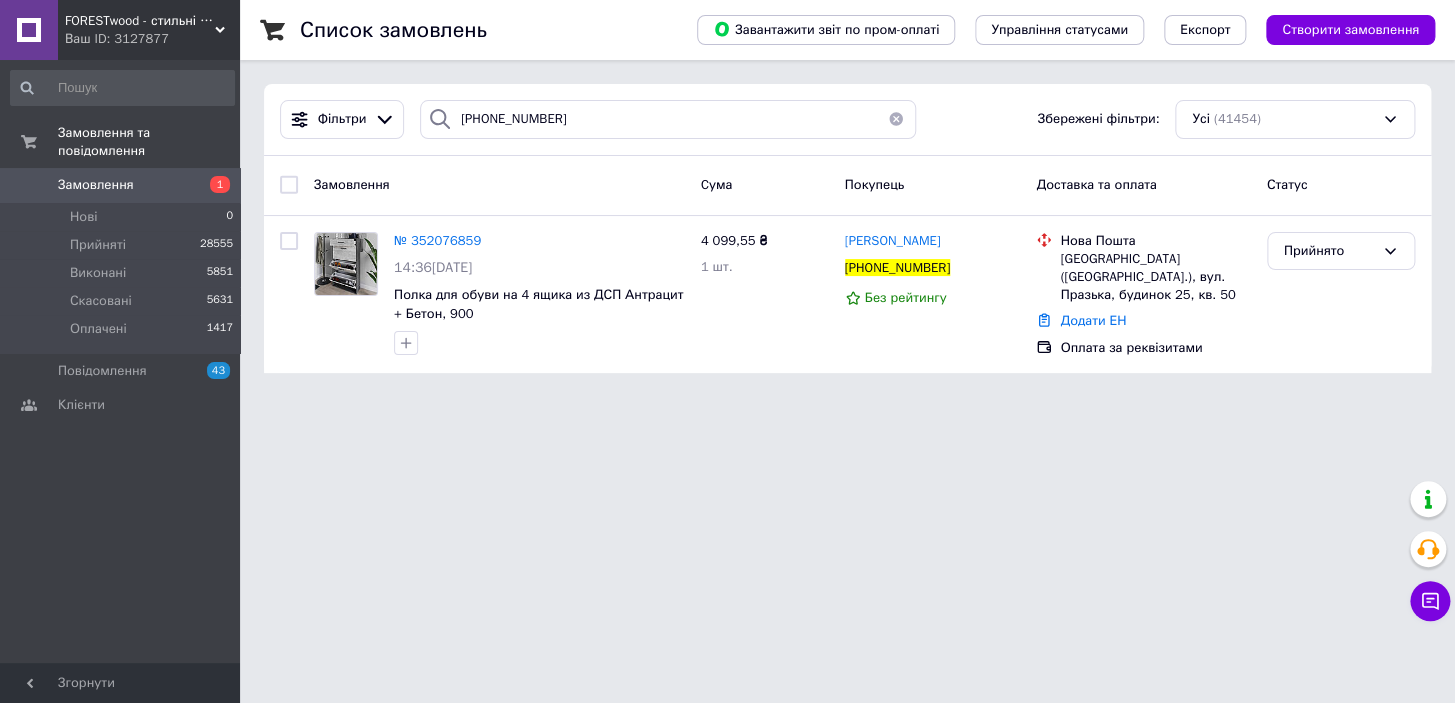 drag, startPoint x: 889, startPoint y: 114, endPoint x: 877, endPoint y: 127, distance: 17.691807 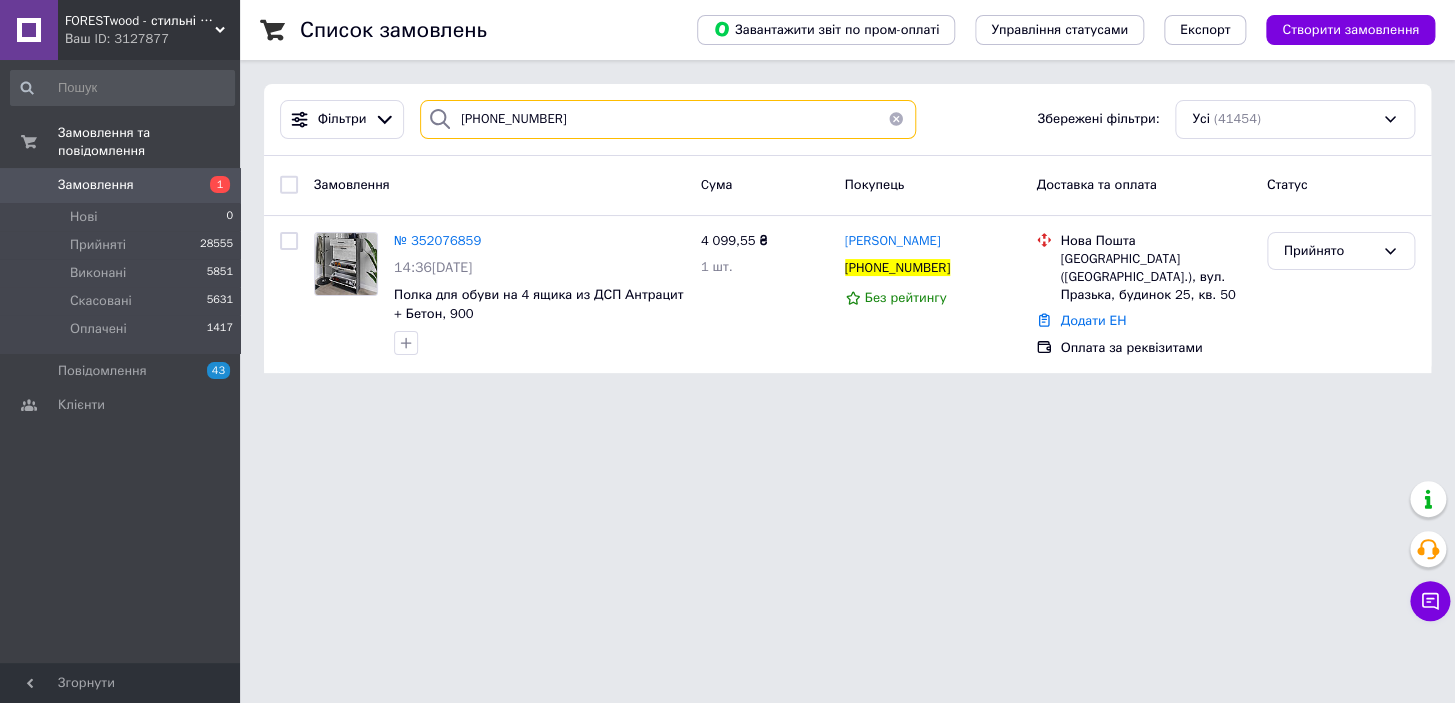 type 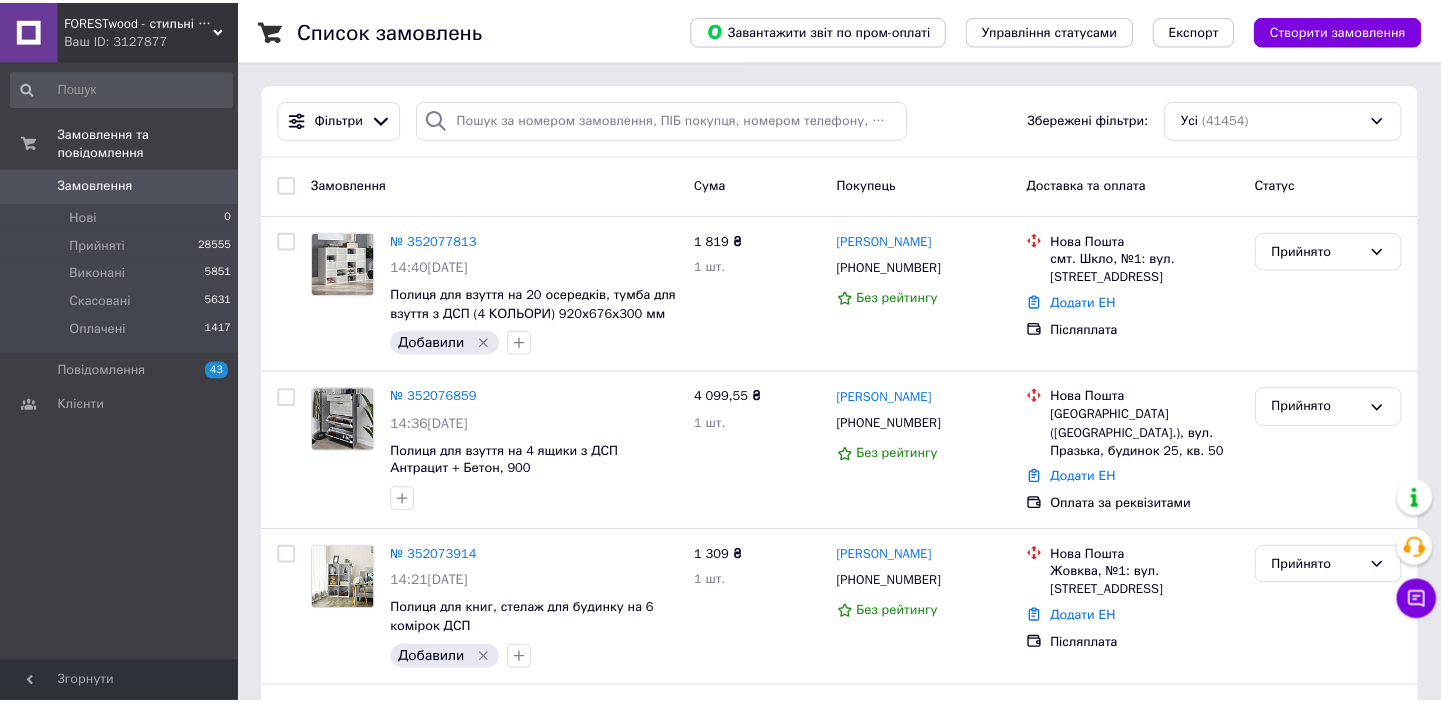 scroll, scrollTop: 0, scrollLeft: 0, axis: both 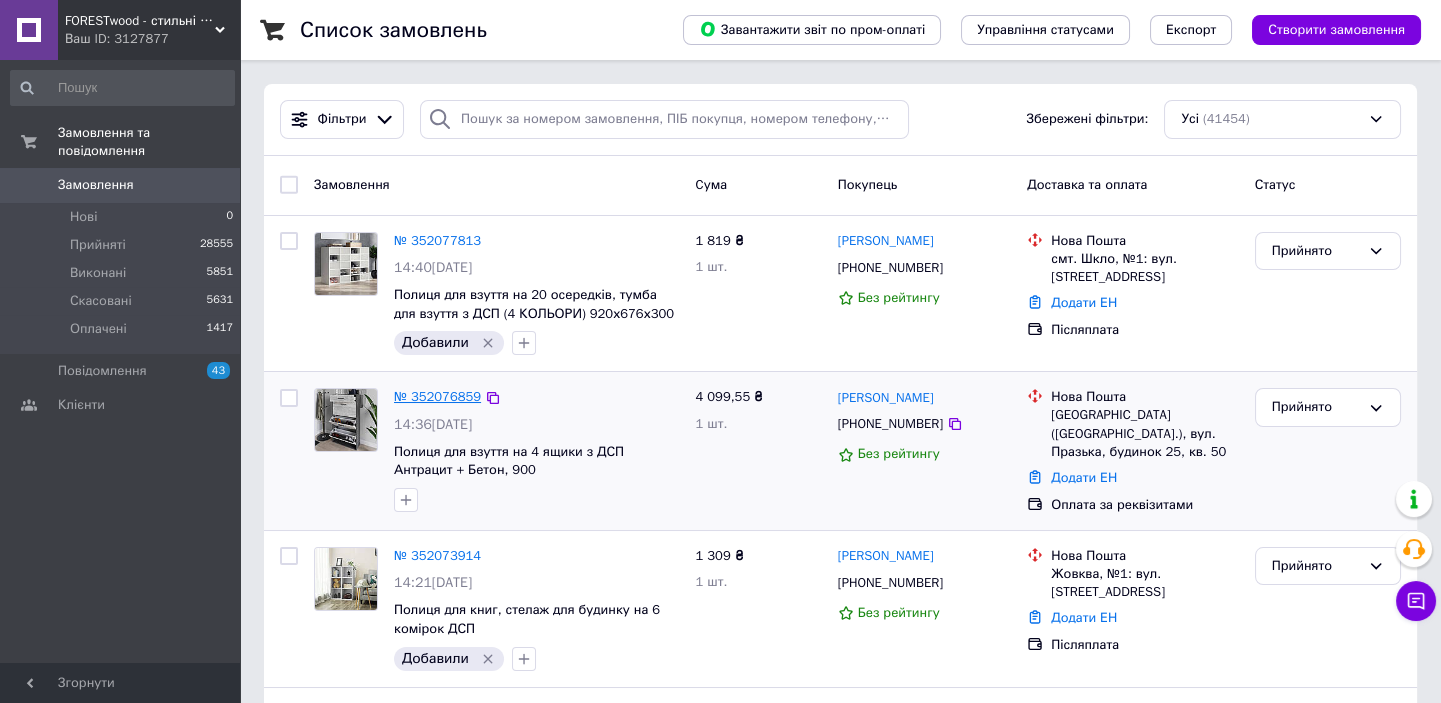 click on "№ 352076859" at bounding box center [437, 396] 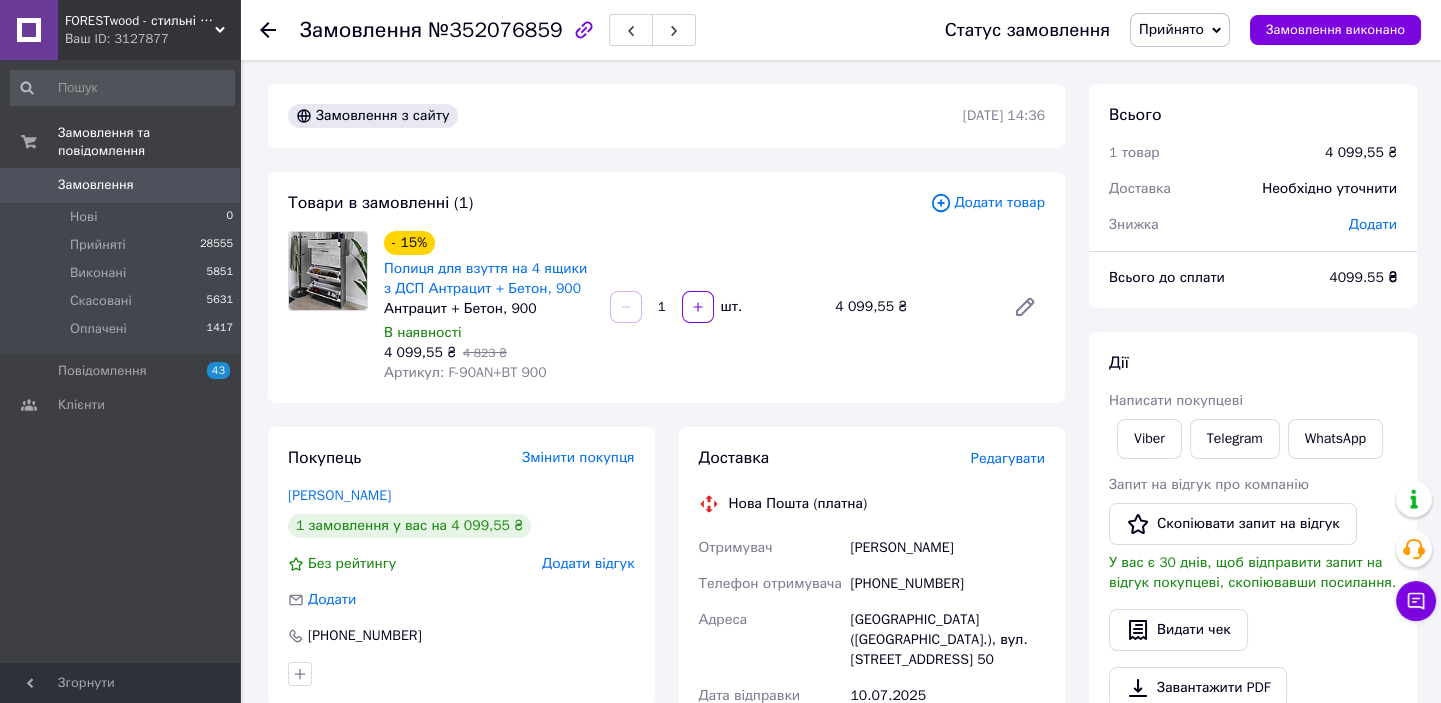 drag, startPoint x: 253, startPoint y: 29, endPoint x: 263, endPoint y: 30, distance: 10.049875 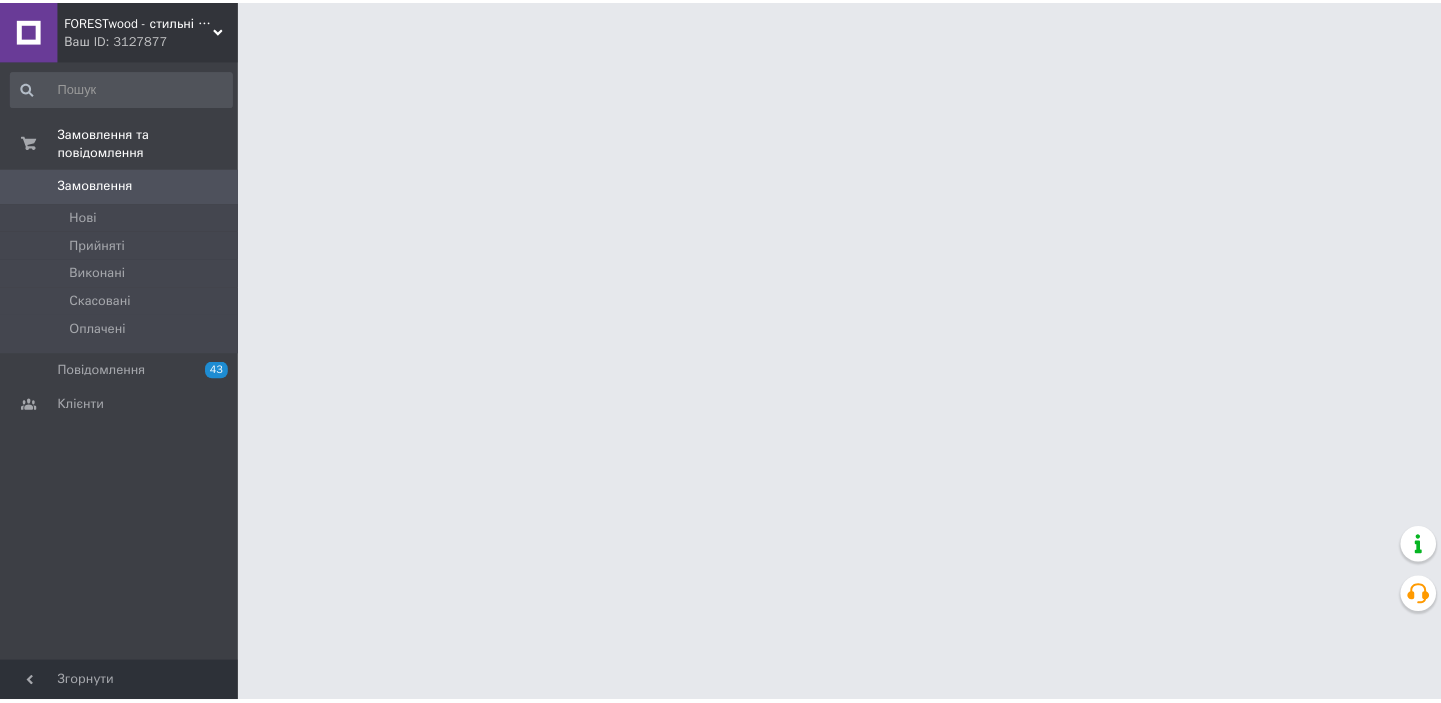 scroll, scrollTop: 0, scrollLeft: 0, axis: both 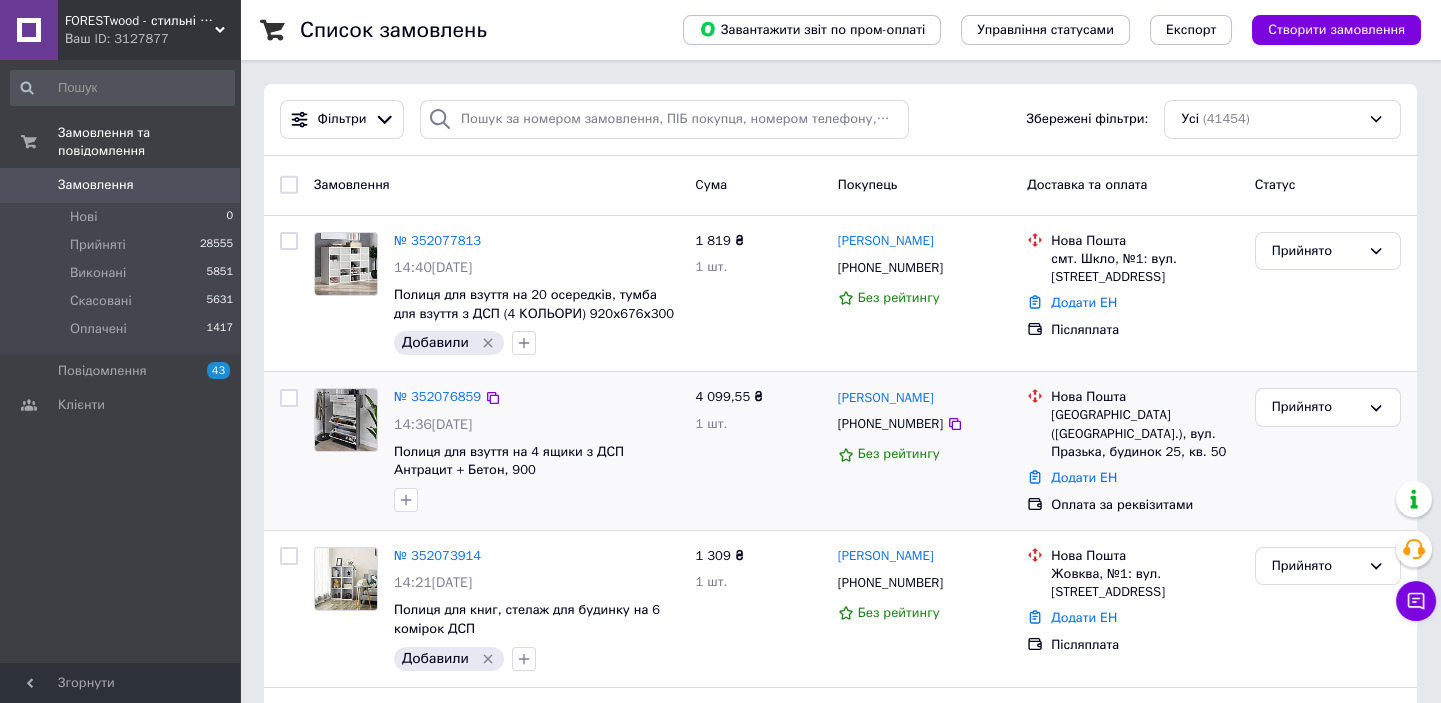 drag, startPoint x: 401, startPoint y: 501, endPoint x: 722, endPoint y: 479, distance: 321.75302 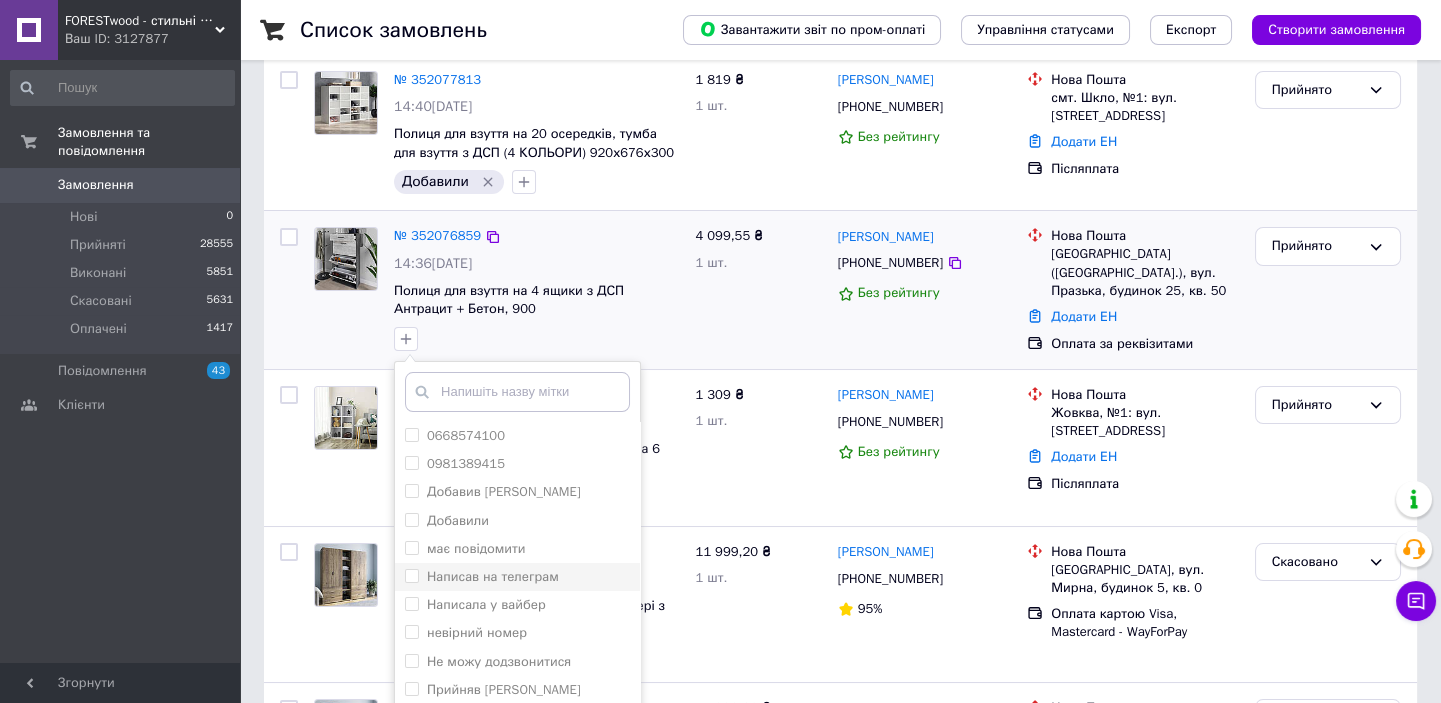 scroll, scrollTop: 272, scrollLeft: 0, axis: vertical 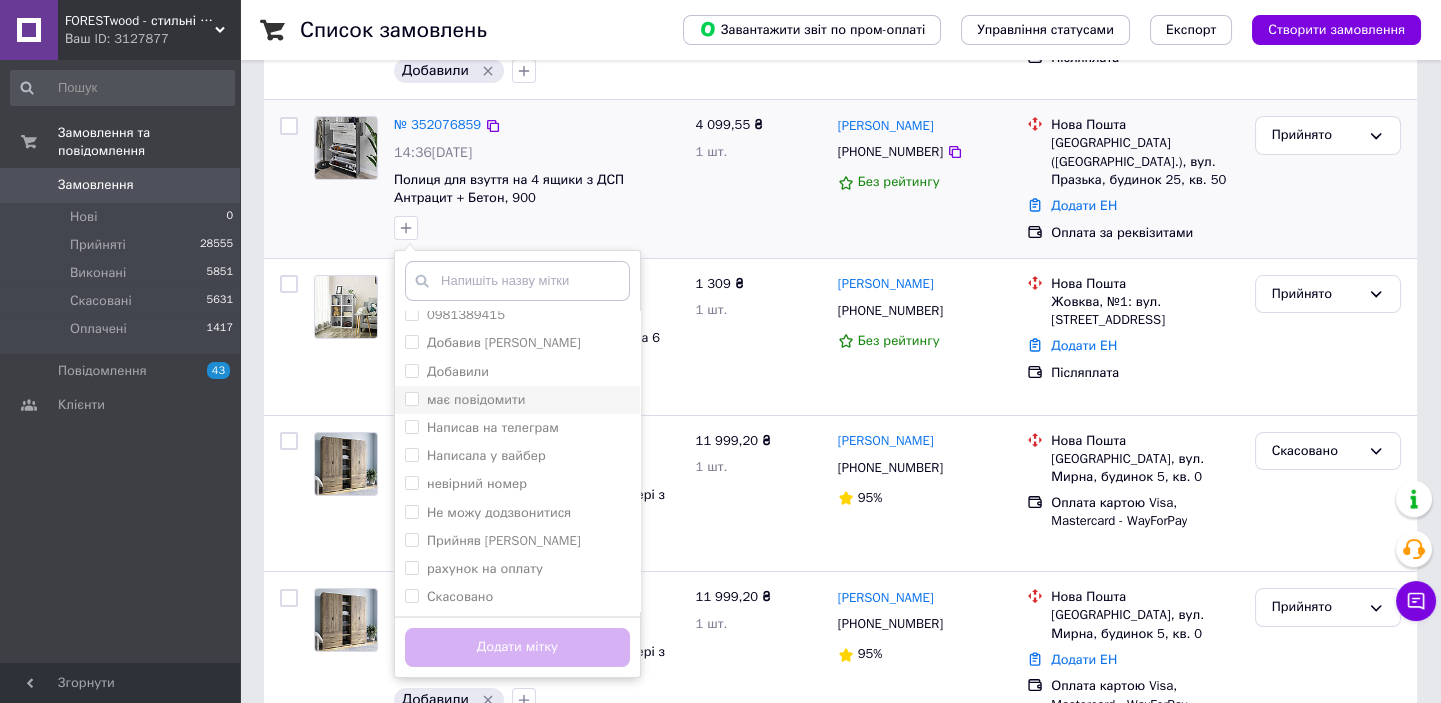 click on "має повідомити" at bounding box center [476, 399] 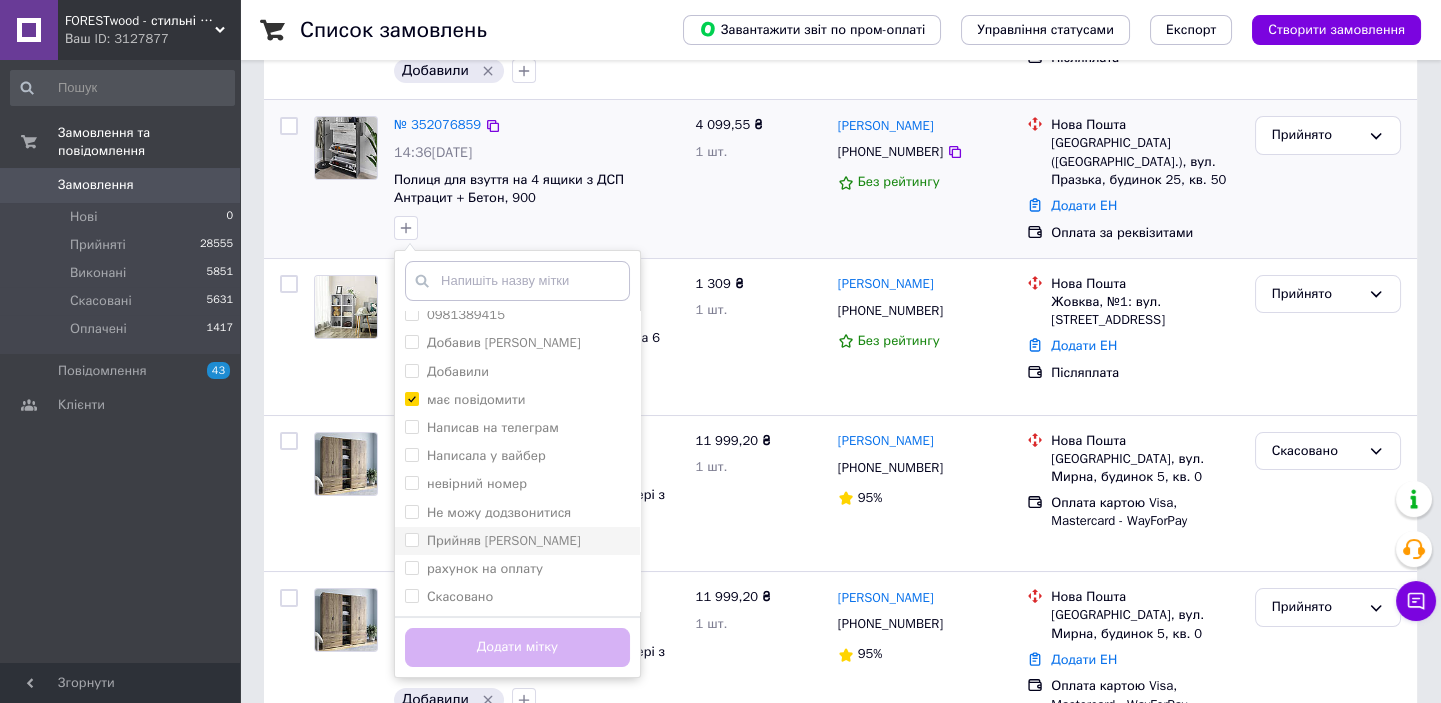 checkbox on "true" 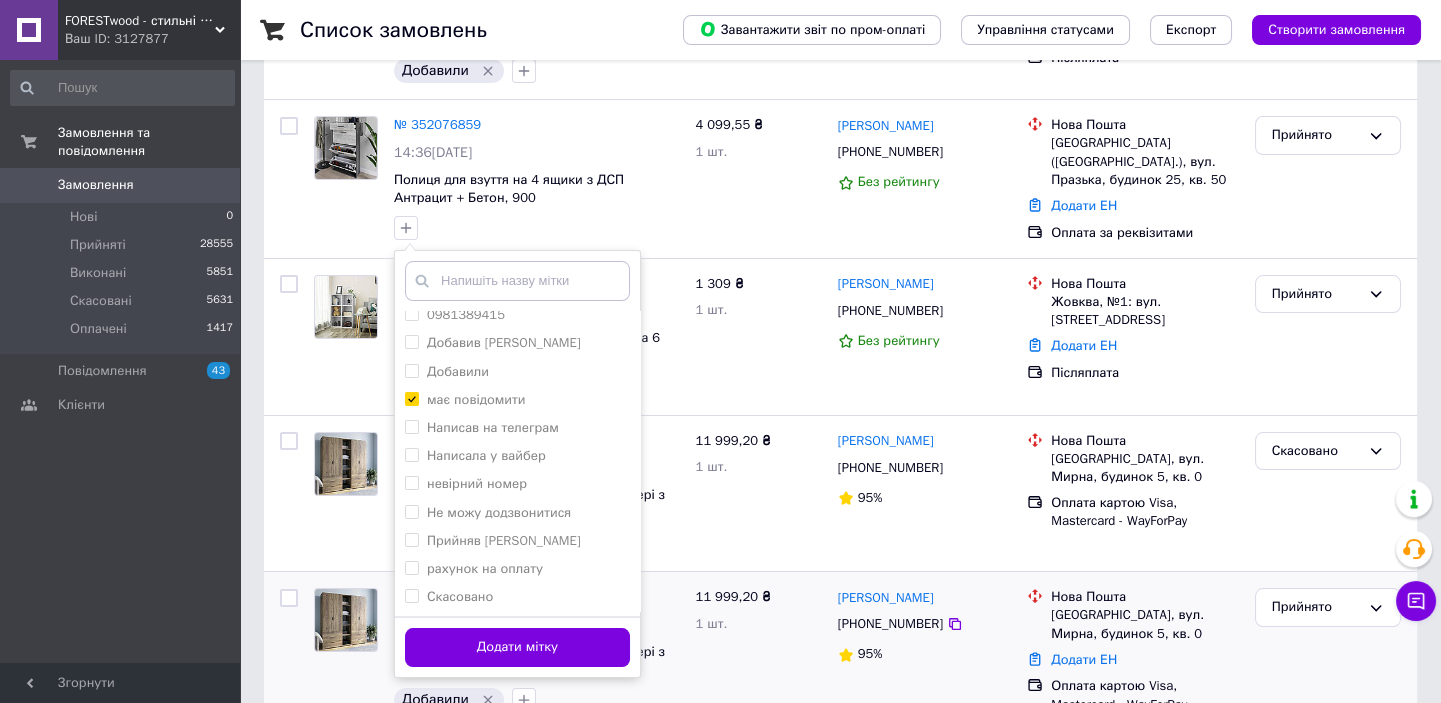 drag, startPoint x: 541, startPoint y: 647, endPoint x: 875, endPoint y: 614, distance: 335.62628 